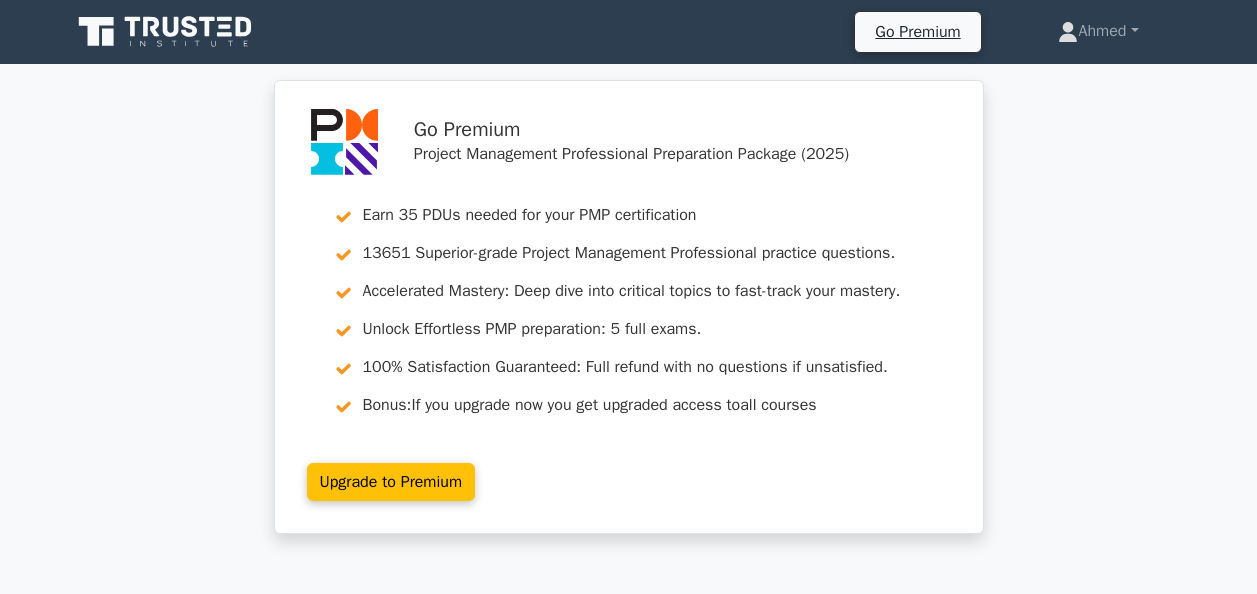 scroll, scrollTop: 670, scrollLeft: 0, axis: vertical 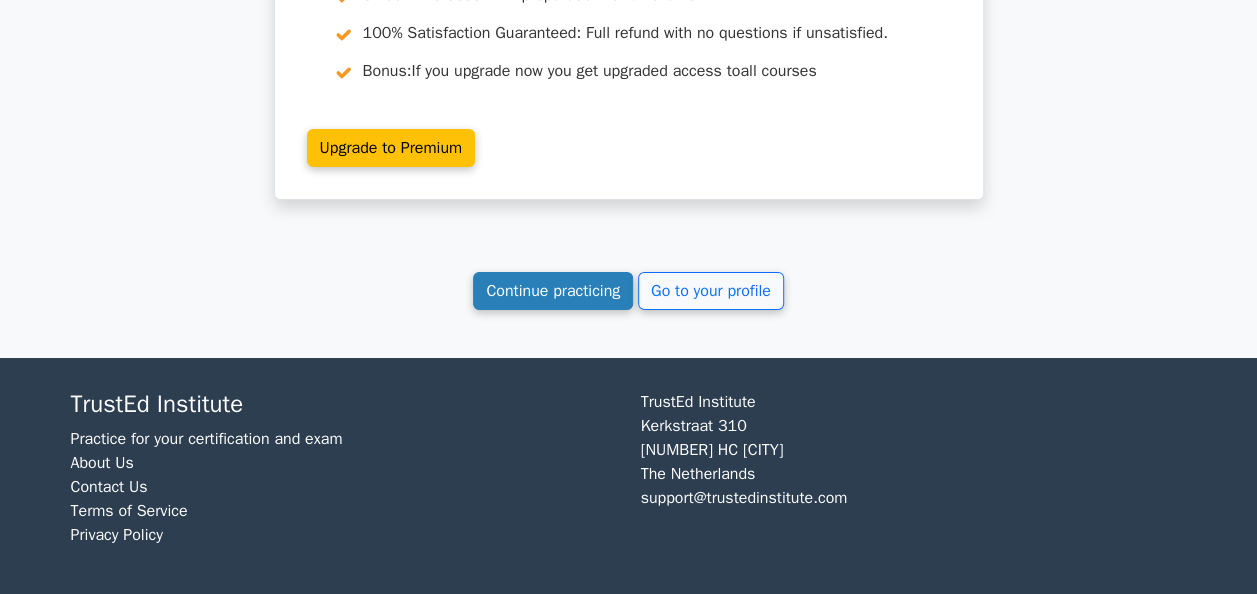 click on "Continue practicing" at bounding box center (553, 291) 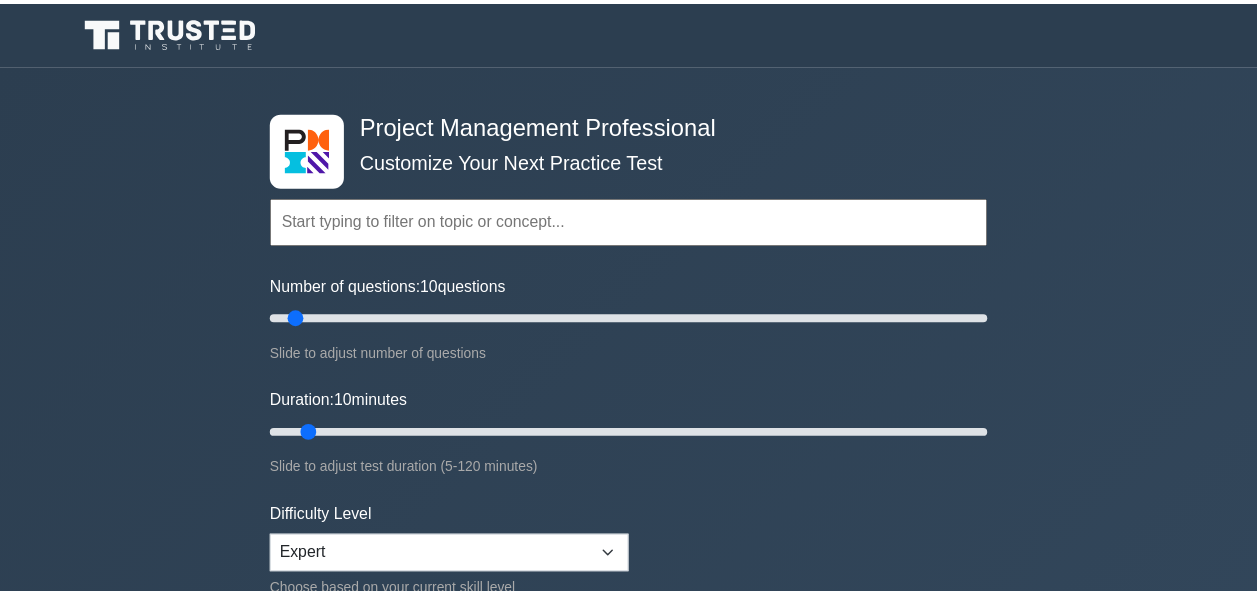 scroll, scrollTop: 0, scrollLeft: 0, axis: both 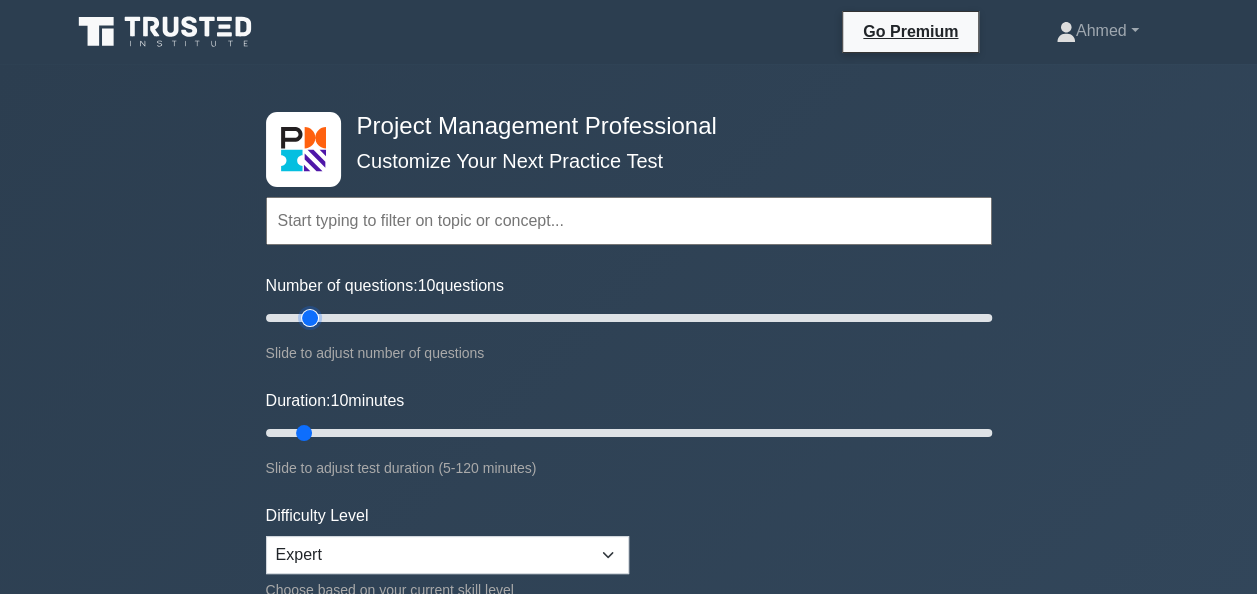 click on "Number of questions:  10  questions" at bounding box center (629, 318) 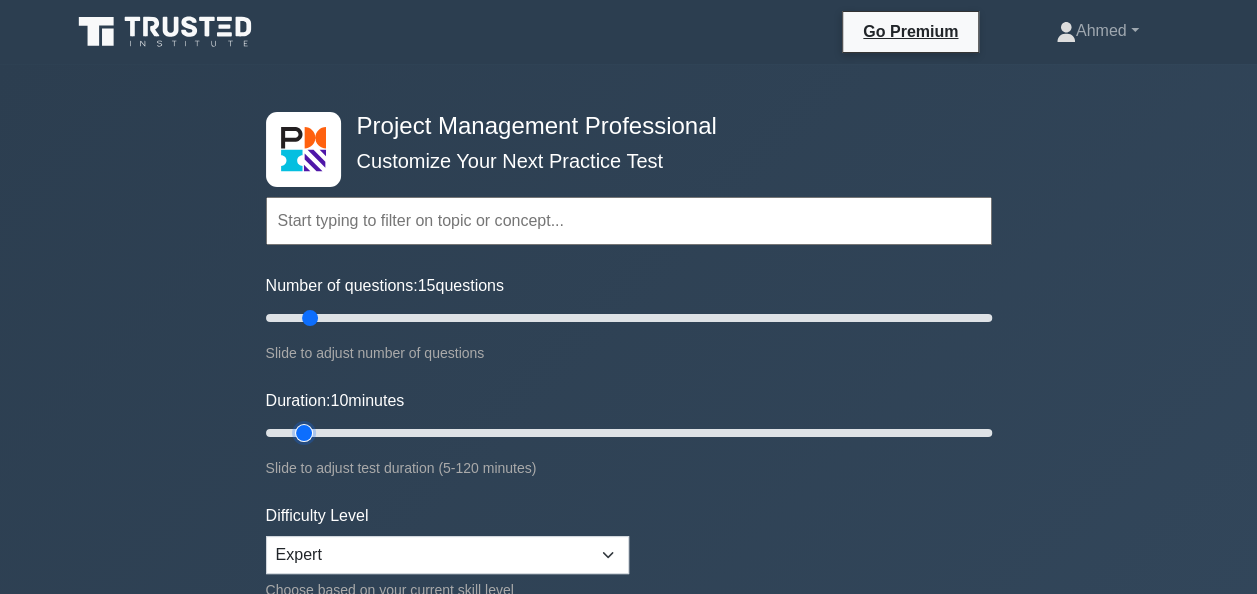 click on "Duration:  10  minutes" at bounding box center (629, 433) 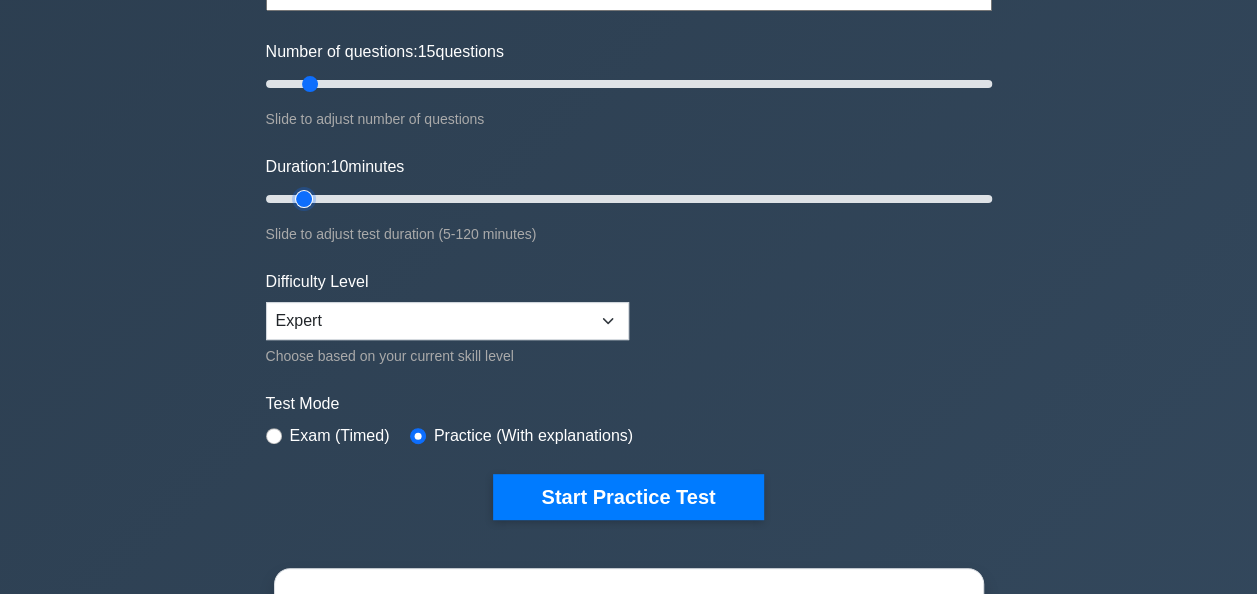 scroll, scrollTop: 244, scrollLeft: 0, axis: vertical 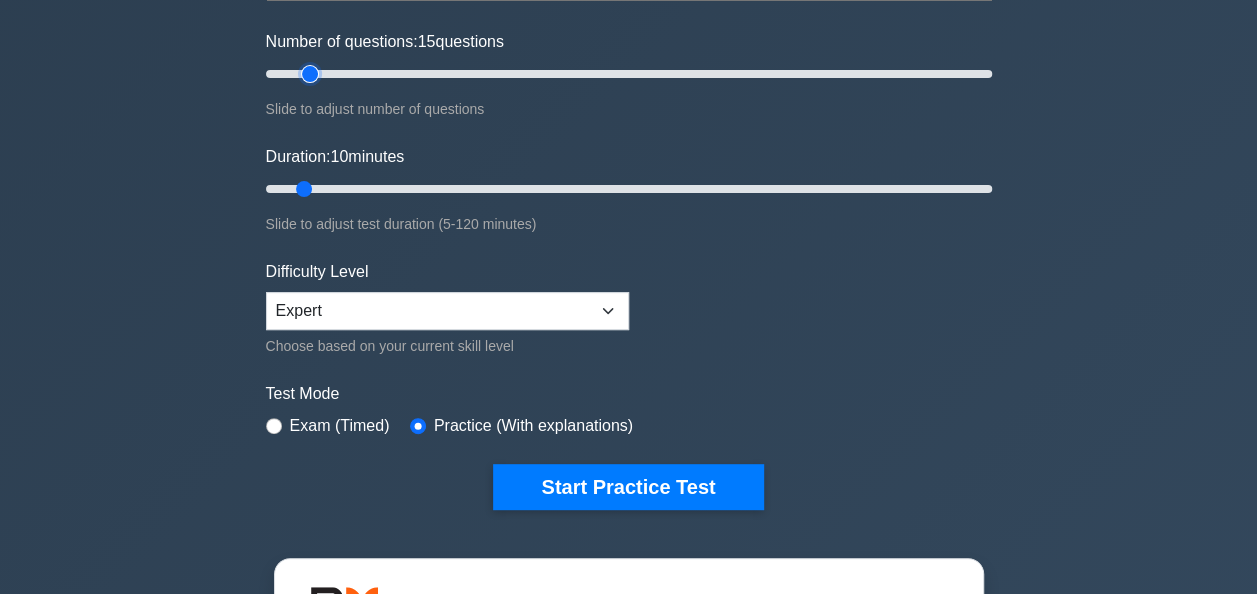 click on "Number of questions:  15  questions" at bounding box center [629, 74] 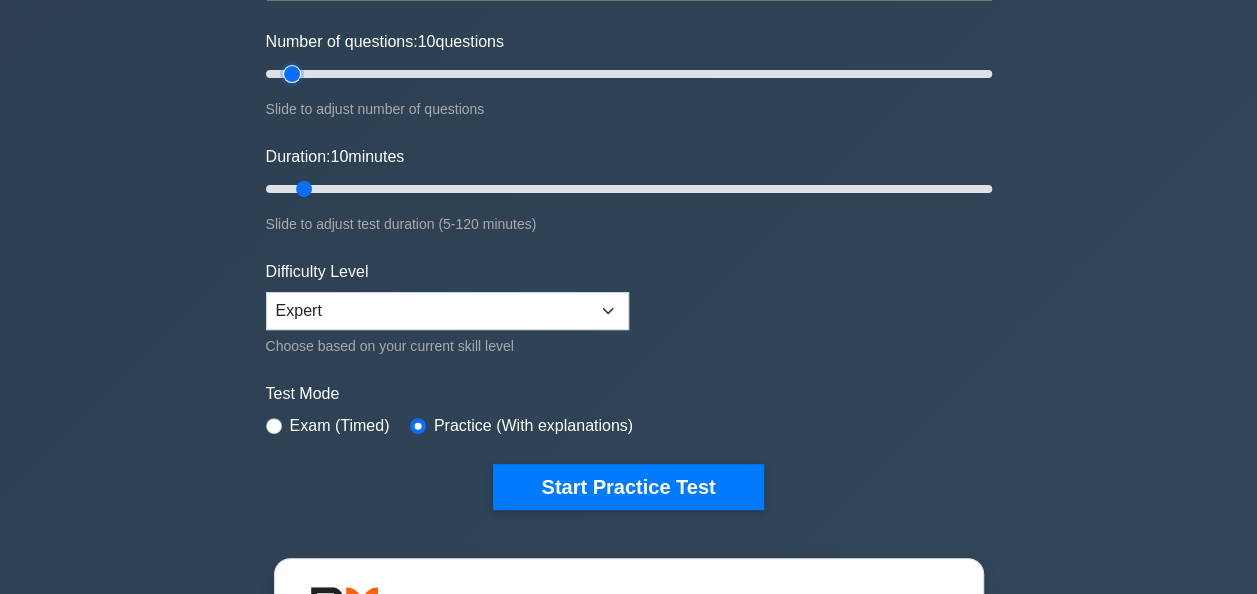 type on "10" 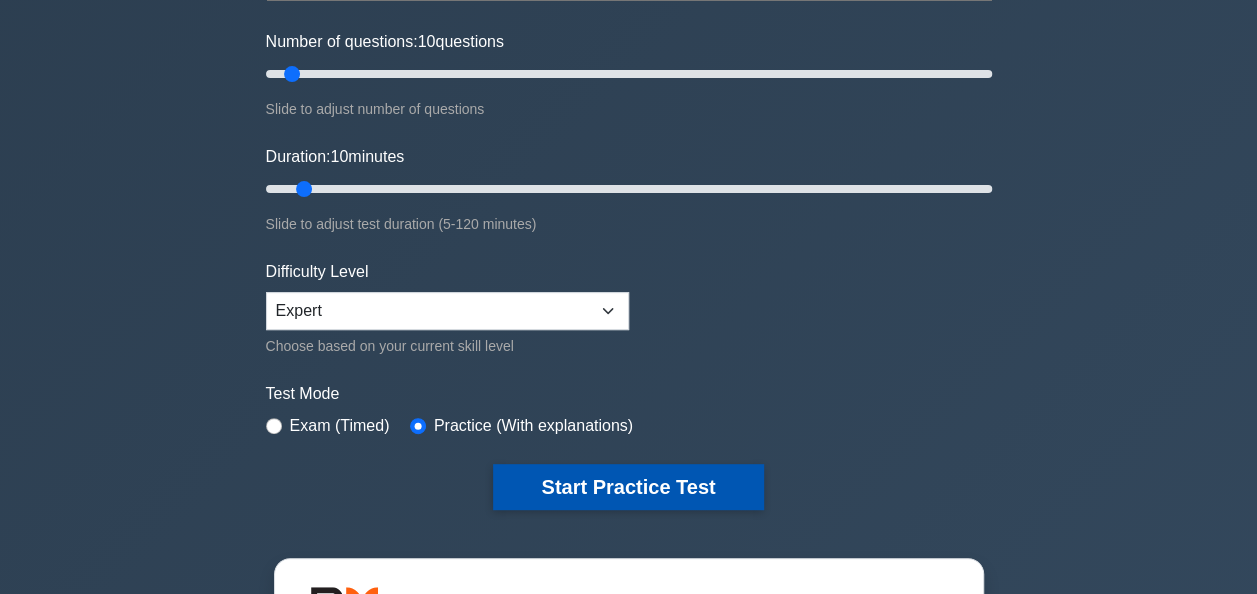 click on "Start Practice Test" at bounding box center (628, 487) 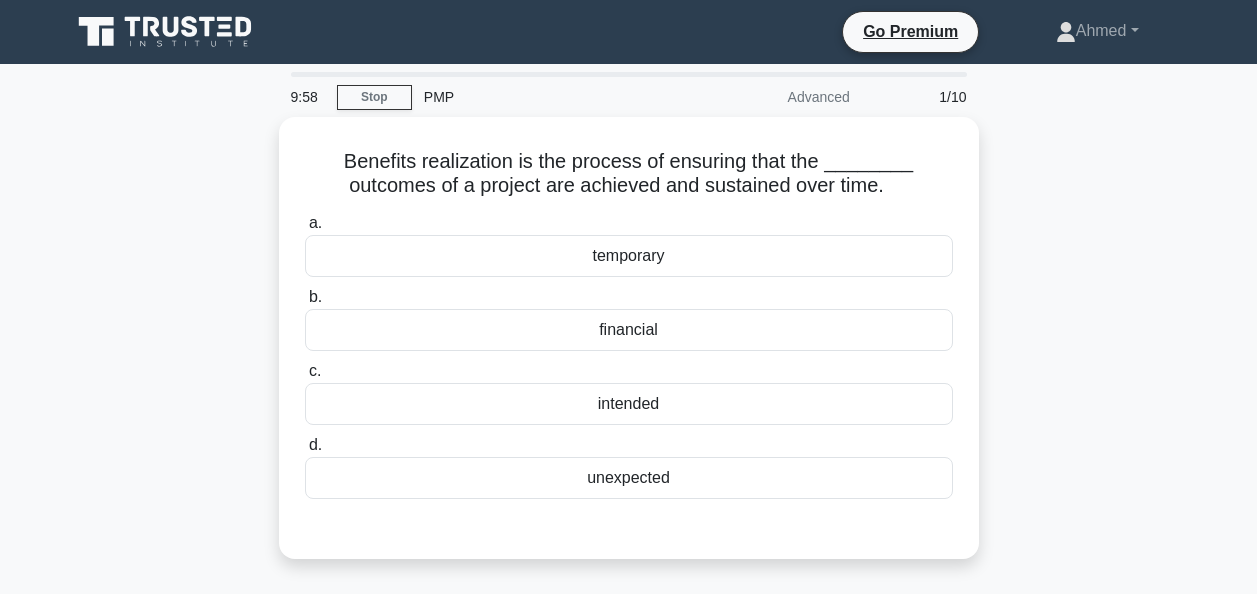 scroll, scrollTop: 0, scrollLeft: 0, axis: both 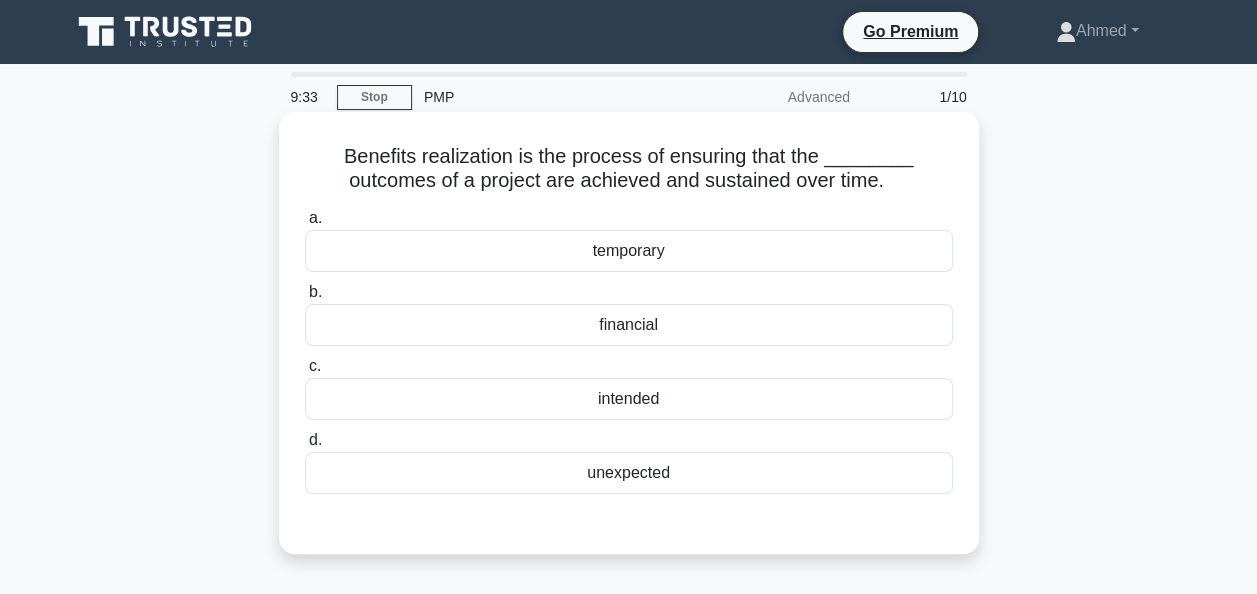 click on "intended" at bounding box center [629, 399] 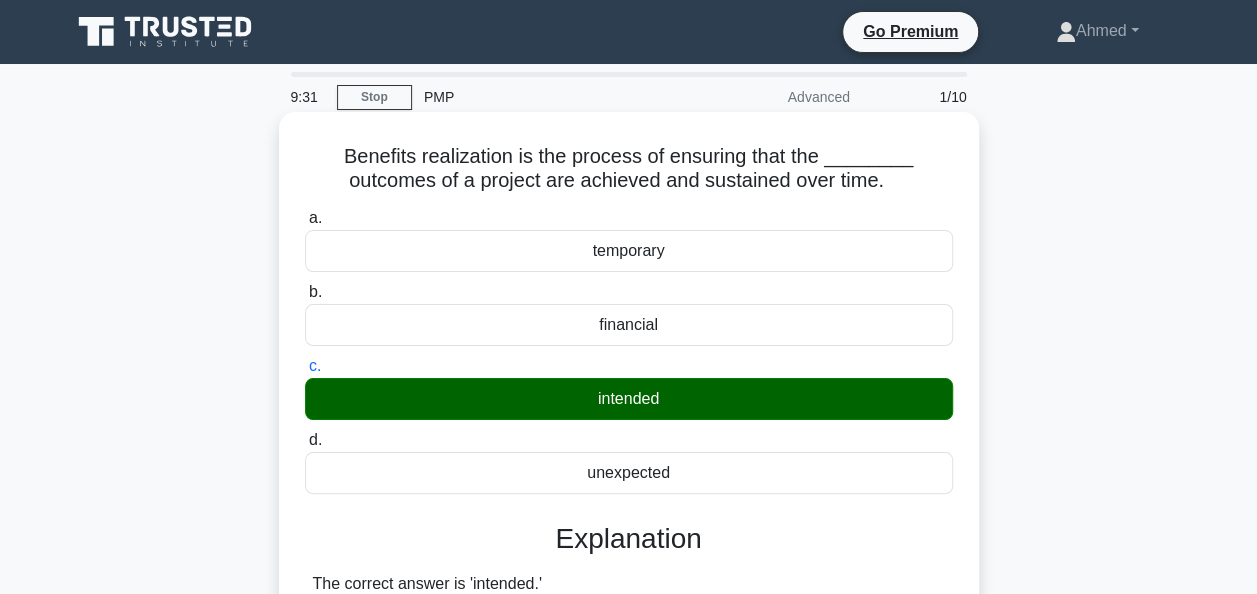 scroll, scrollTop: 732, scrollLeft: 0, axis: vertical 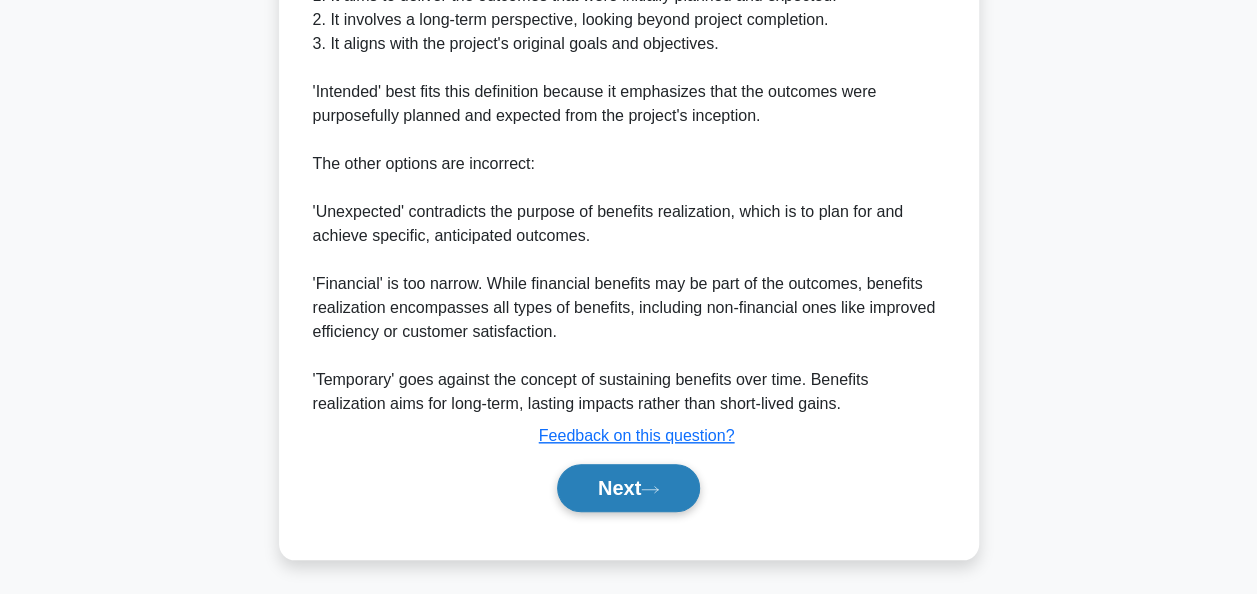 click on "Next" at bounding box center [628, 488] 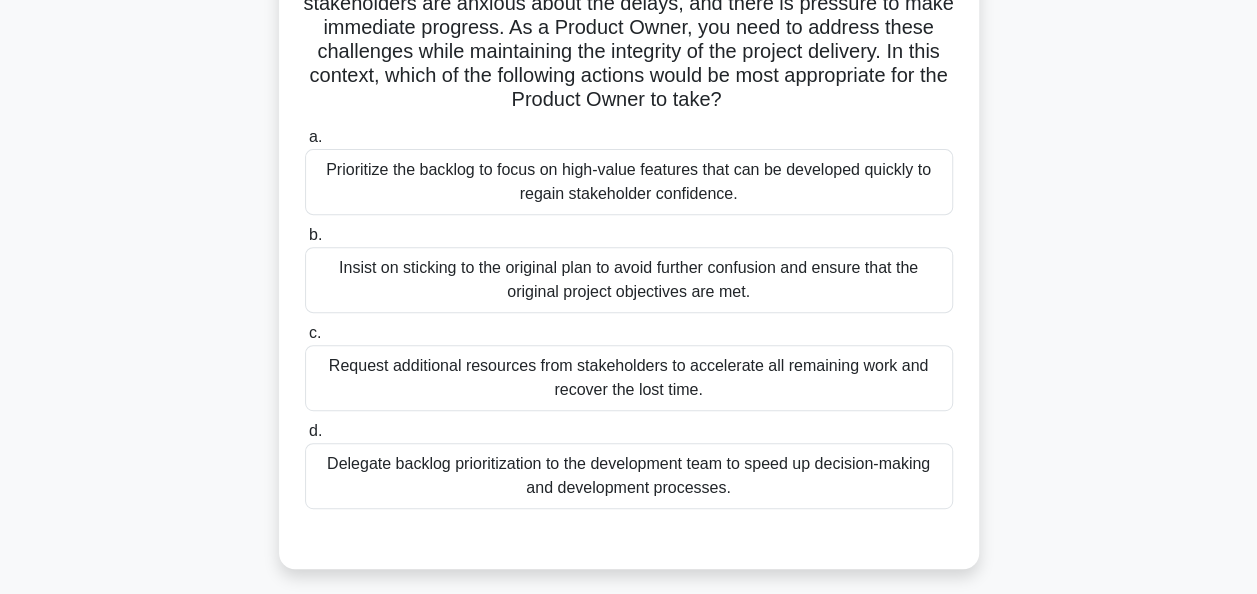 scroll, scrollTop: 252, scrollLeft: 0, axis: vertical 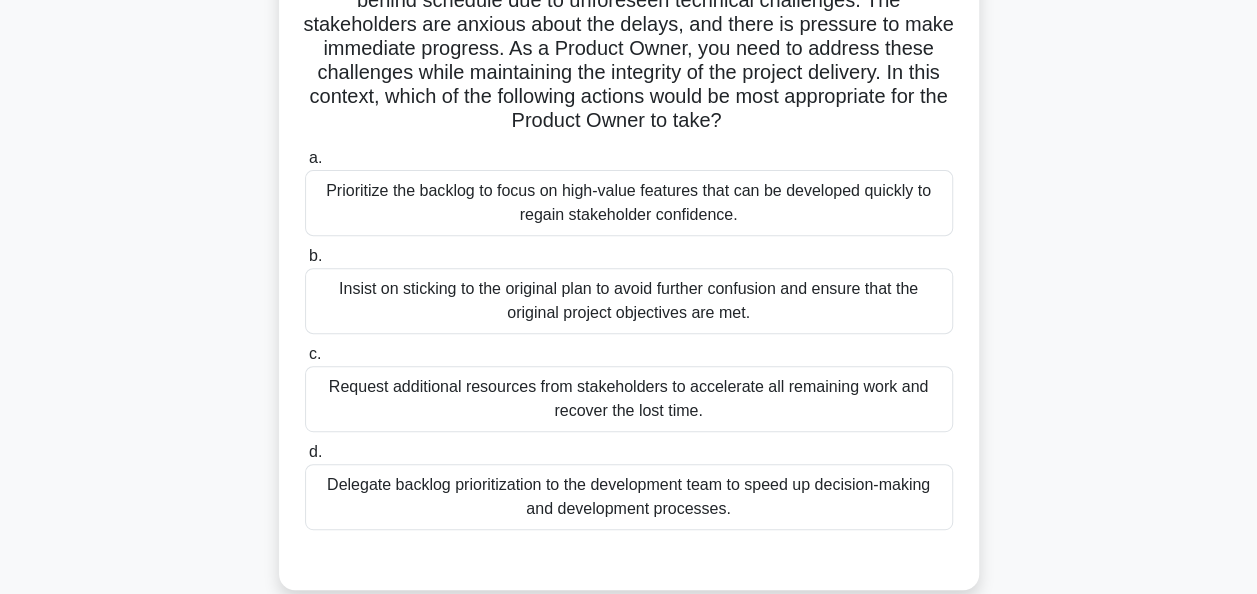 click on "Delegate backlog prioritization to the development team to speed up decision-making and development processes." at bounding box center (629, 497) 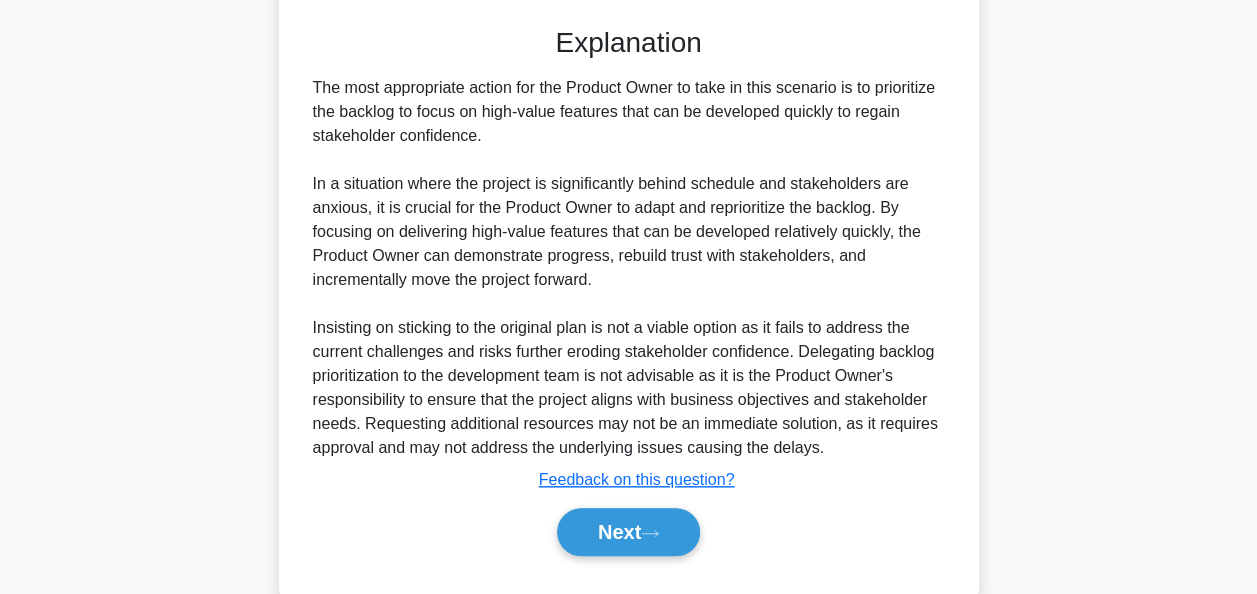 scroll, scrollTop: 788, scrollLeft: 0, axis: vertical 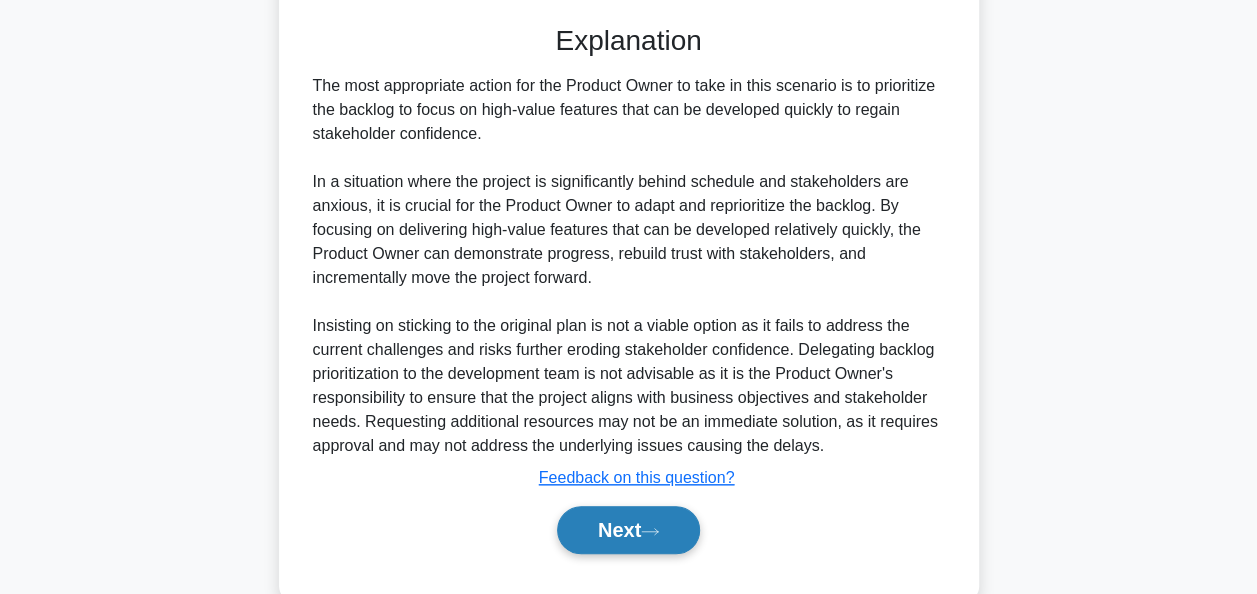 click on "Next" at bounding box center [628, 530] 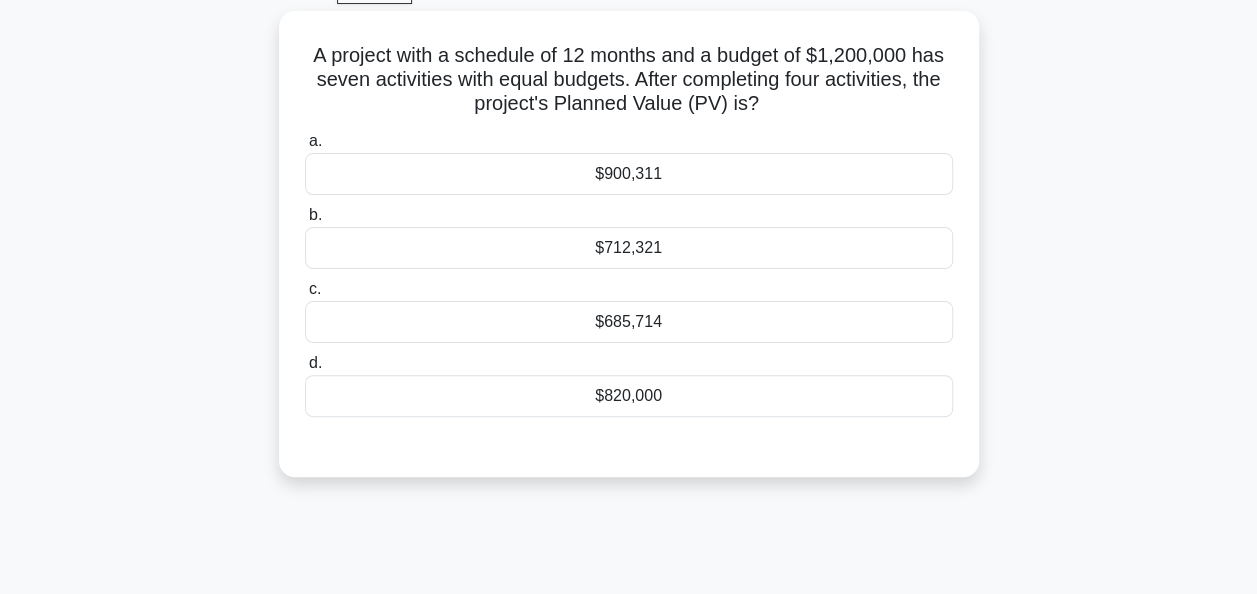 scroll, scrollTop: 0, scrollLeft: 0, axis: both 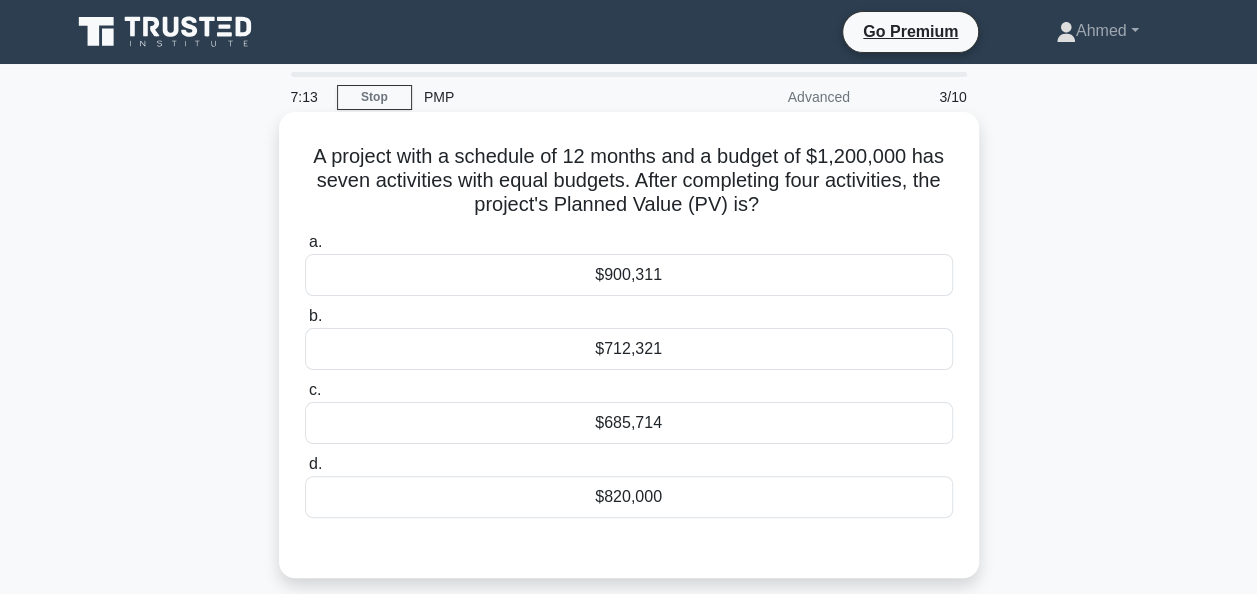 click on "$820,000" at bounding box center [629, 497] 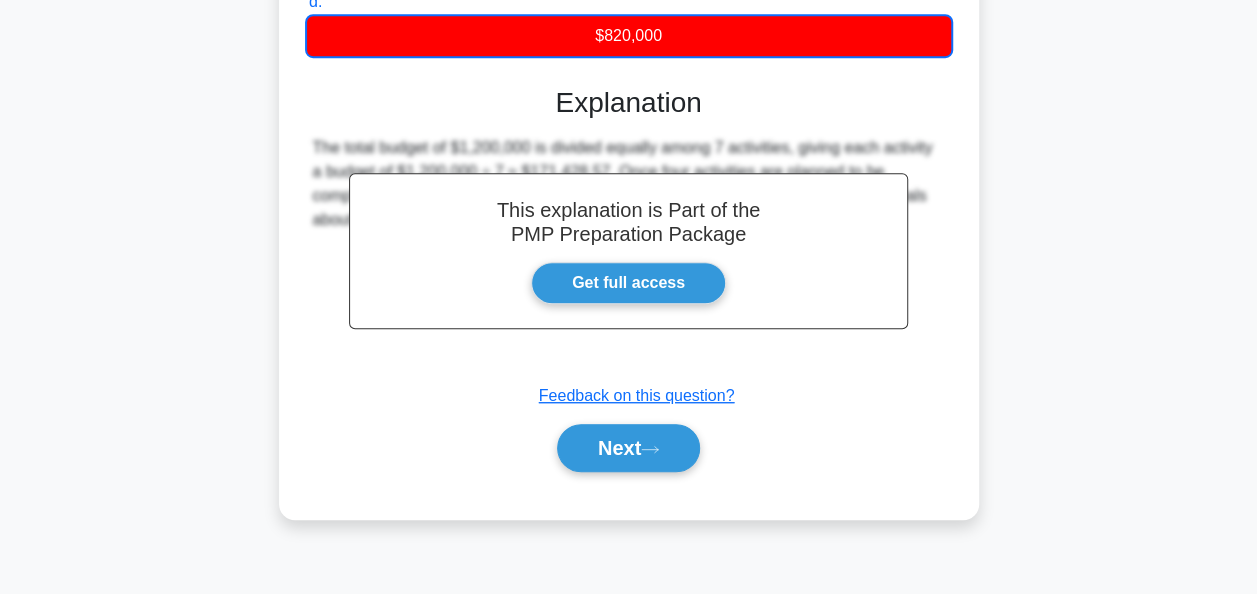 scroll, scrollTop: 463, scrollLeft: 0, axis: vertical 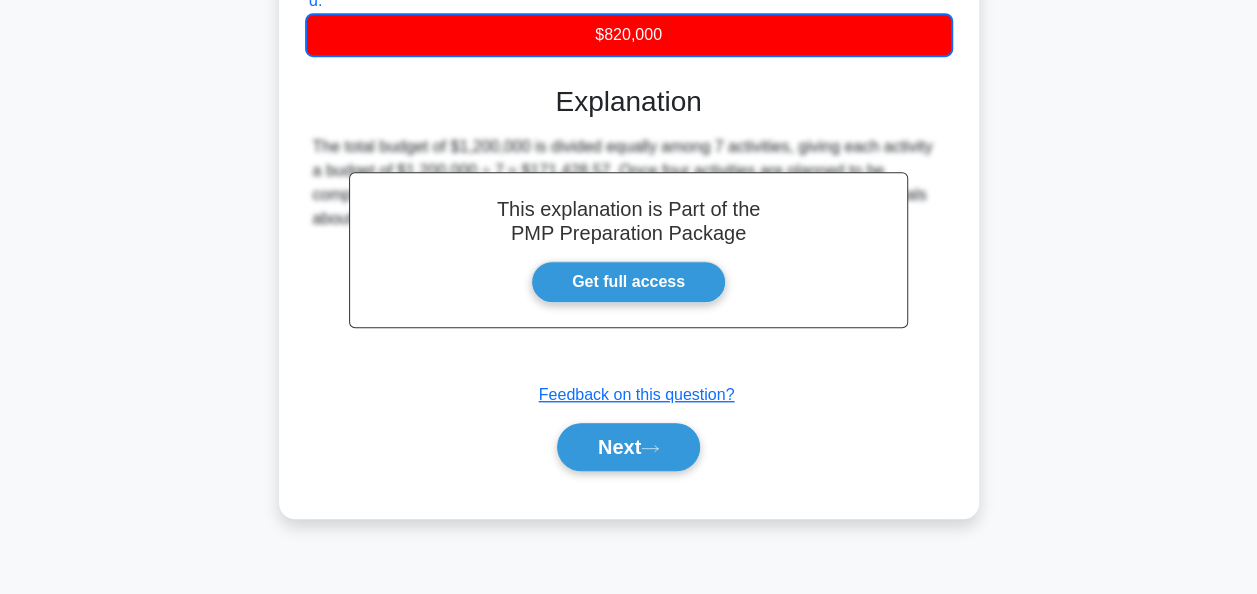 click on "Next" at bounding box center [629, 447] 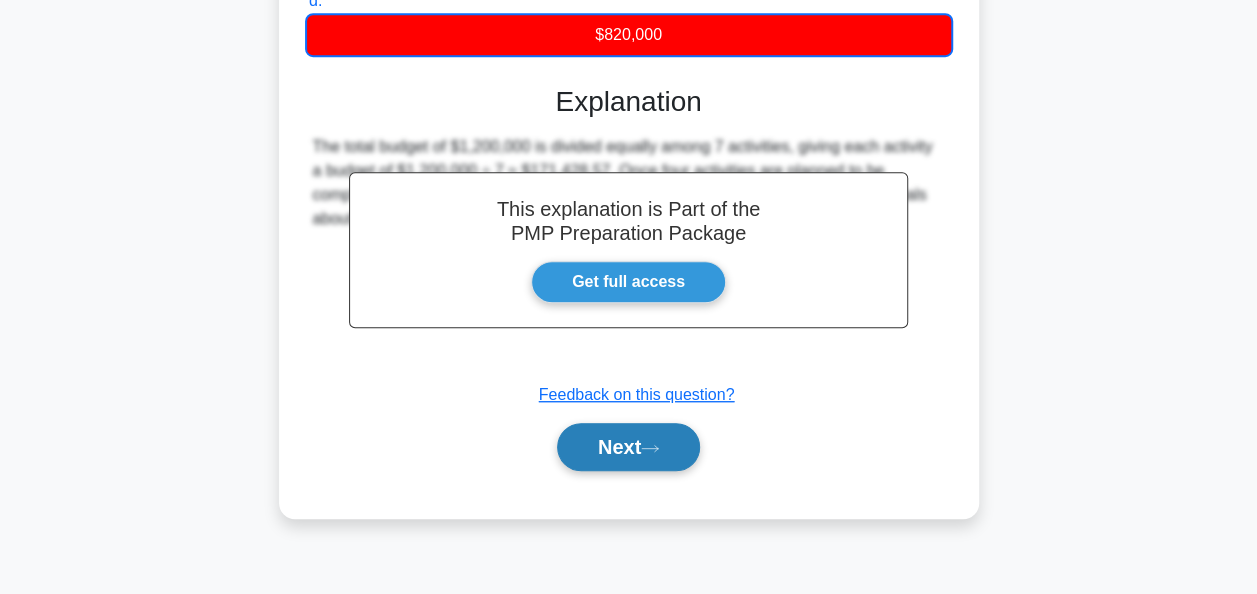 click on "Next" at bounding box center (628, 447) 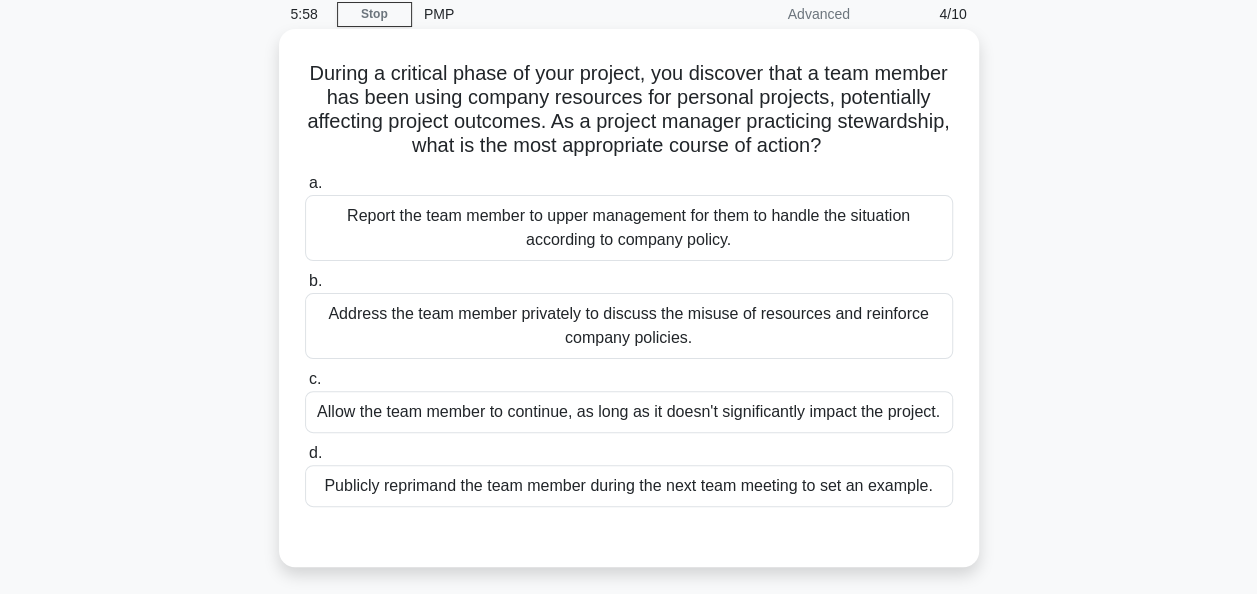 scroll, scrollTop: 84, scrollLeft: 0, axis: vertical 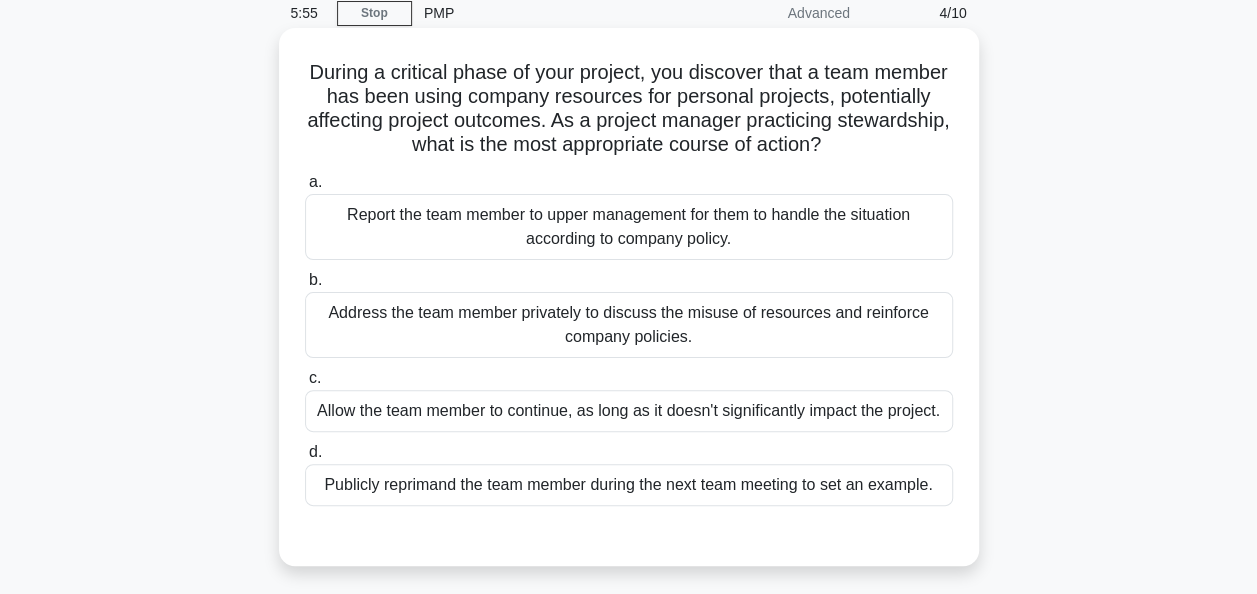 click on "Address the team member privately to discuss the misuse of resources and reinforce company policies." at bounding box center [629, 325] 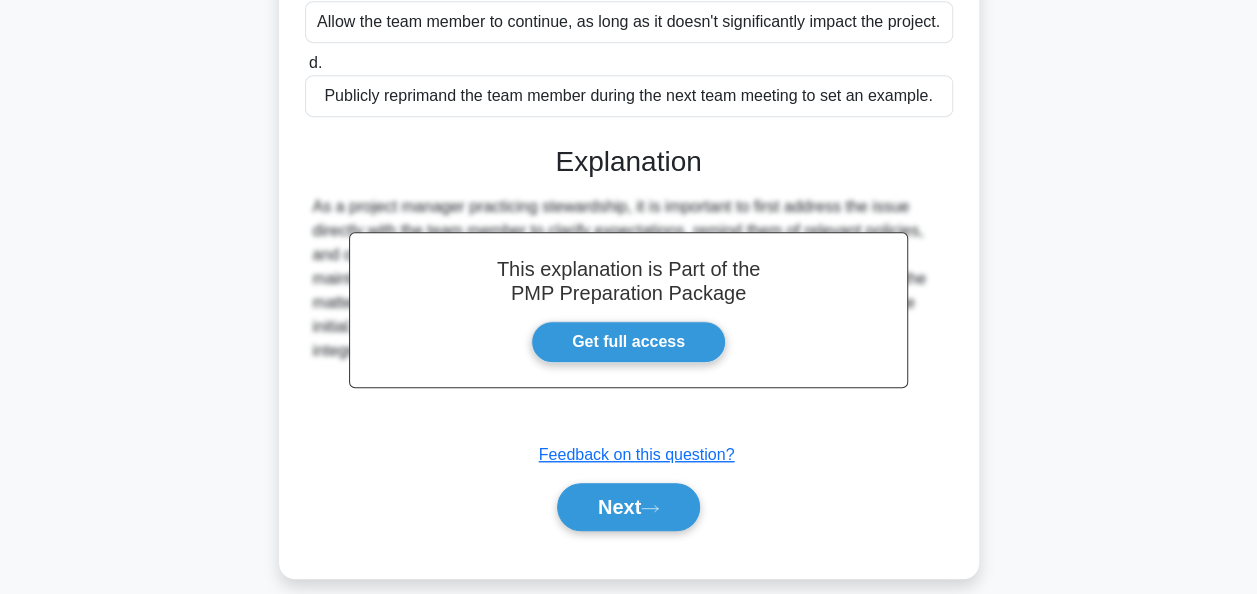 scroll, scrollTop: 492, scrollLeft: 0, axis: vertical 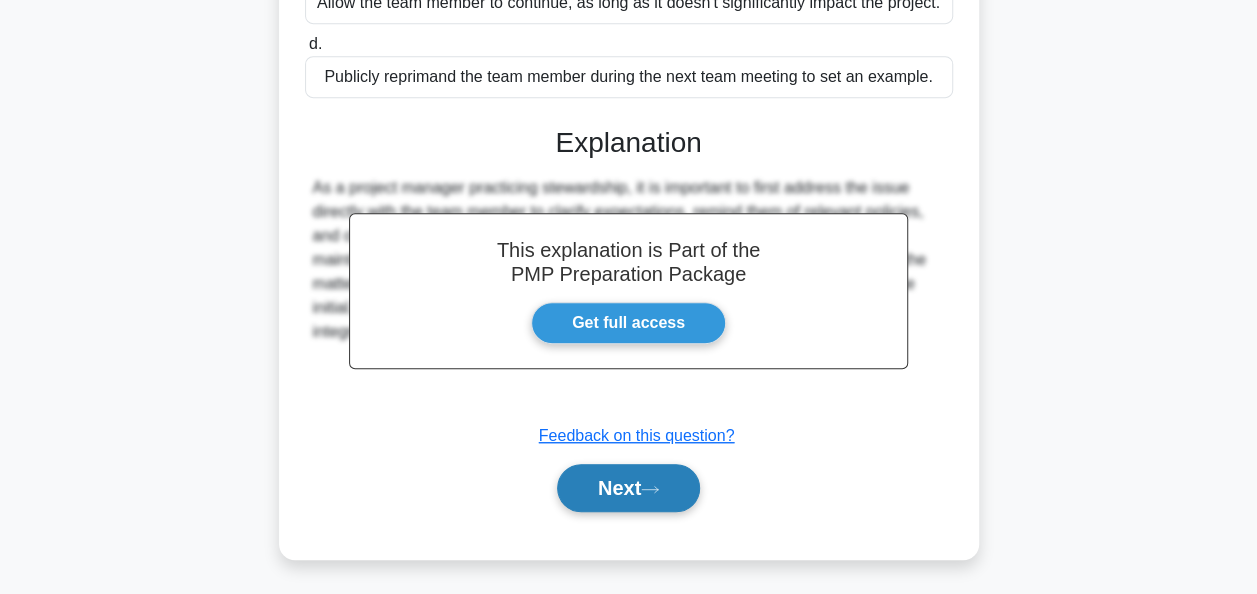click on "Next" at bounding box center [628, 488] 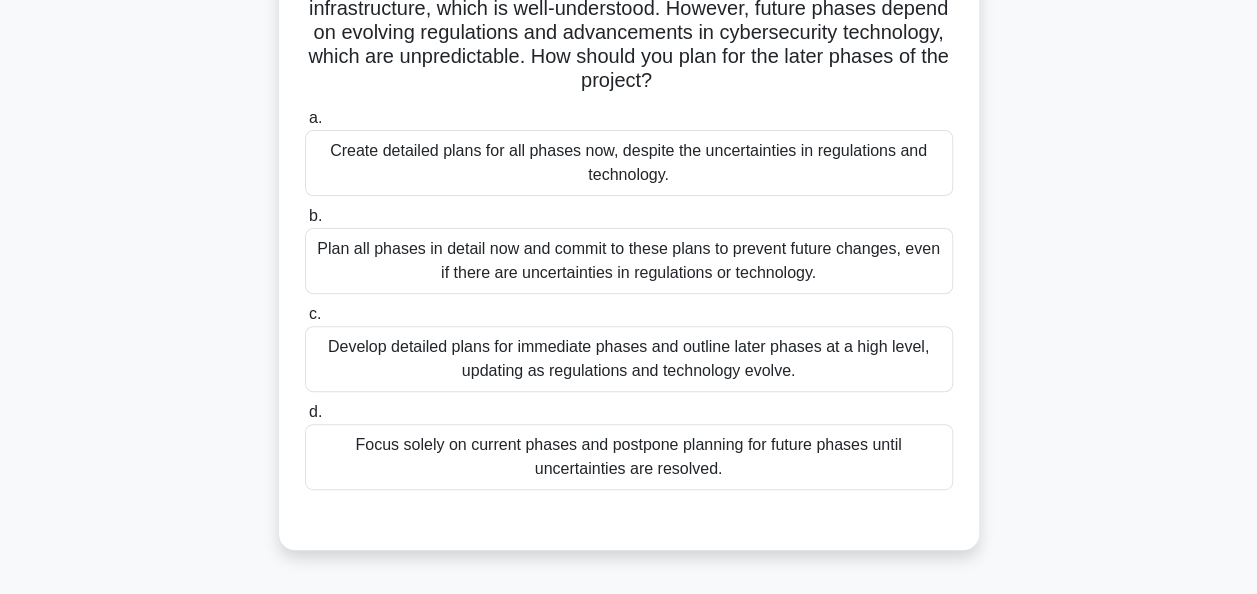 scroll, scrollTop: 203, scrollLeft: 0, axis: vertical 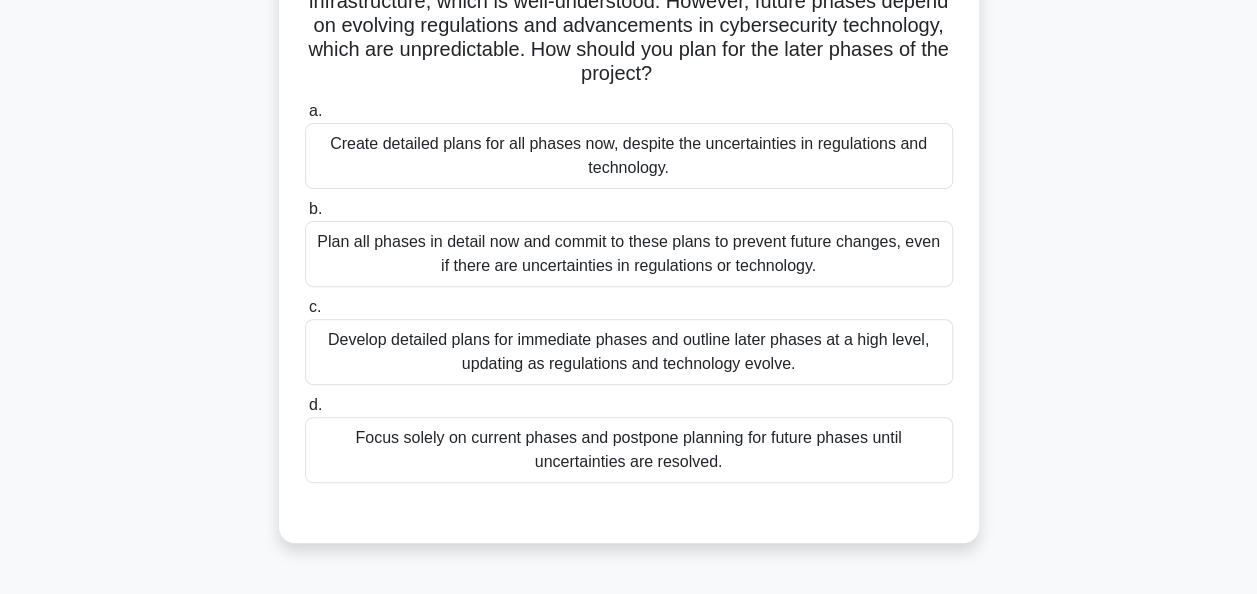 click on "Develop detailed plans for immediate phases and outline later phases at a high level, updating as regulations and technology evolve." at bounding box center (629, 352) 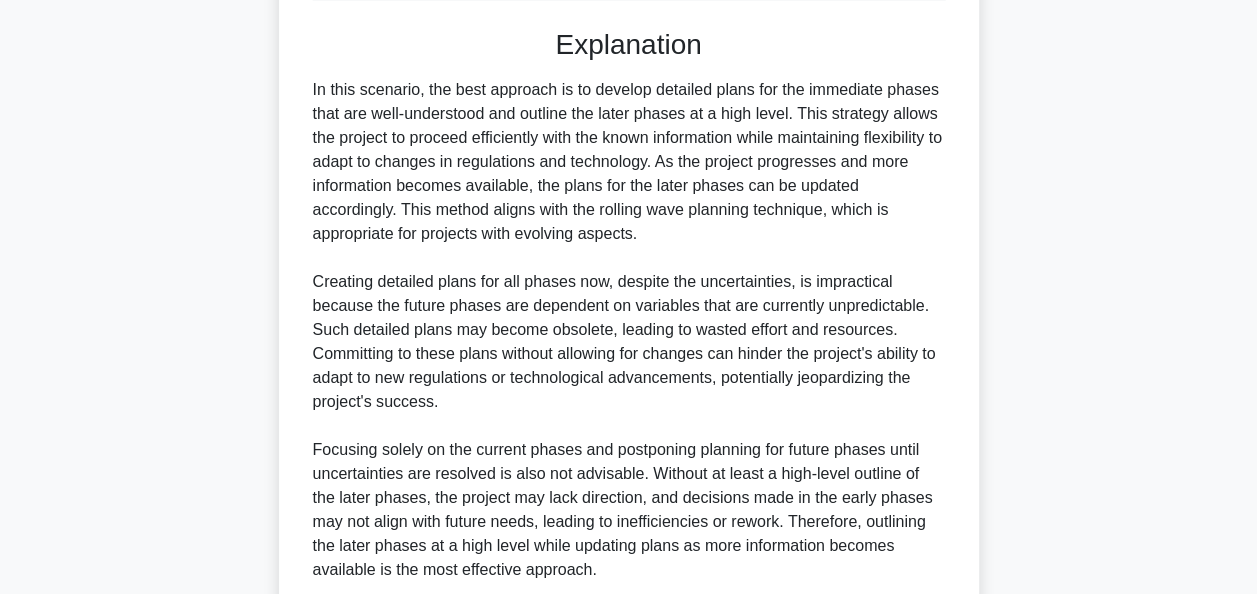 scroll, scrollTop: 852, scrollLeft: 0, axis: vertical 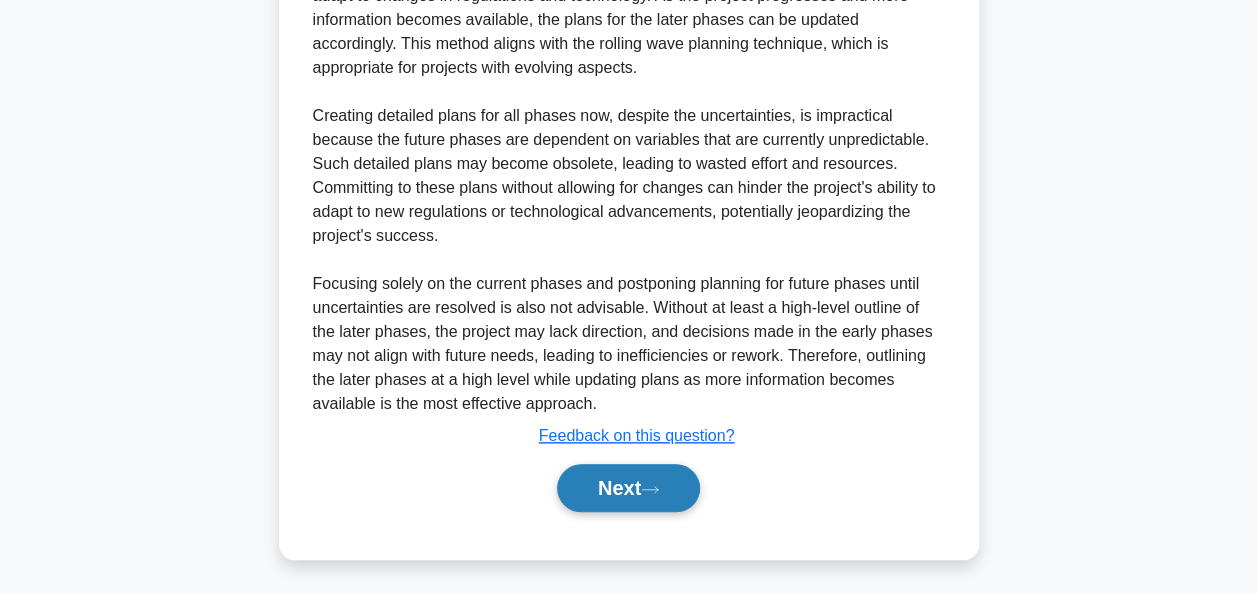 click on "Next" at bounding box center [628, 488] 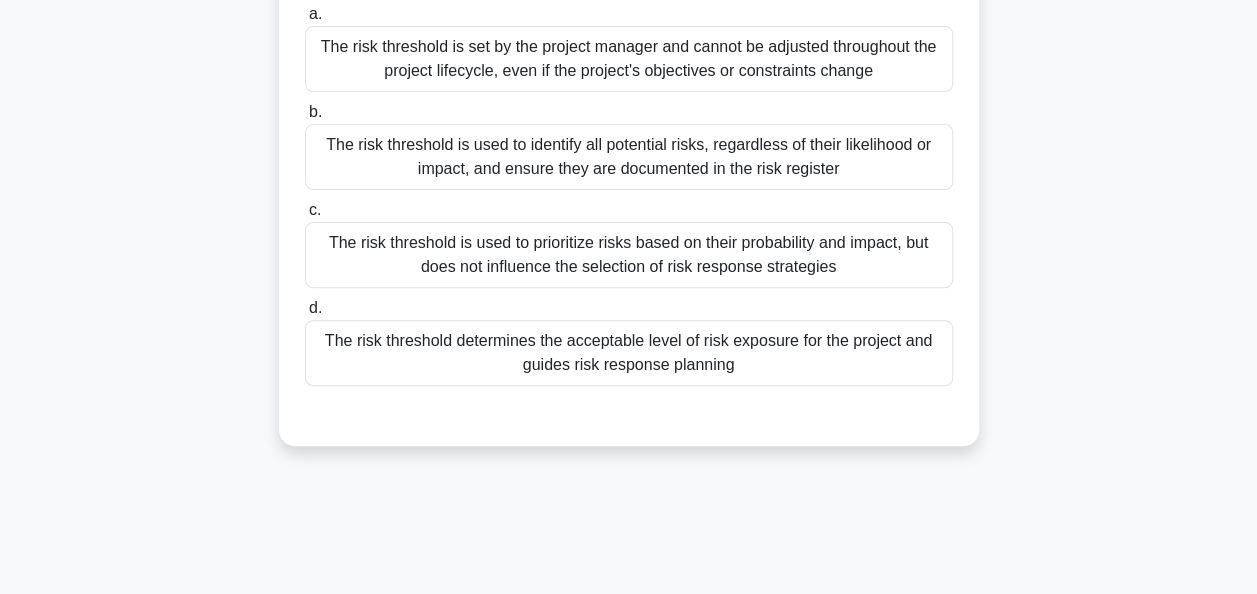 scroll, scrollTop: 205, scrollLeft: 0, axis: vertical 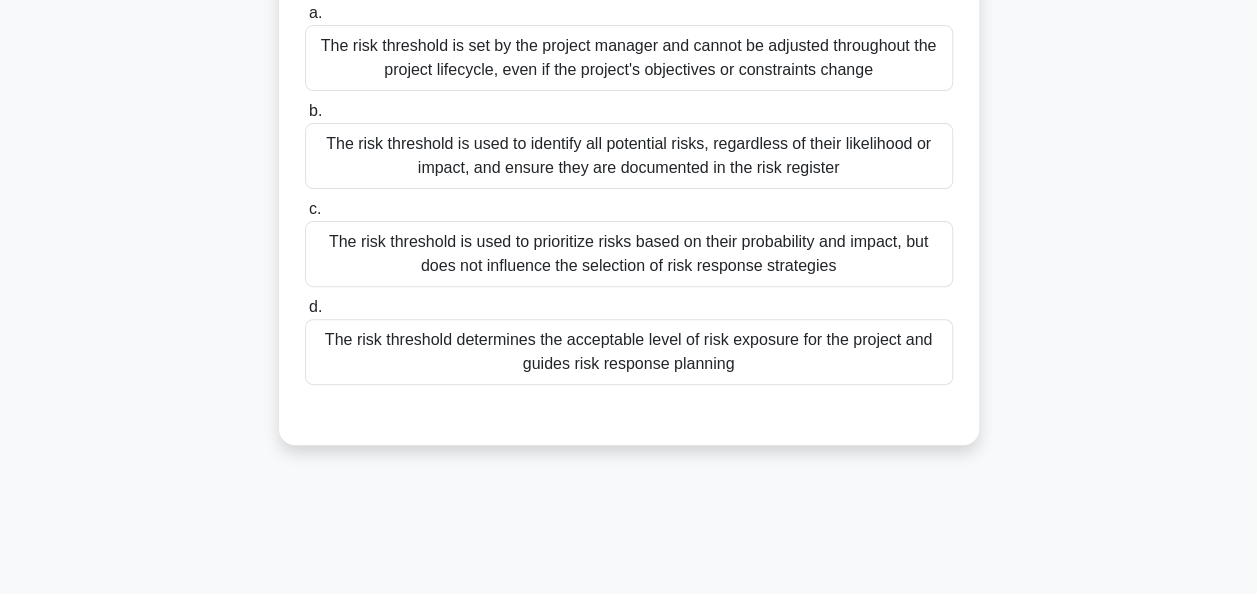 click on "The risk threshold determines the acceptable level of risk exposure for the project and guides risk response planning" at bounding box center [629, 352] 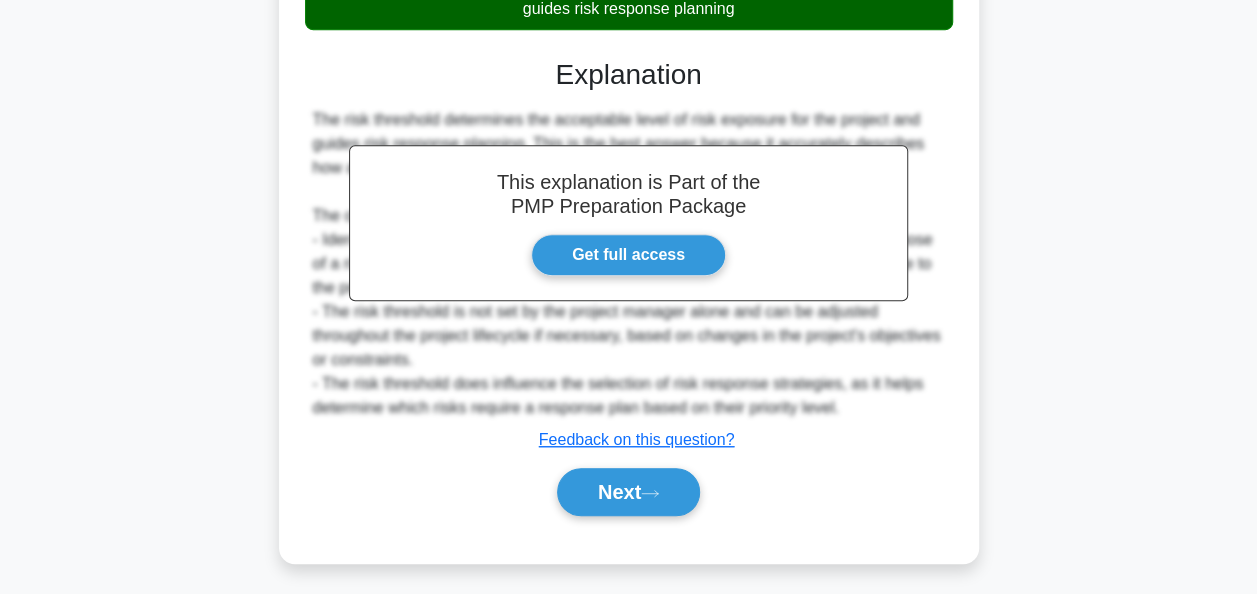 scroll, scrollTop: 490, scrollLeft: 0, axis: vertical 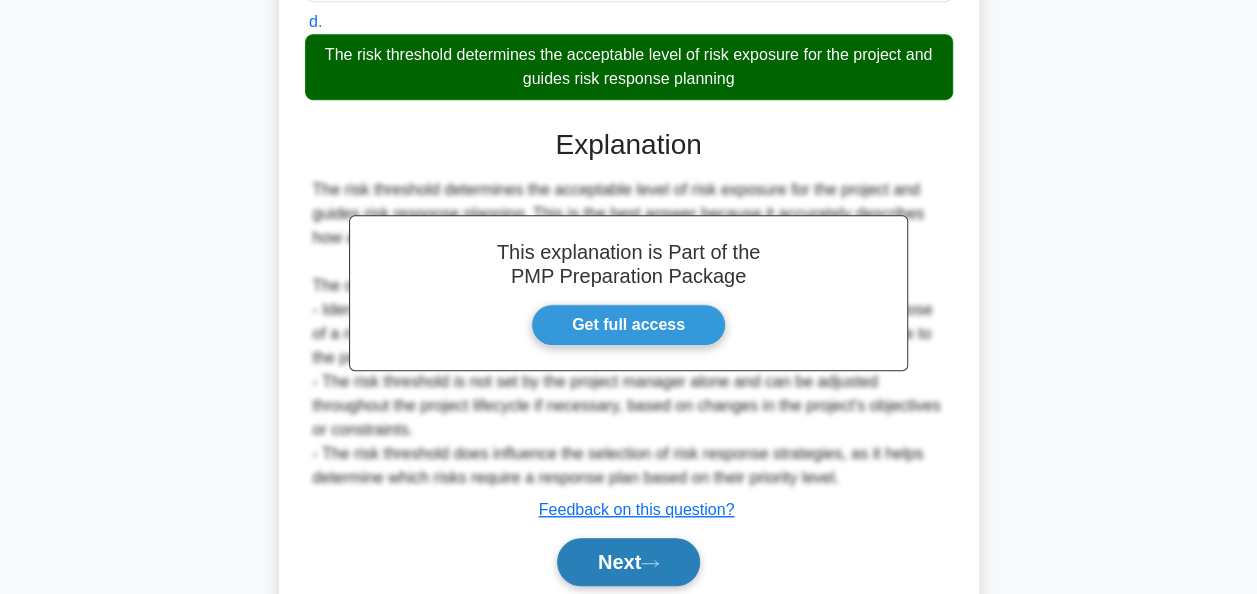 click on "Next" at bounding box center (628, 562) 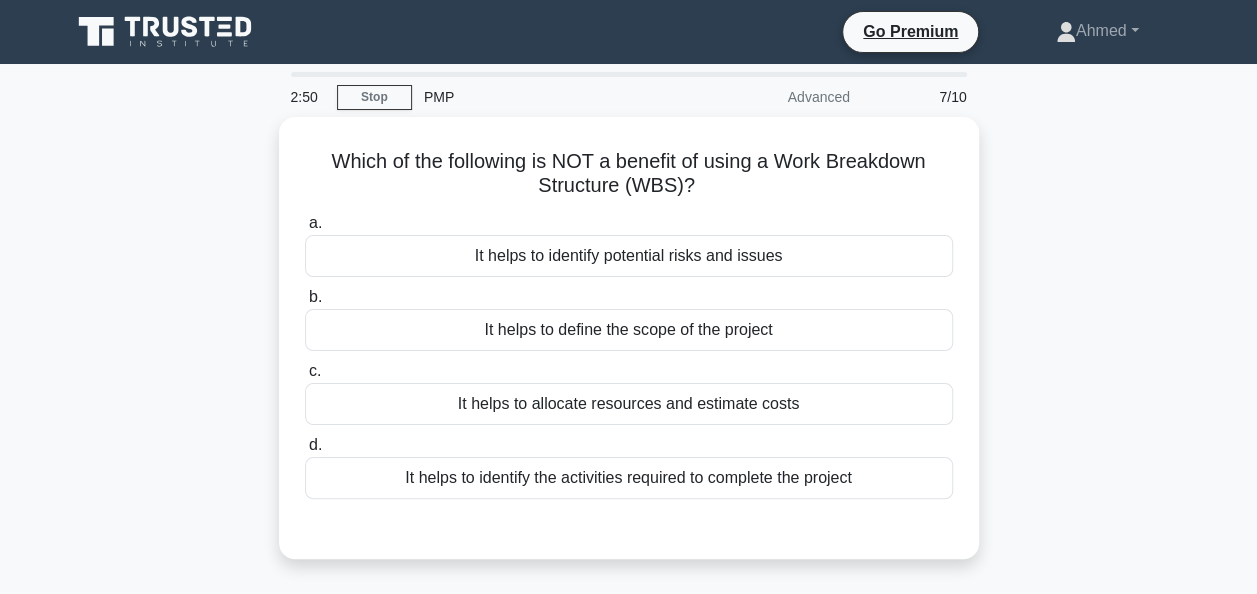 scroll, scrollTop: 53, scrollLeft: 0, axis: vertical 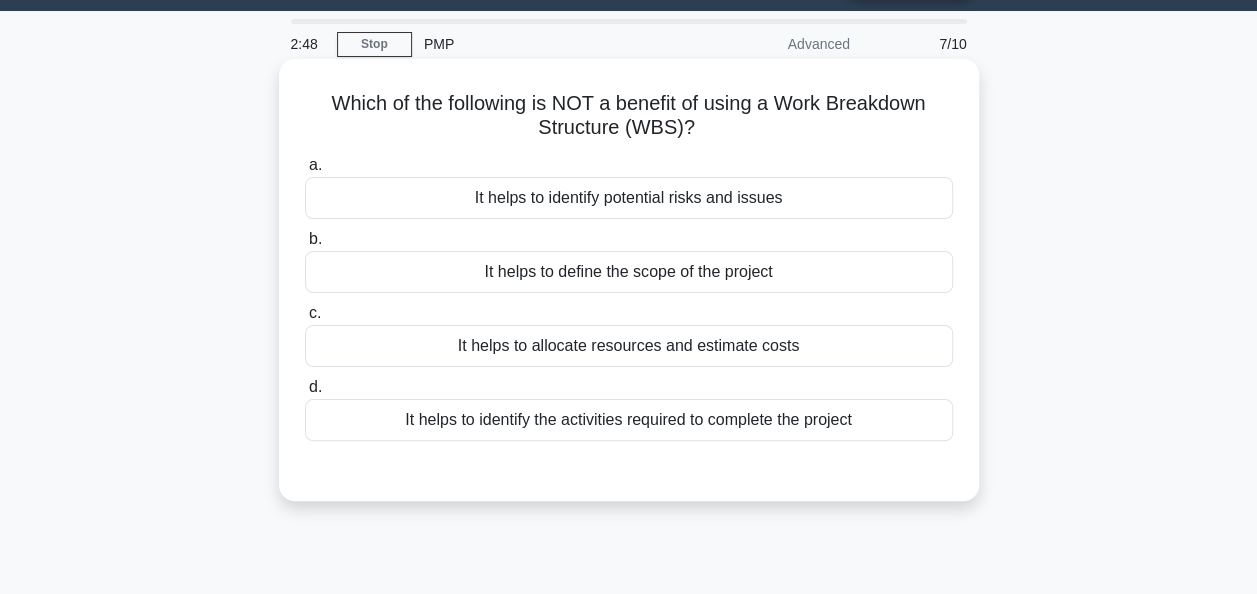 click on "It helps to identify potential risks and issues" at bounding box center (629, 198) 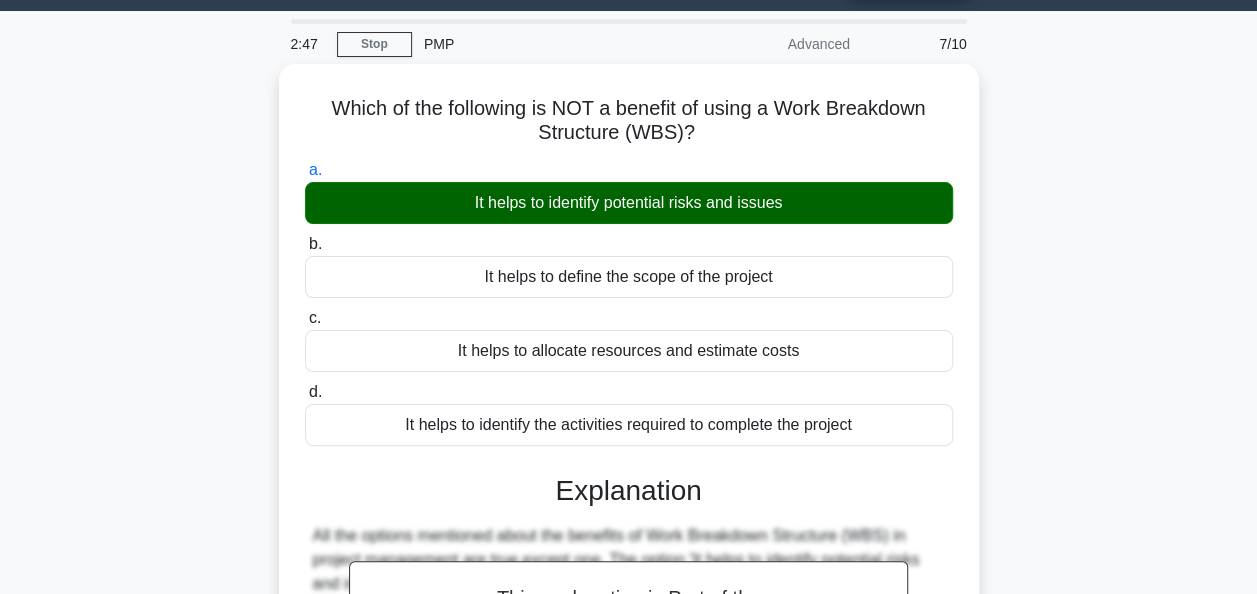 scroll, scrollTop: 486, scrollLeft: 0, axis: vertical 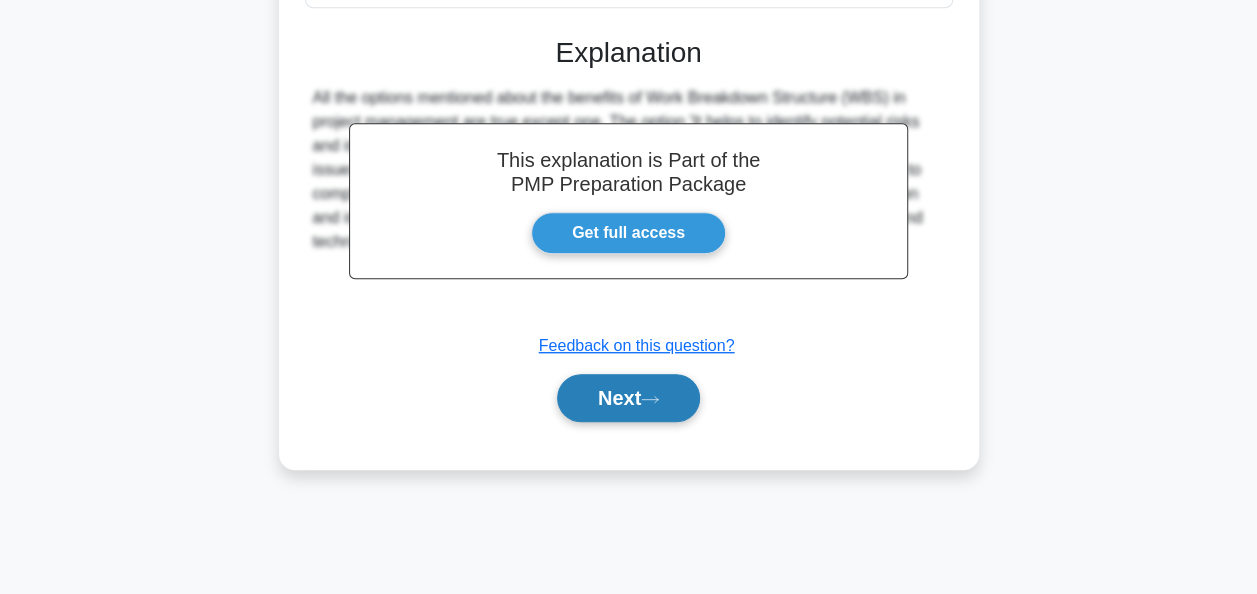 click on "Next" at bounding box center (628, 398) 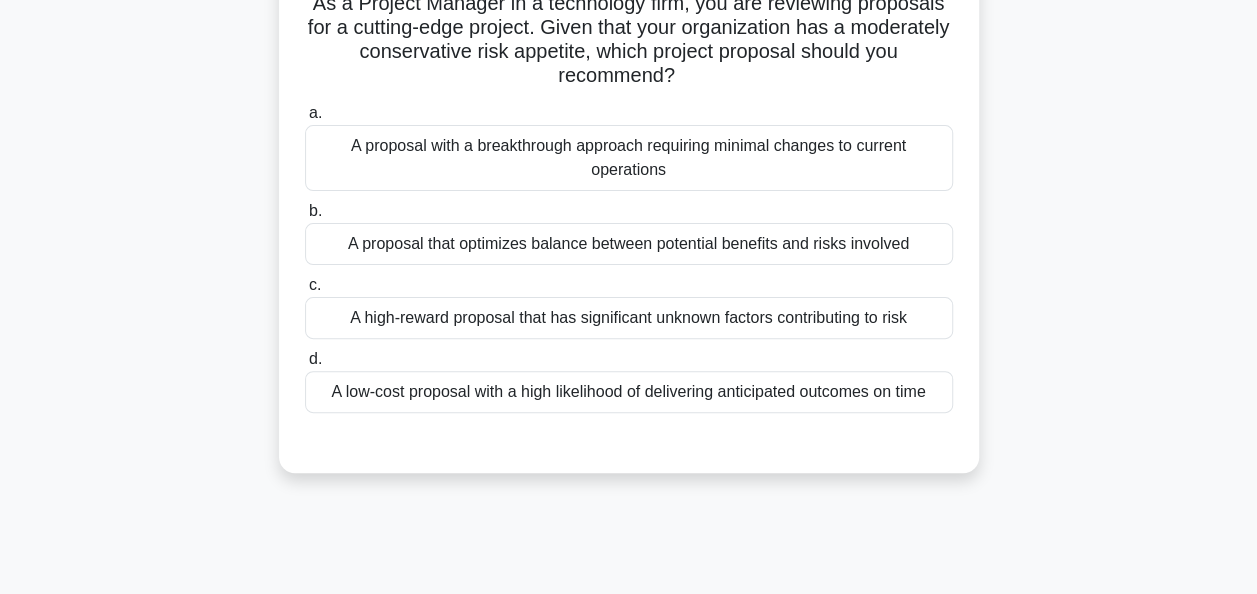 scroll, scrollTop: 156, scrollLeft: 0, axis: vertical 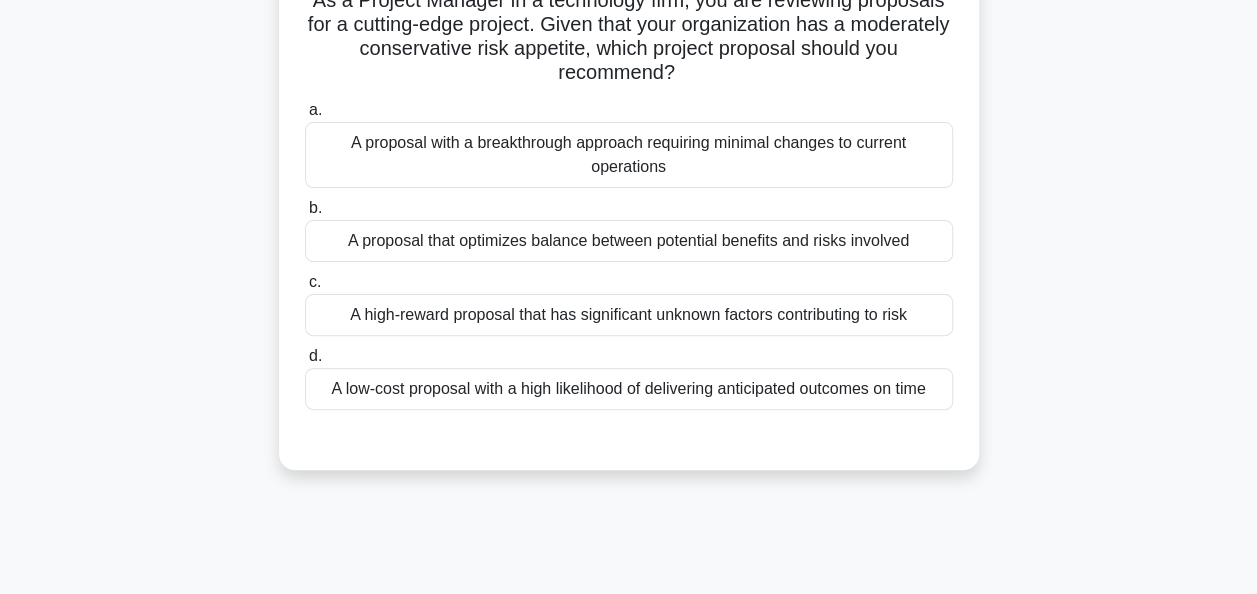 click on "A proposal that optimizes balance between potential benefits and risks involved" at bounding box center (629, 241) 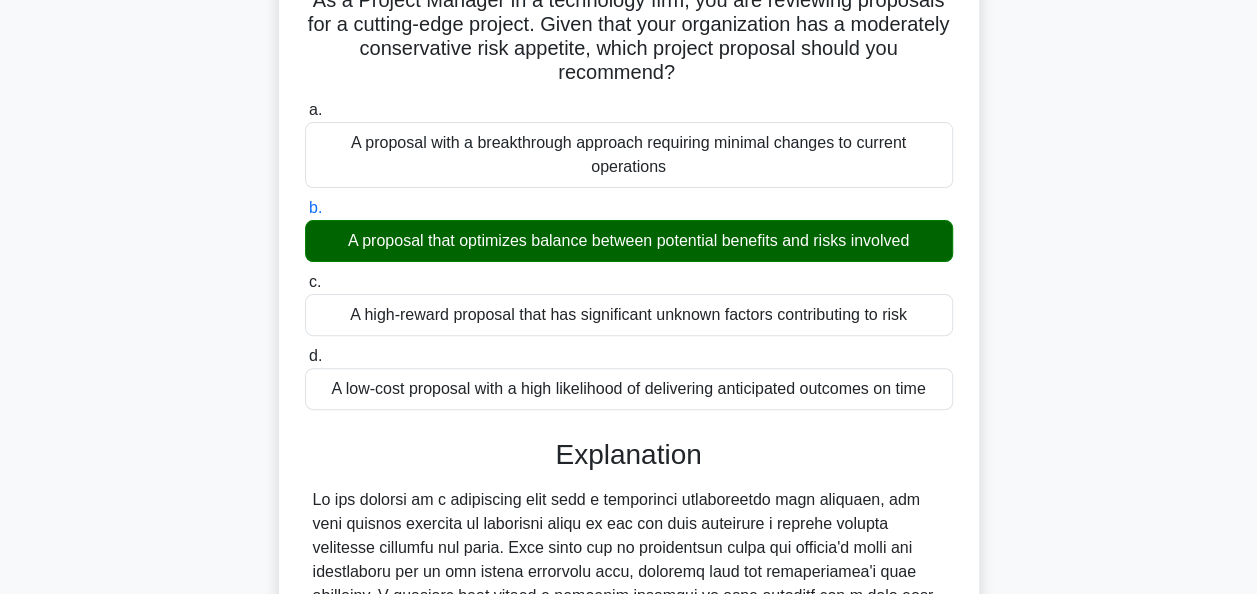 scroll, scrollTop: 564, scrollLeft: 0, axis: vertical 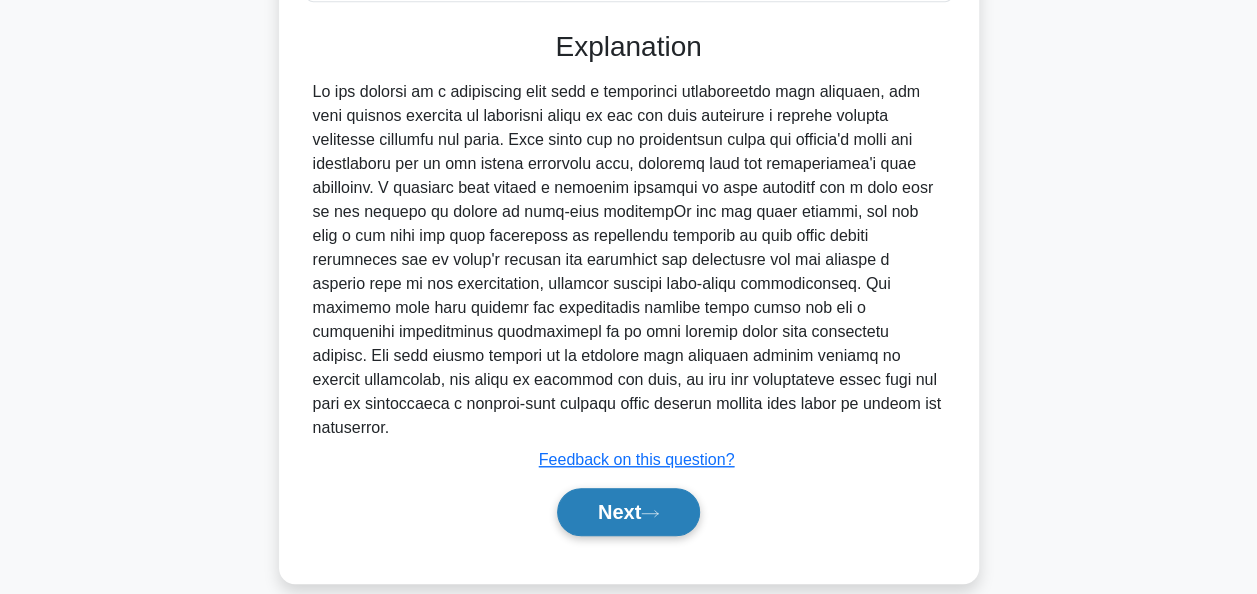 click on "Next" at bounding box center (628, 512) 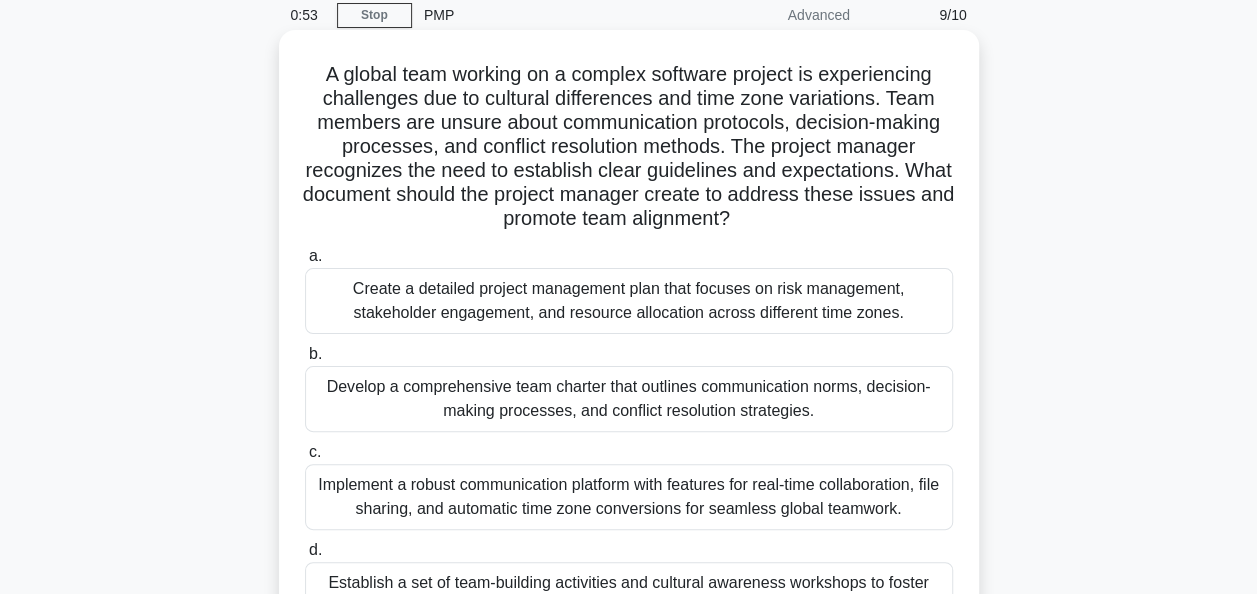 scroll, scrollTop: 83, scrollLeft: 0, axis: vertical 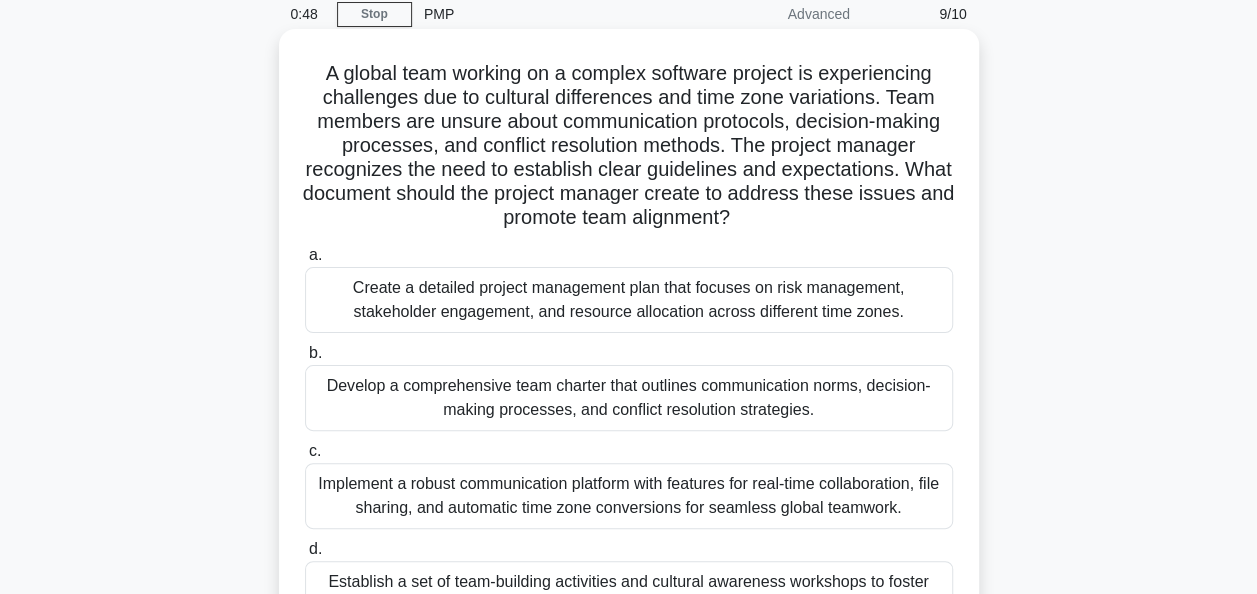 click on "Develop a comprehensive team charter that outlines communication norms, decision-making processes, and conflict resolution strategies." at bounding box center (629, 398) 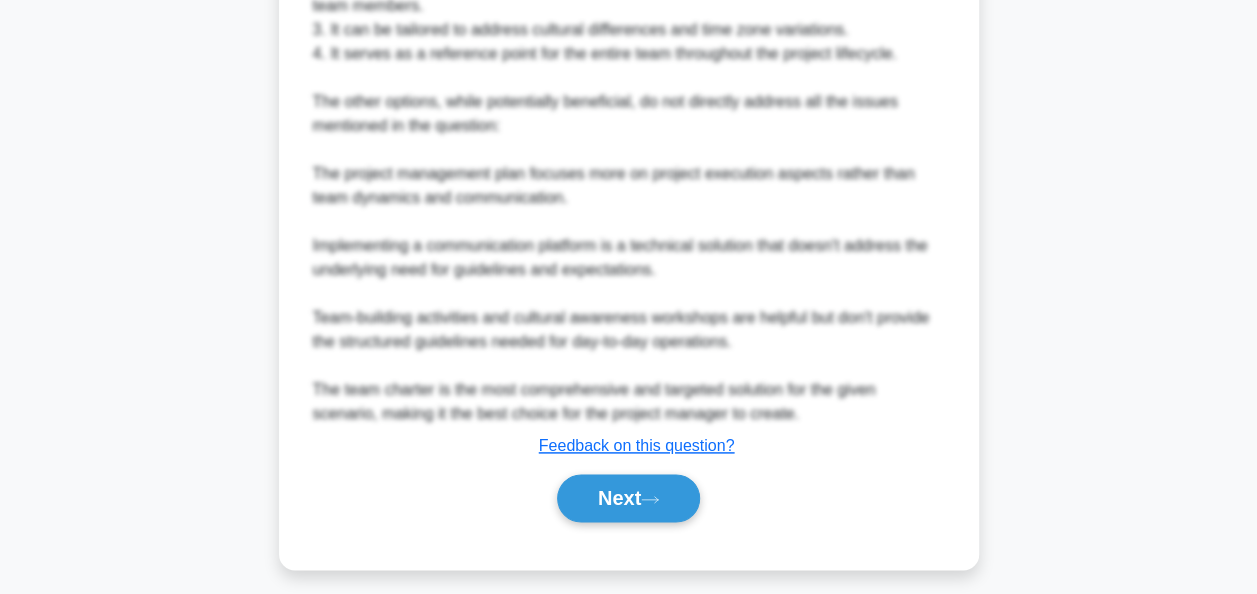 scroll, scrollTop: 1068, scrollLeft: 0, axis: vertical 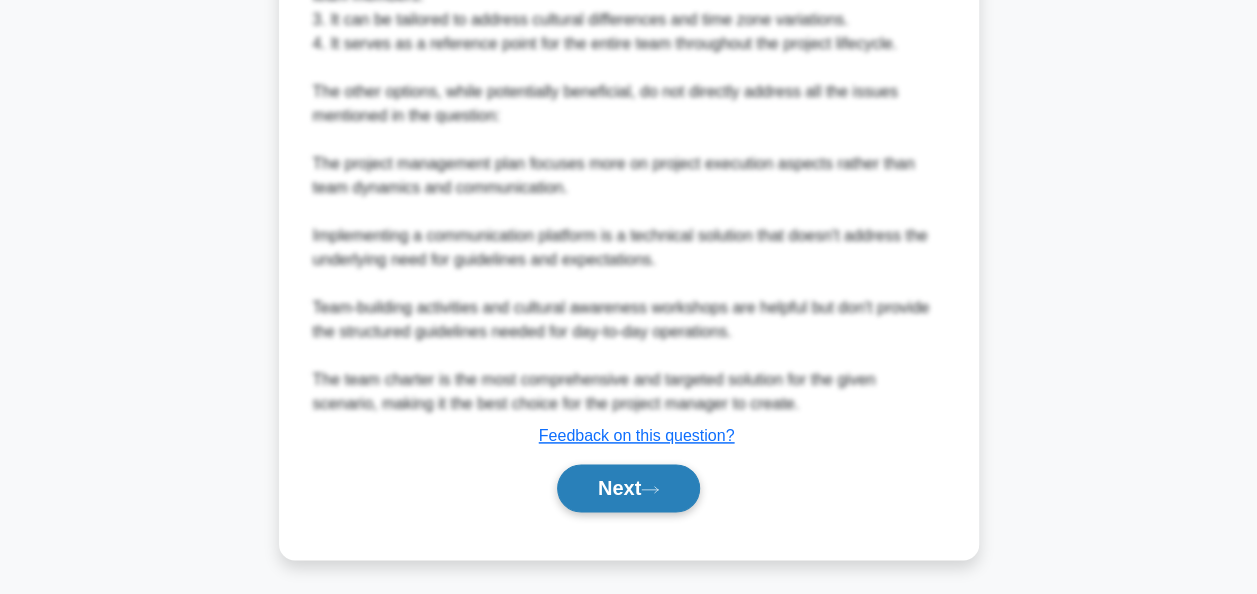 click on "Next" at bounding box center (628, 488) 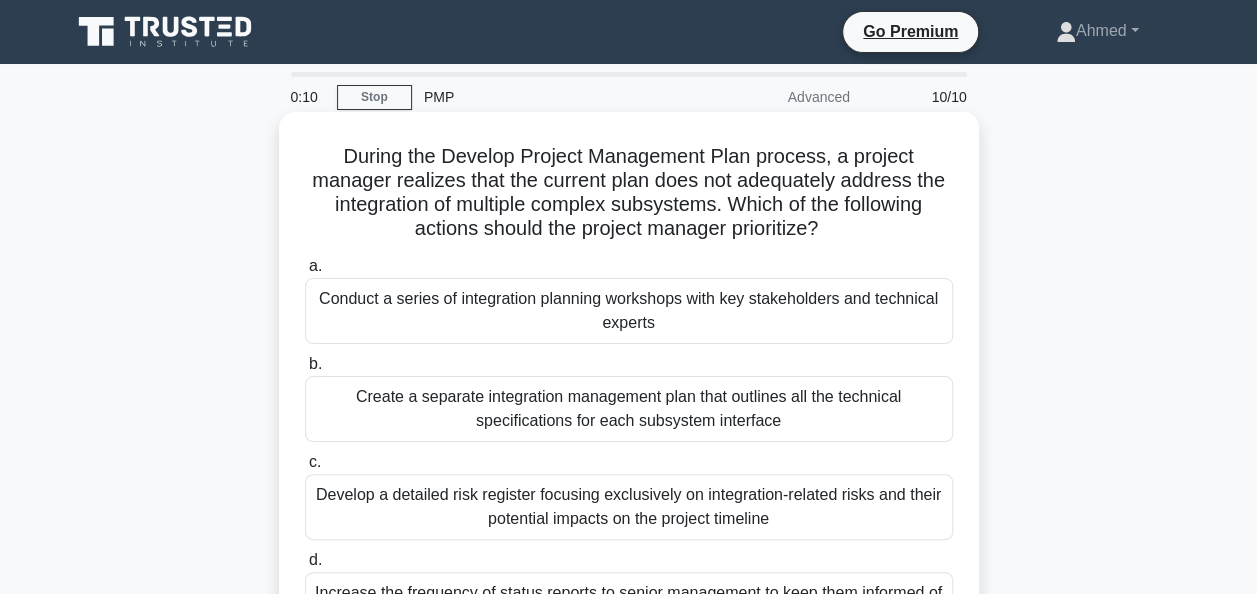 scroll, scrollTop: 232, scrollLeft: 0, axis: vertical 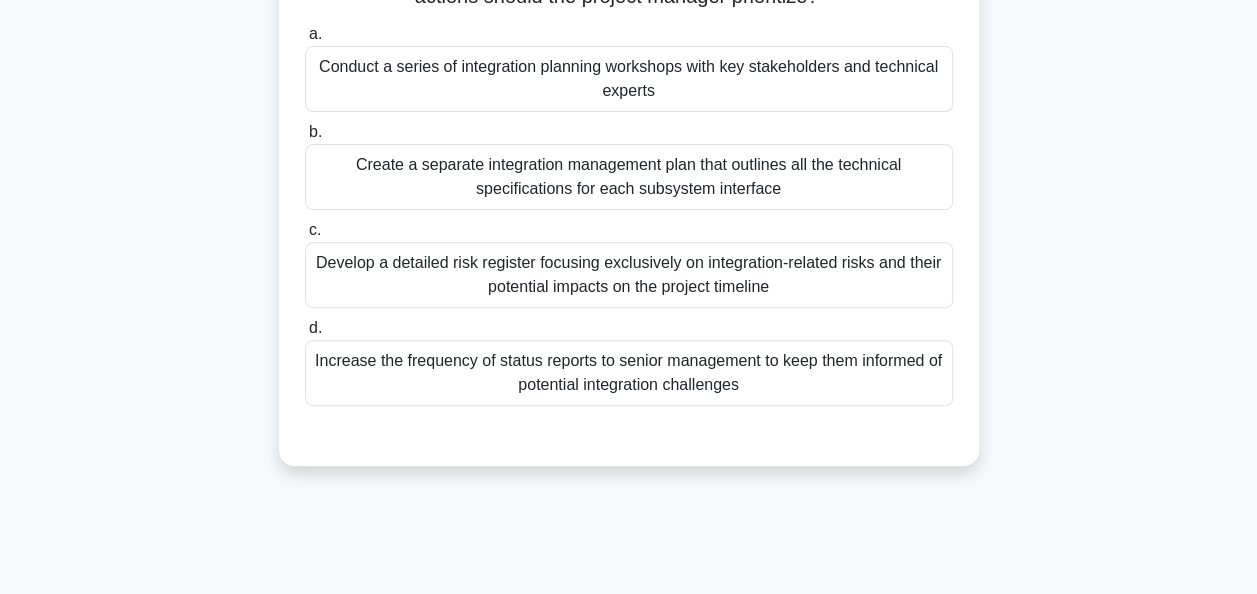 click on "Develop a detailed risk register focusing exclusively on integration-related risks and their potential impacts on the project timeline" at bounding box center [629, 275] 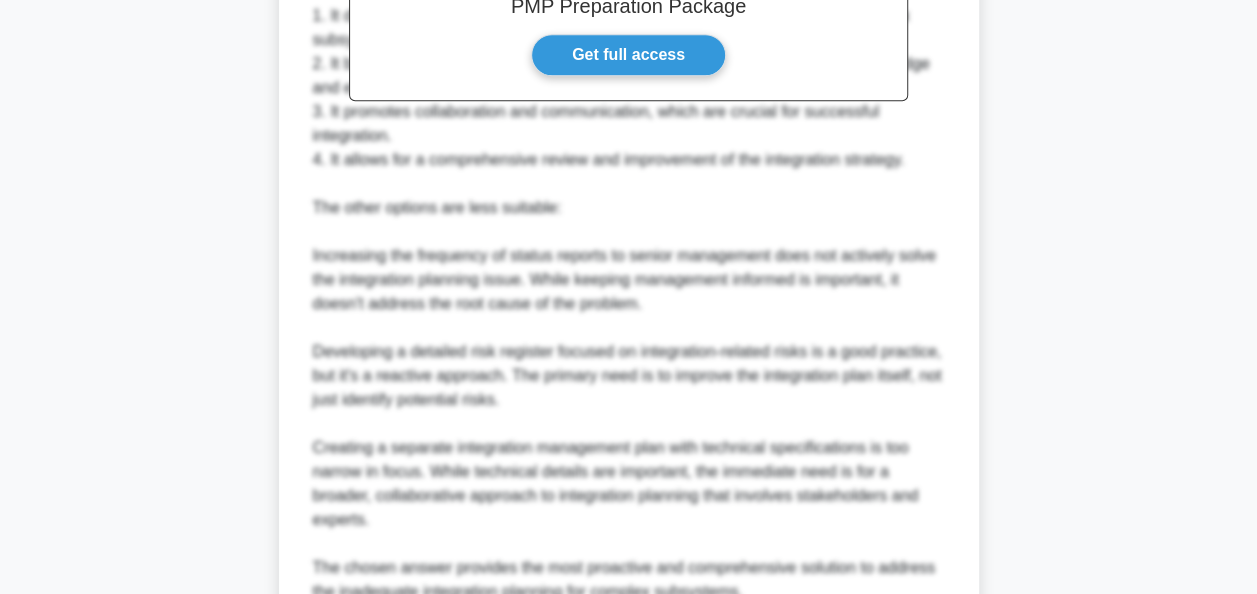 scroll, scrollTop: 999, scrollLeft: 0, axis: vertical 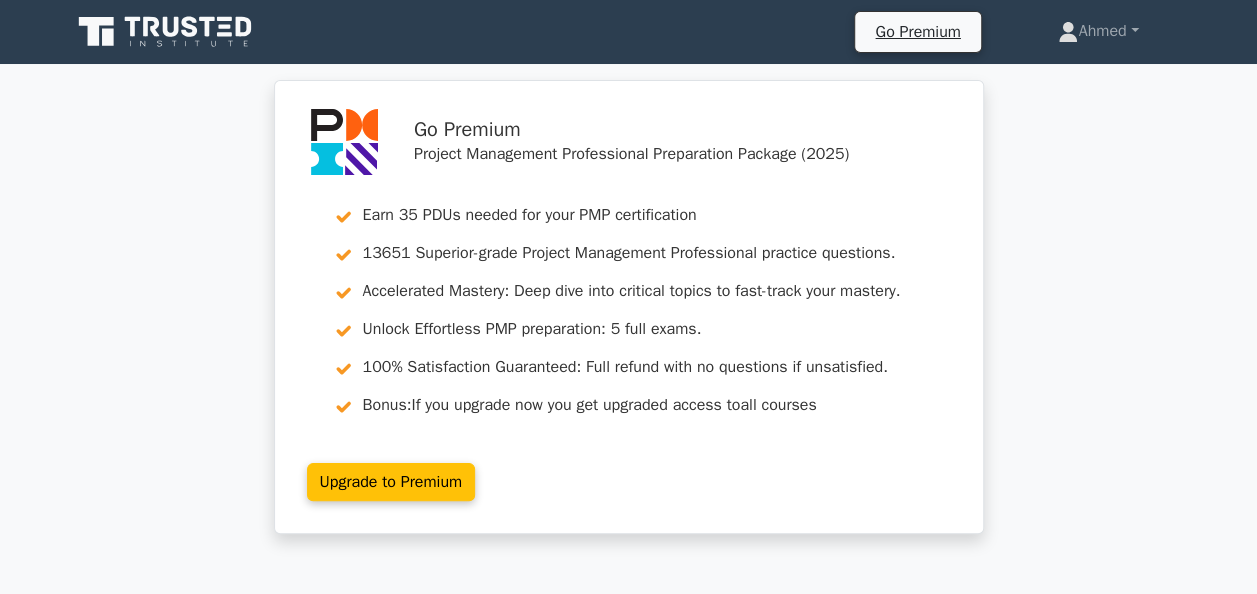 click 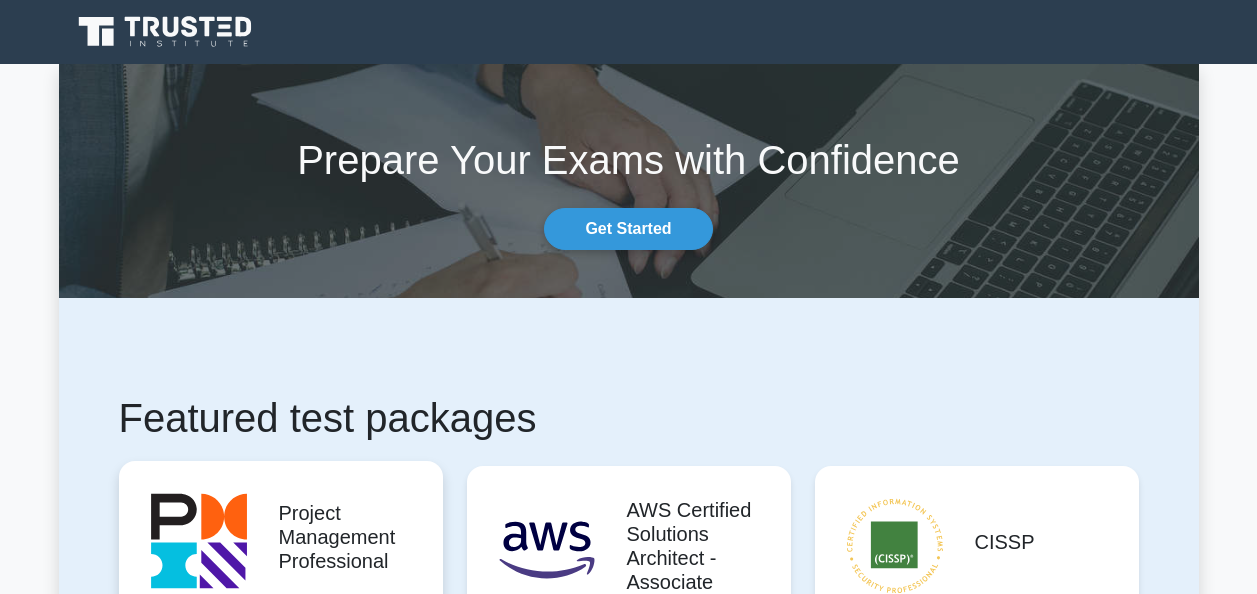 scroll, scrollTop: 375, scrollLeft: 0, axis: vertical 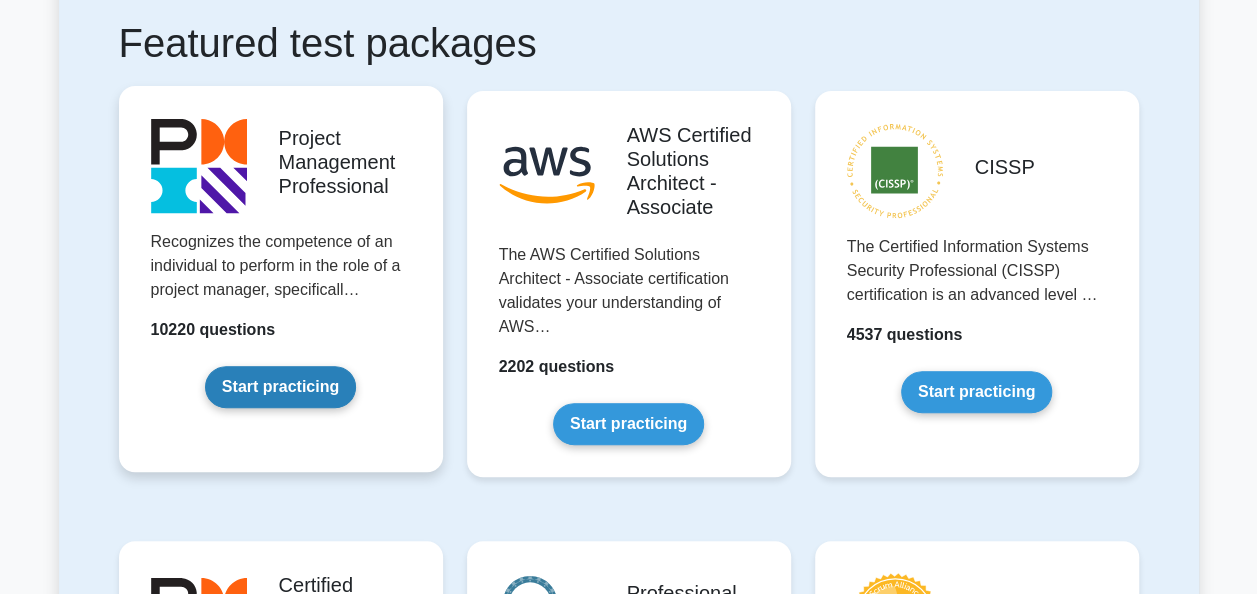click on "Start practicing" at bounding box center (280, 387) 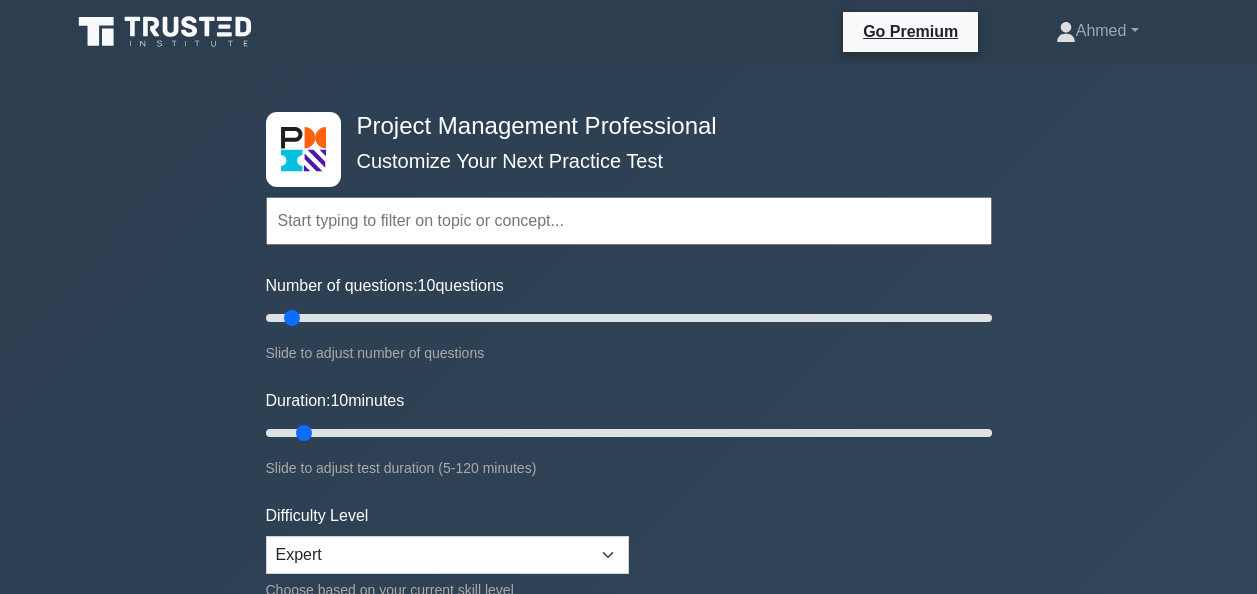 scroll, scrollTop: 0, scrollLeft: 0, axis: both 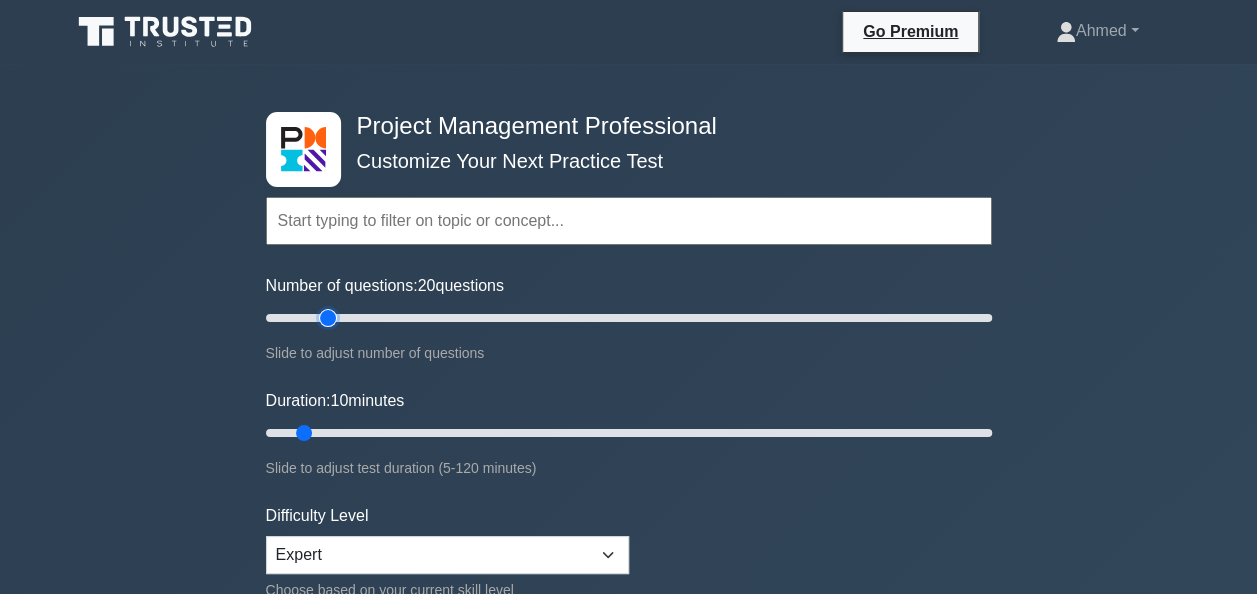 click on "Number of questions:  20  questions" at bounding box center [629, 318] 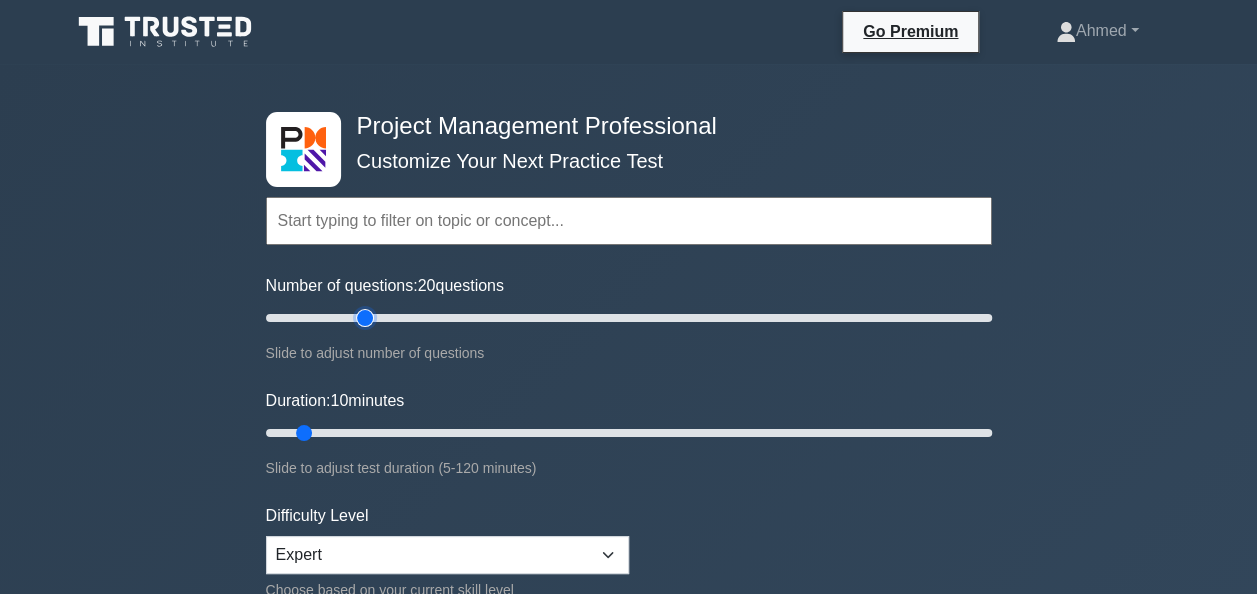 type on "30" 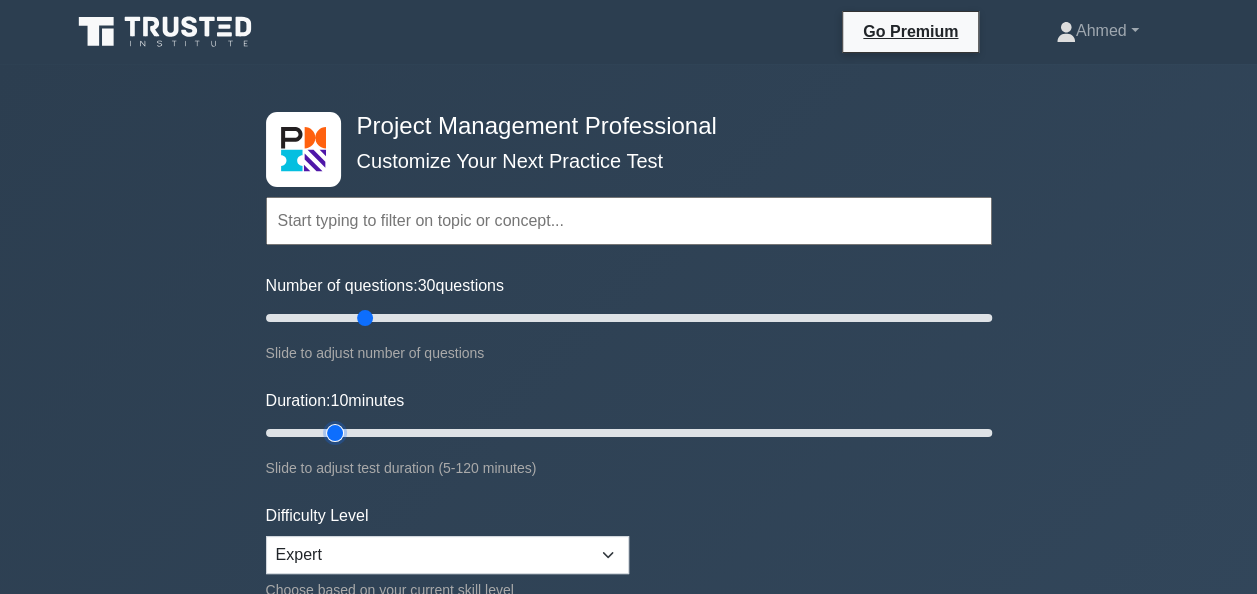 click on "Duration:  10  minutes" at bounding box center (629, 433) 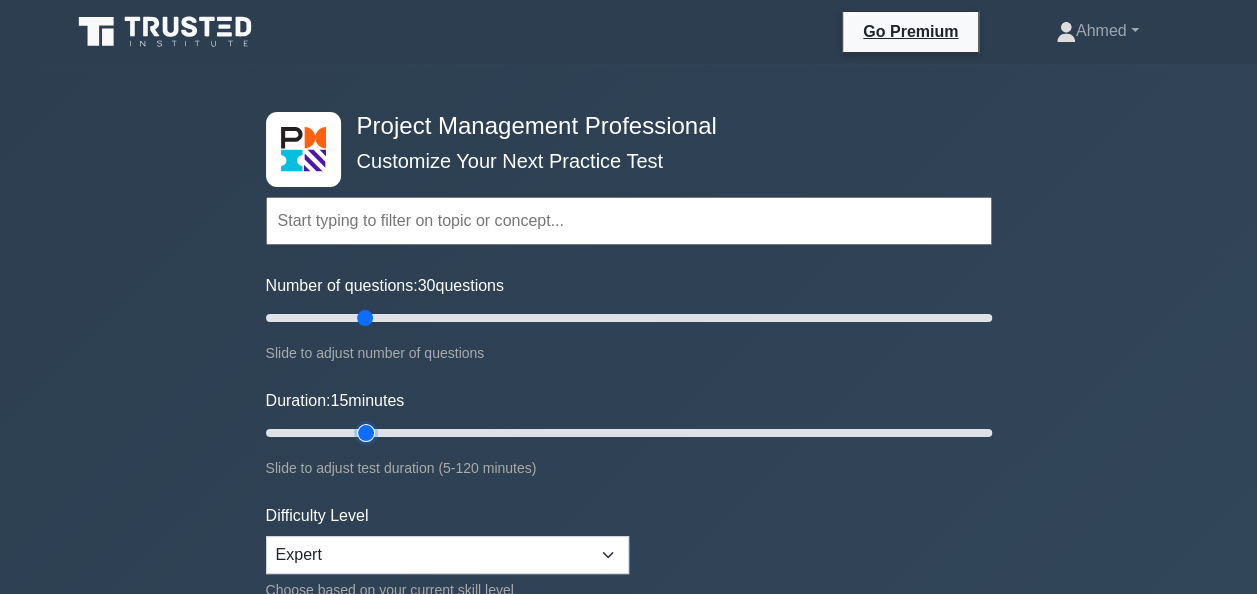 type on "20" 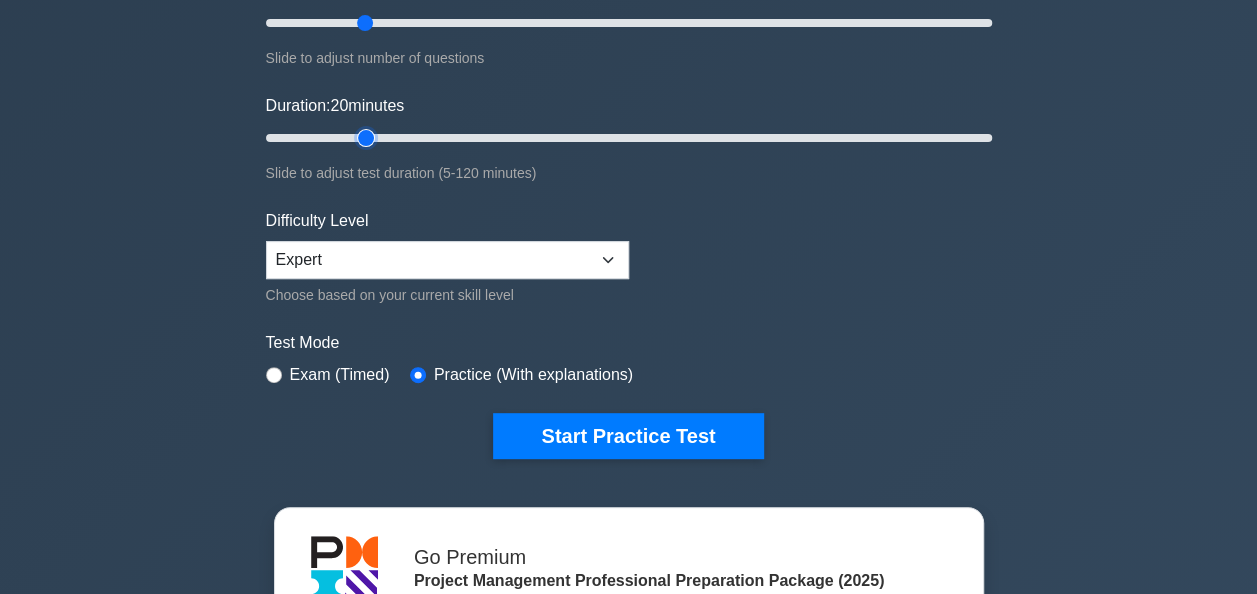 scroll, scrollTop: 384, scrollLeft: 0, axis: vertical 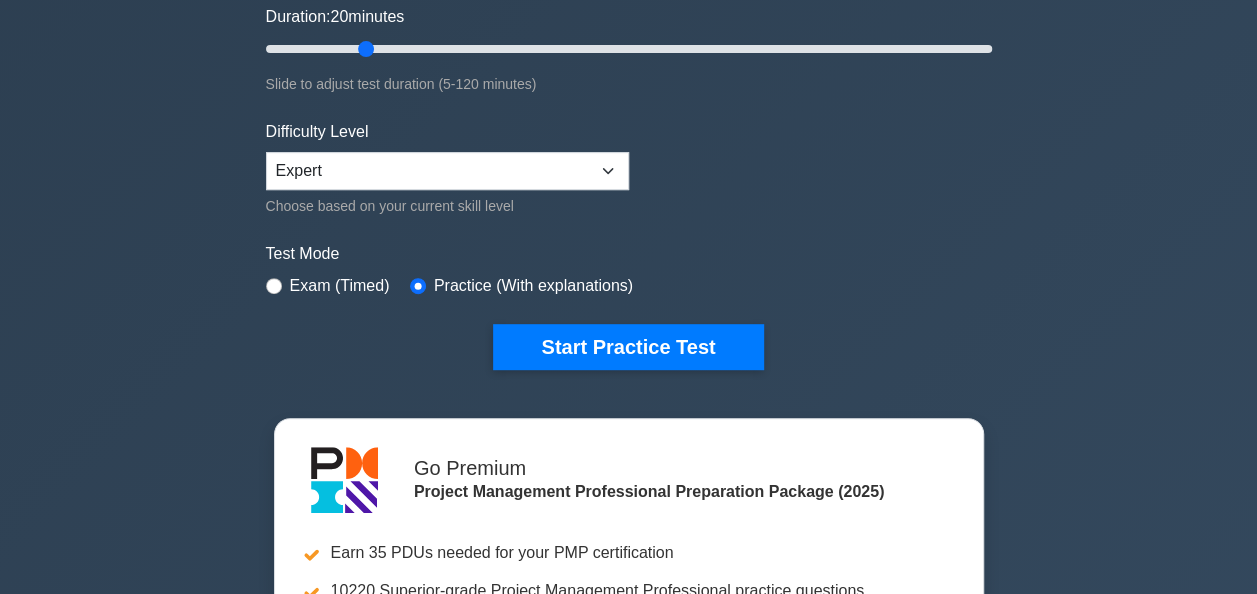 click on "Go Premium
Ahmed" at bounding box center [628, 4182] 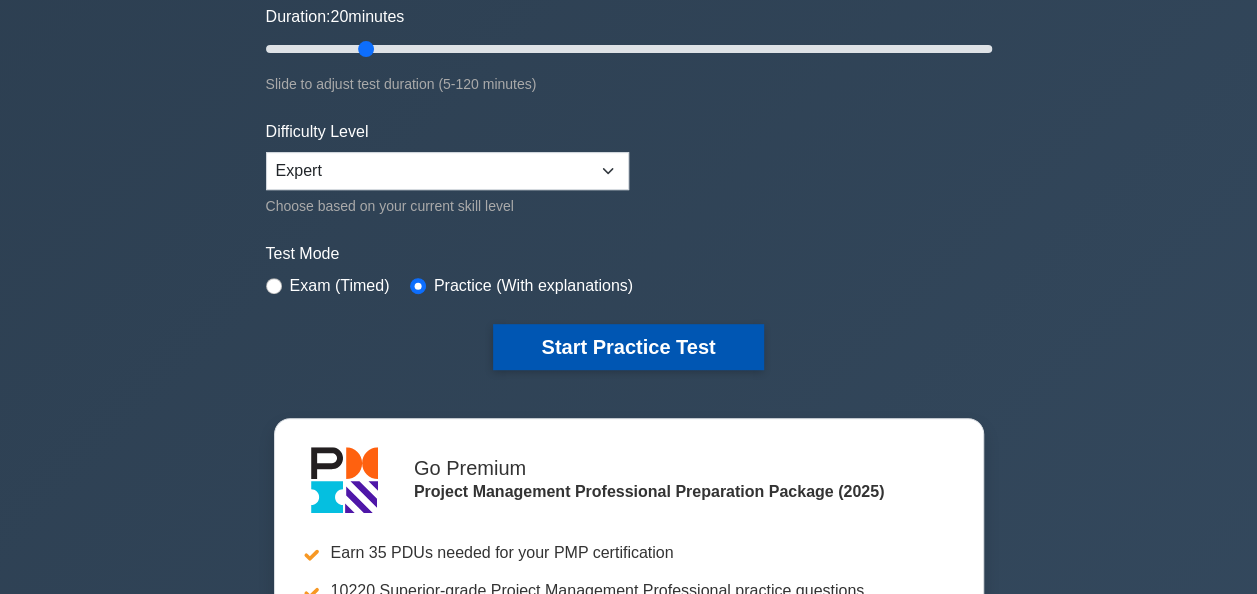 click on "Start Practice Test" at bounding box center [628, 347] 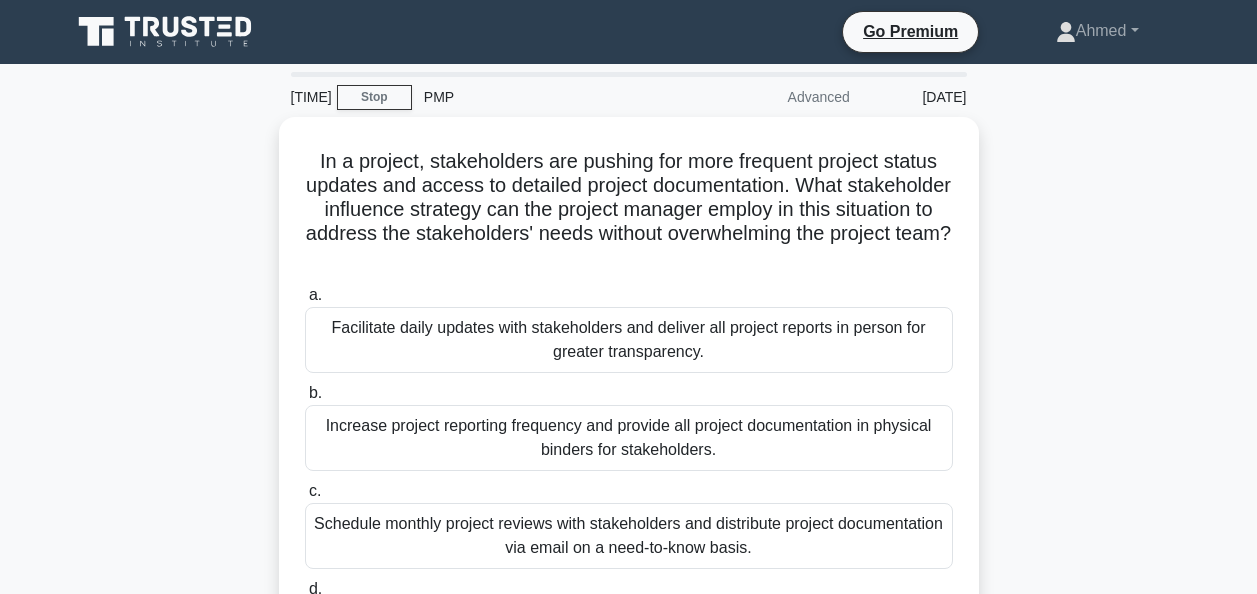 scroll, scrollTop: 0, scrollLeft: 0, axis: both 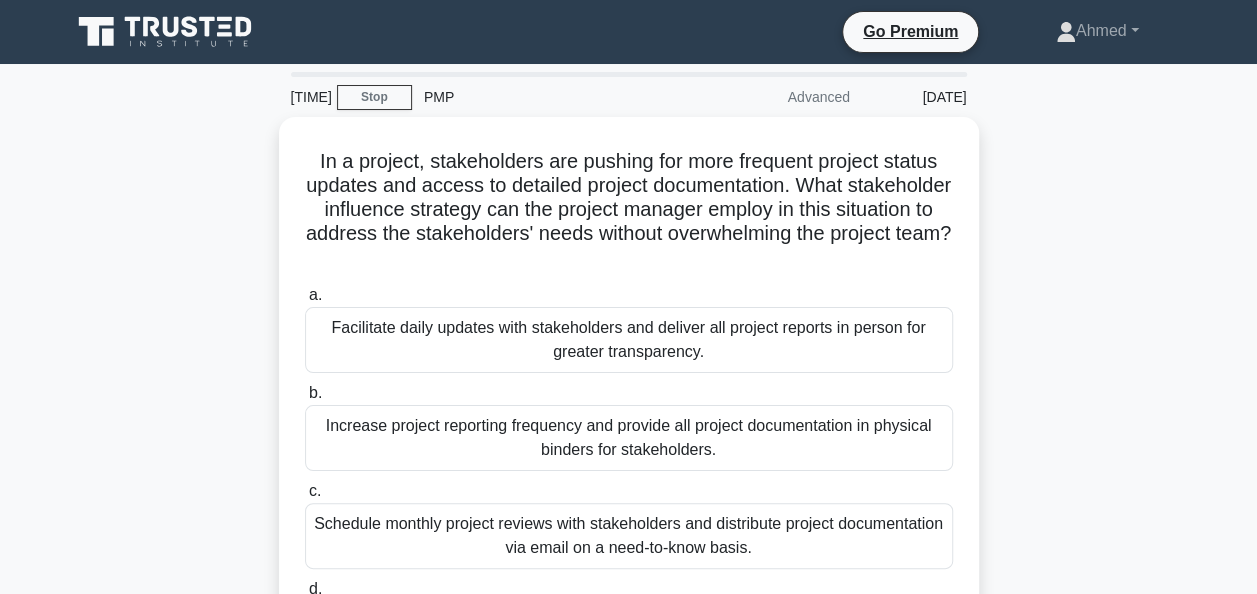 click 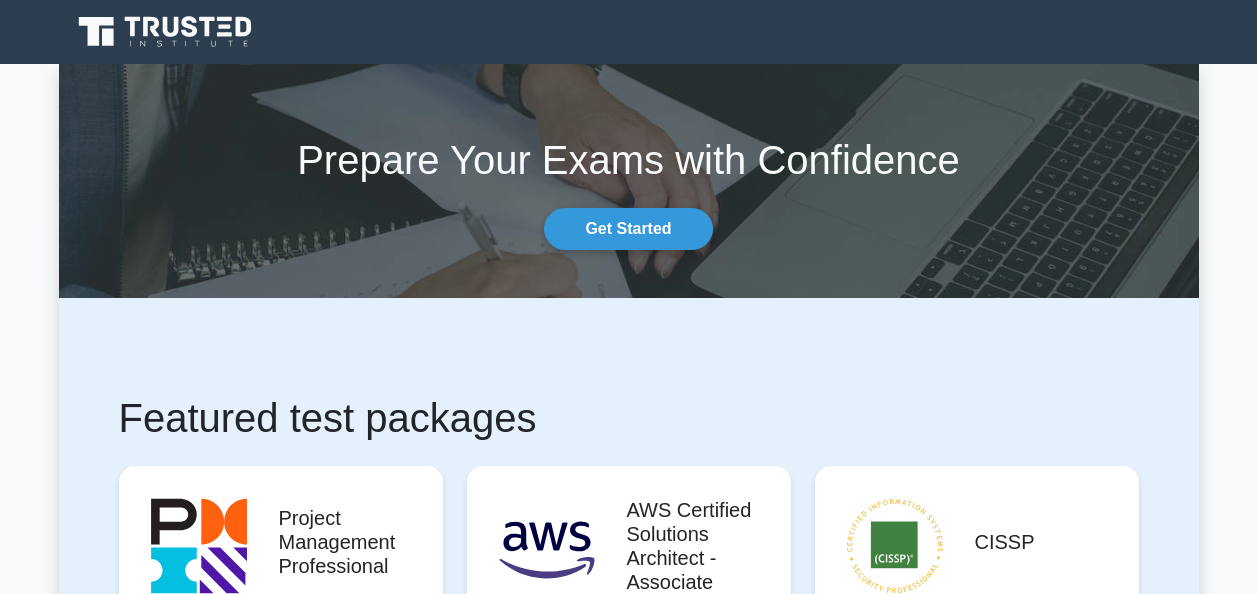 scroll, scrollTop: 0, scrollLeft: 0, axis: both 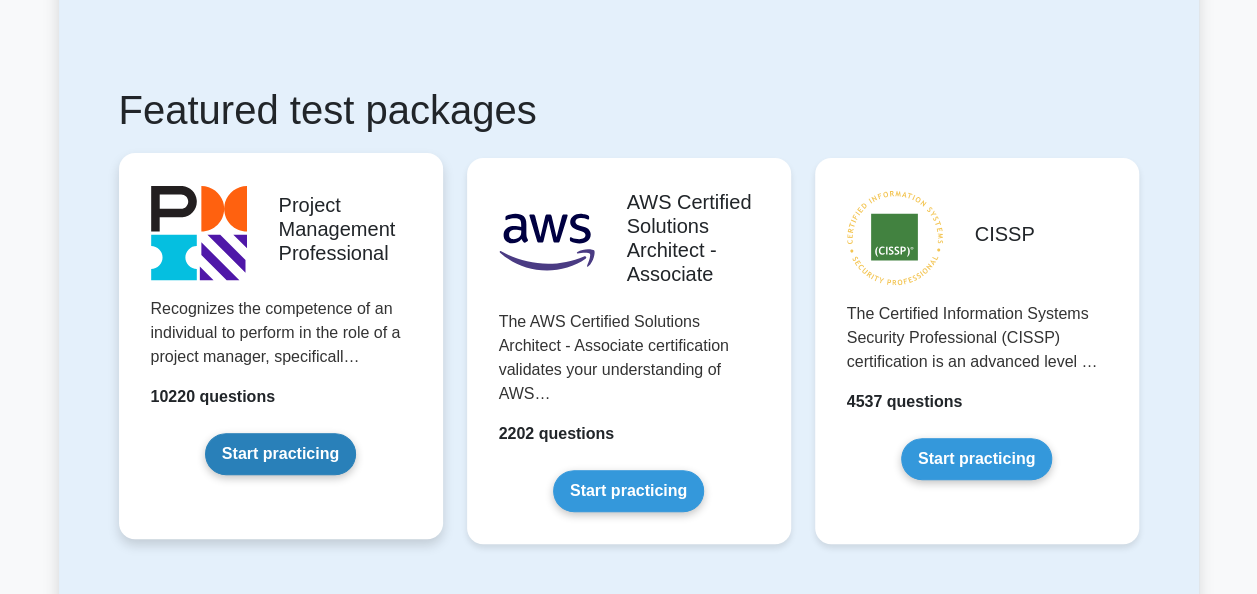 click on "Start practicing" at bounding box center [280, 454] 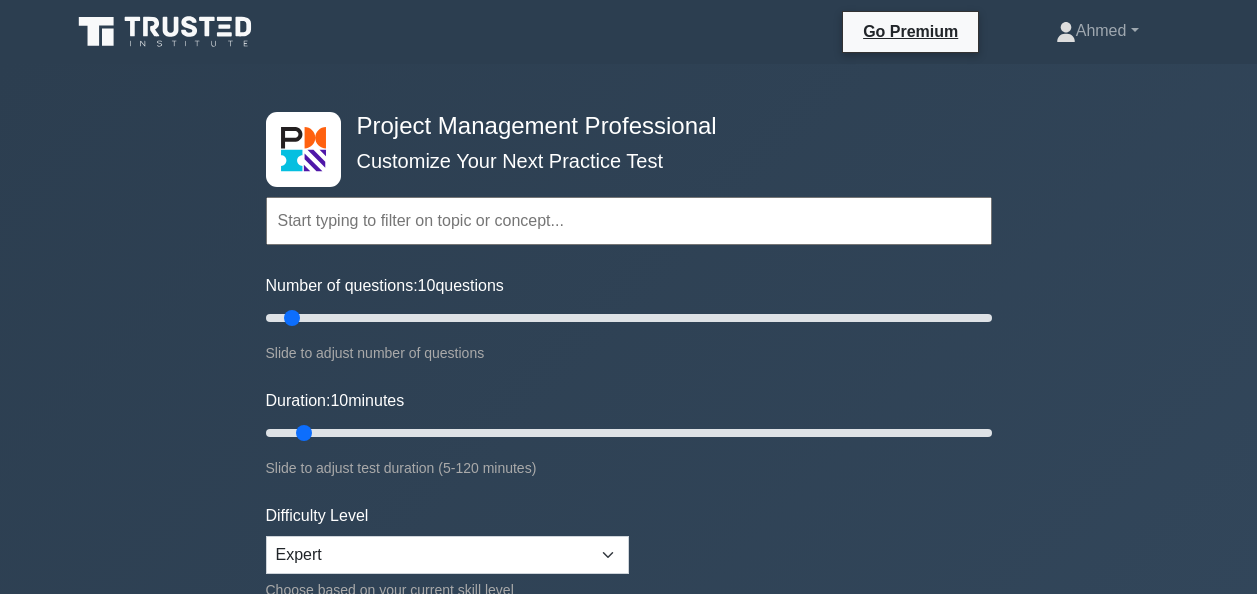 scroll, scrollTop: 0, scrollLeft: 0, axis: both 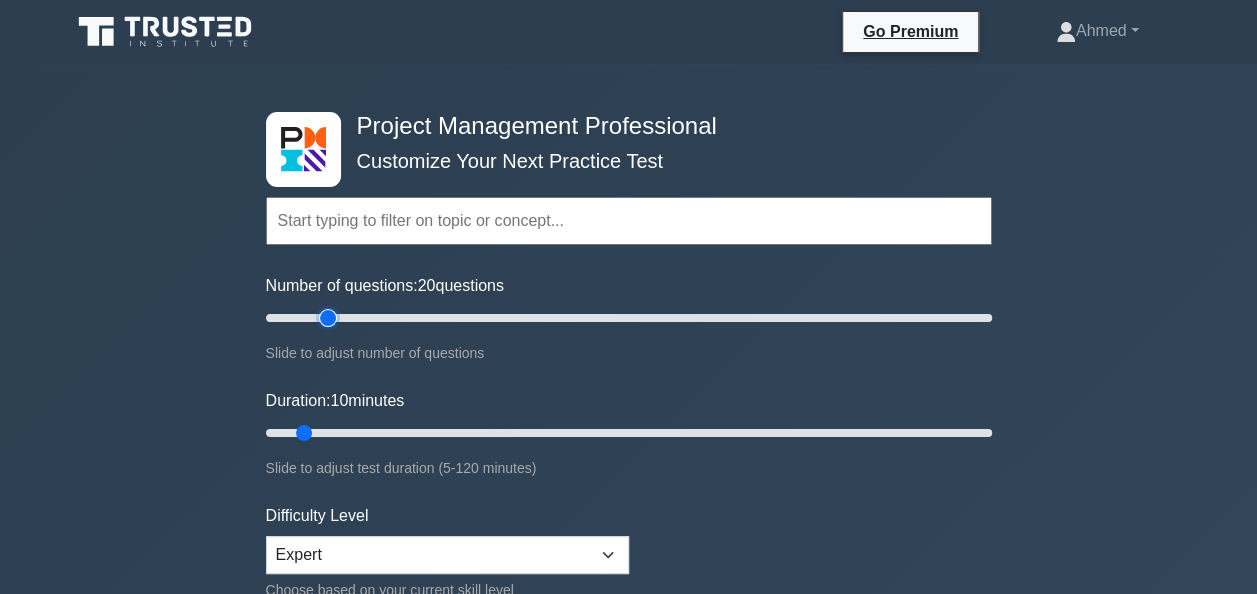 click on "Number of questions:  20  questions" at bounding box center [629, 318] 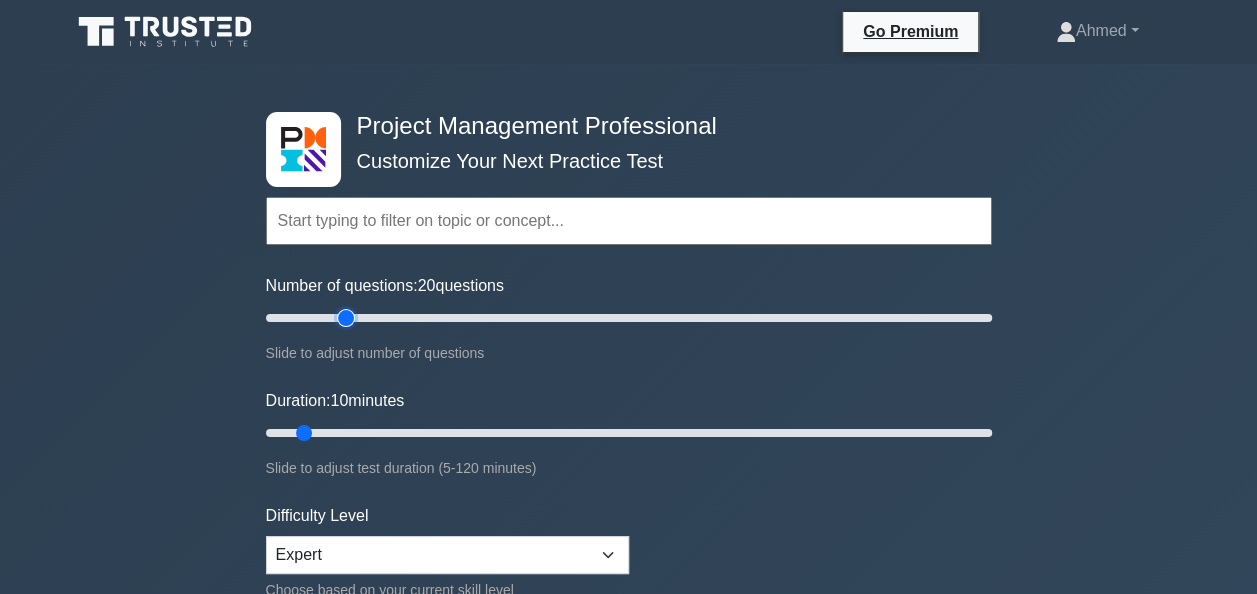 click on "Number of questions:  20  questions" at bounding box center (629, 318) 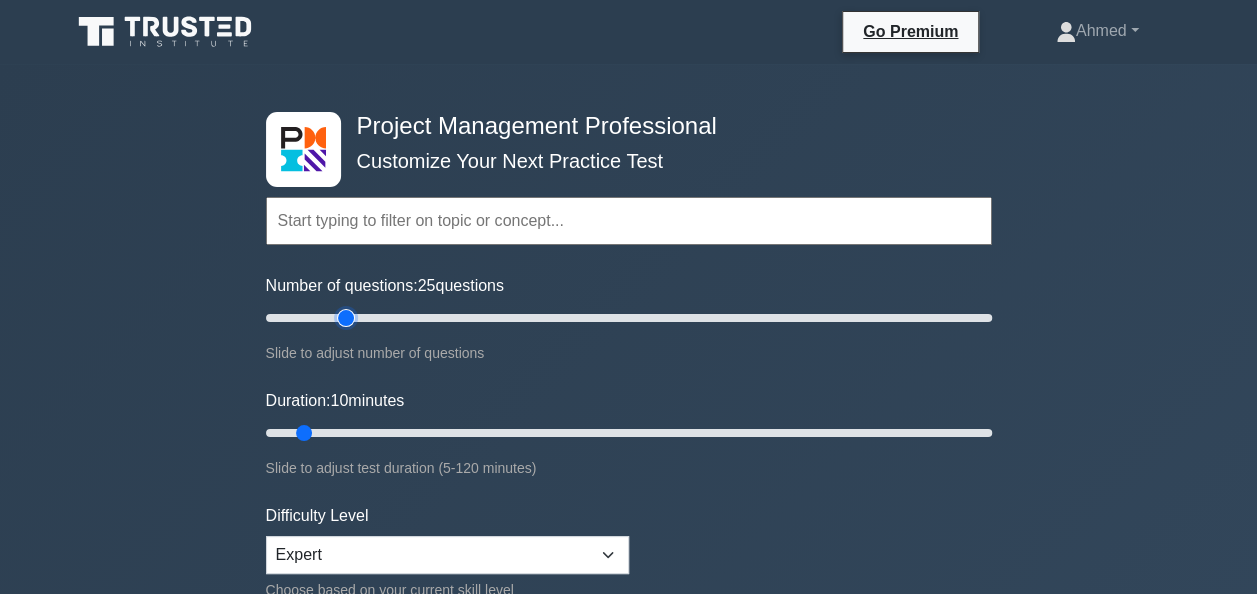 click on "Number of questions:  25  questions" at bounding box center [629, 318] 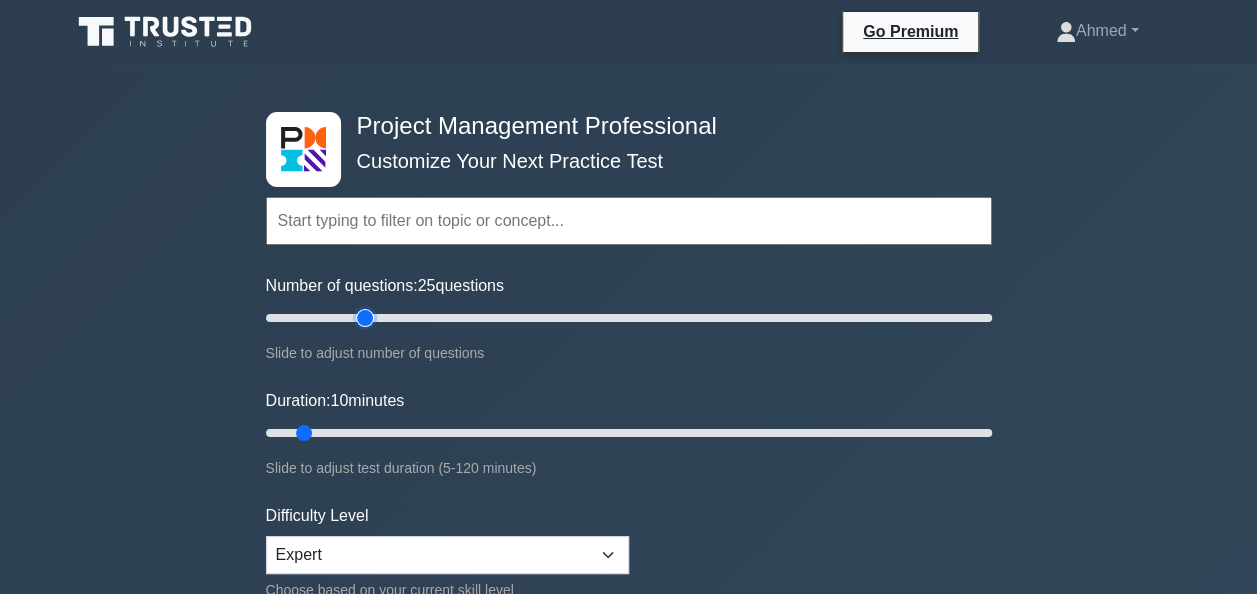 type on "30" 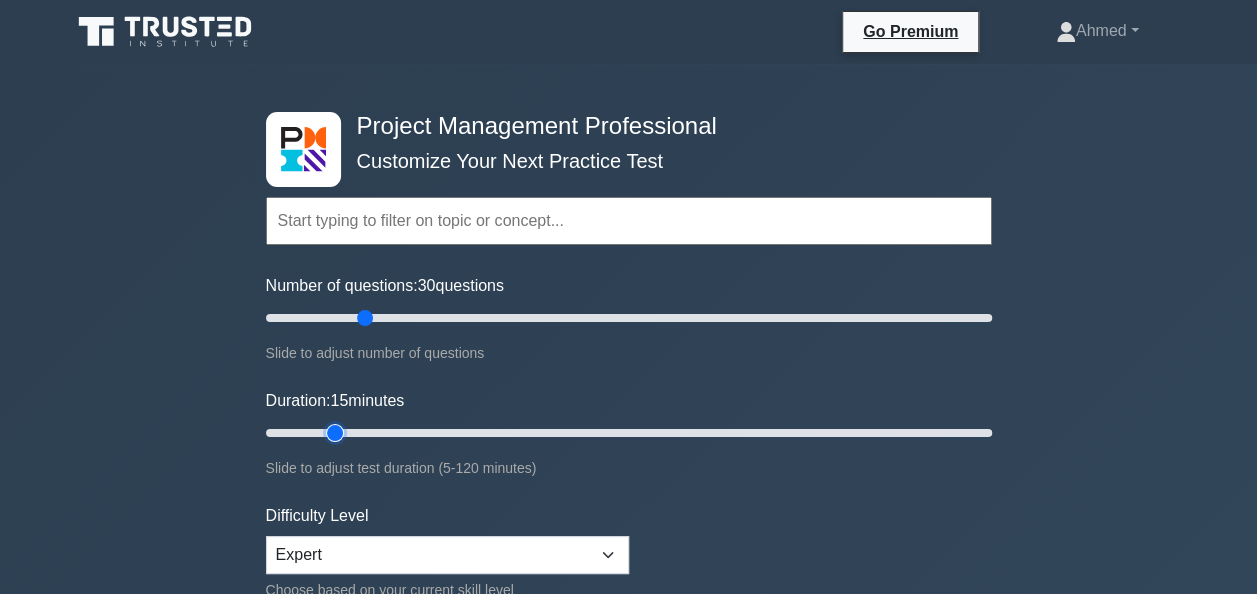 type on "15" 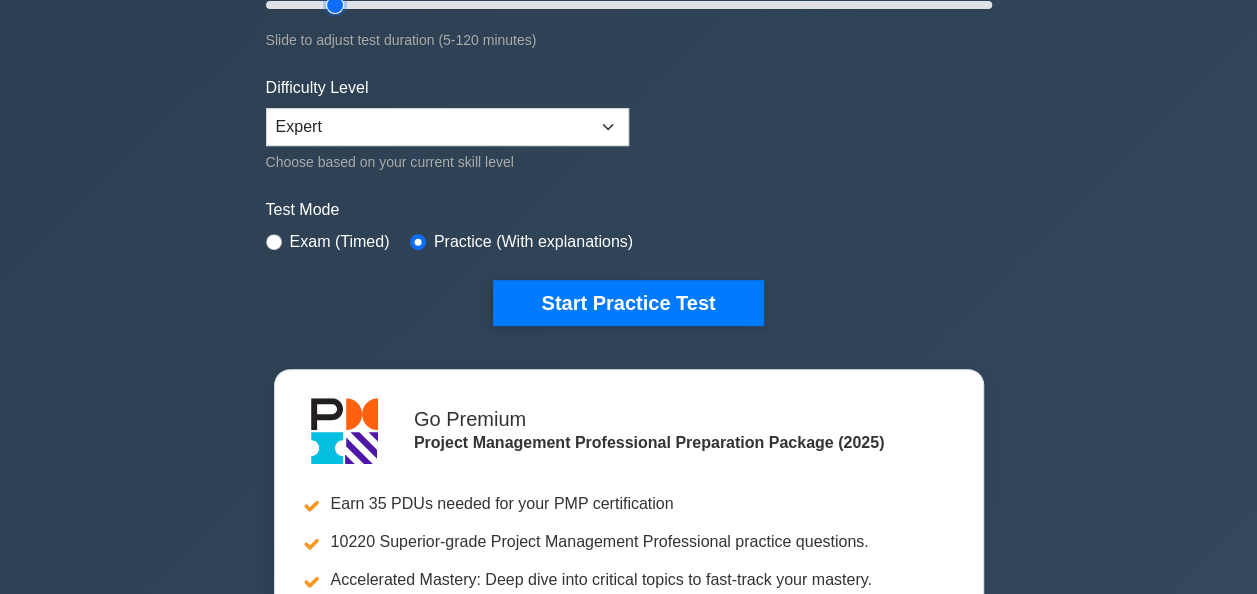 scroll, scrollTop: 481, scrollLeft: 0, axis: vertical 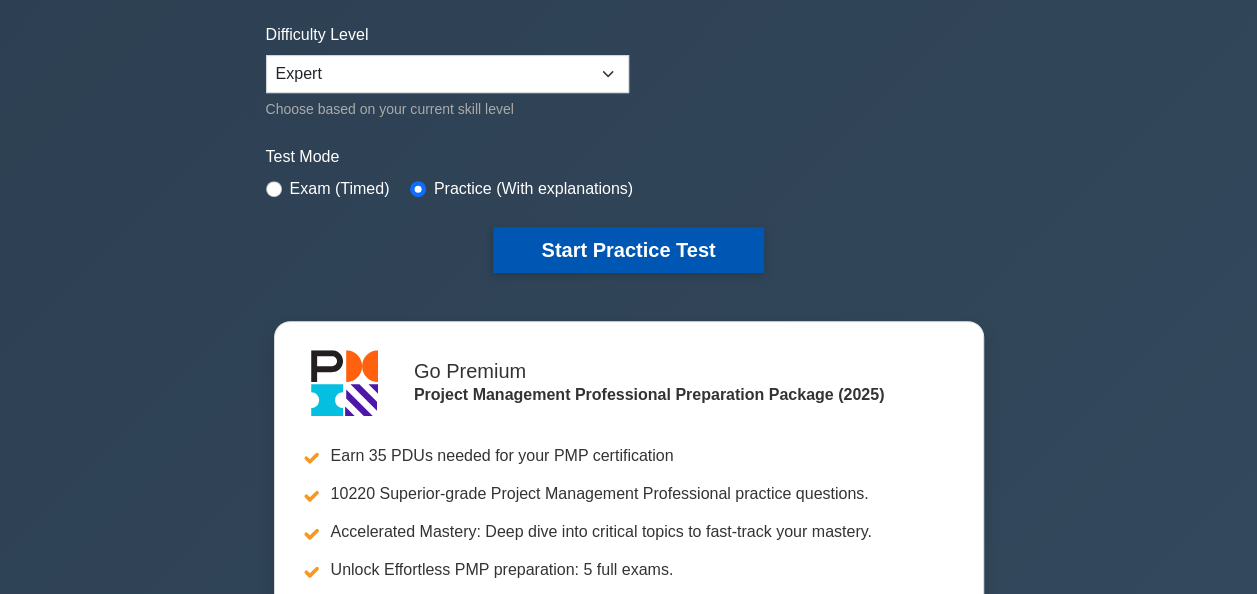 click on "Start Practice Test" at bounding box center (628, 250) 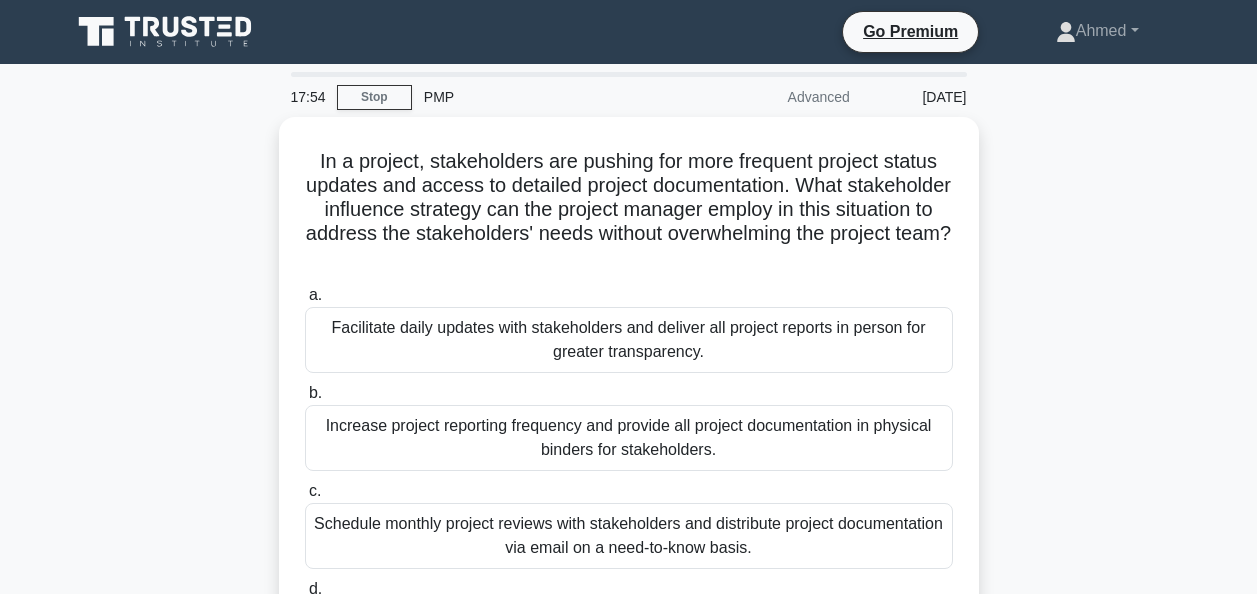 scroll, scrollTop: 0, scrollLeft: 0, axis: both 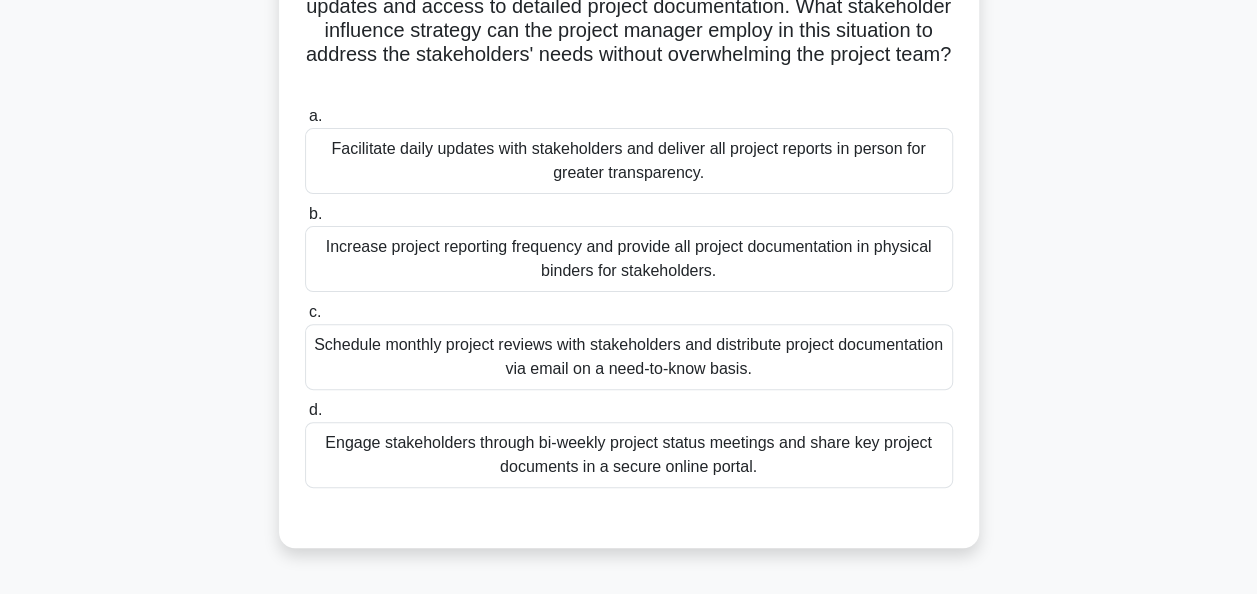 click on "Engage stakeholders through bi-weekly project status meetings and share key project documents in a secure online portal." at bounding box center [629, 455] 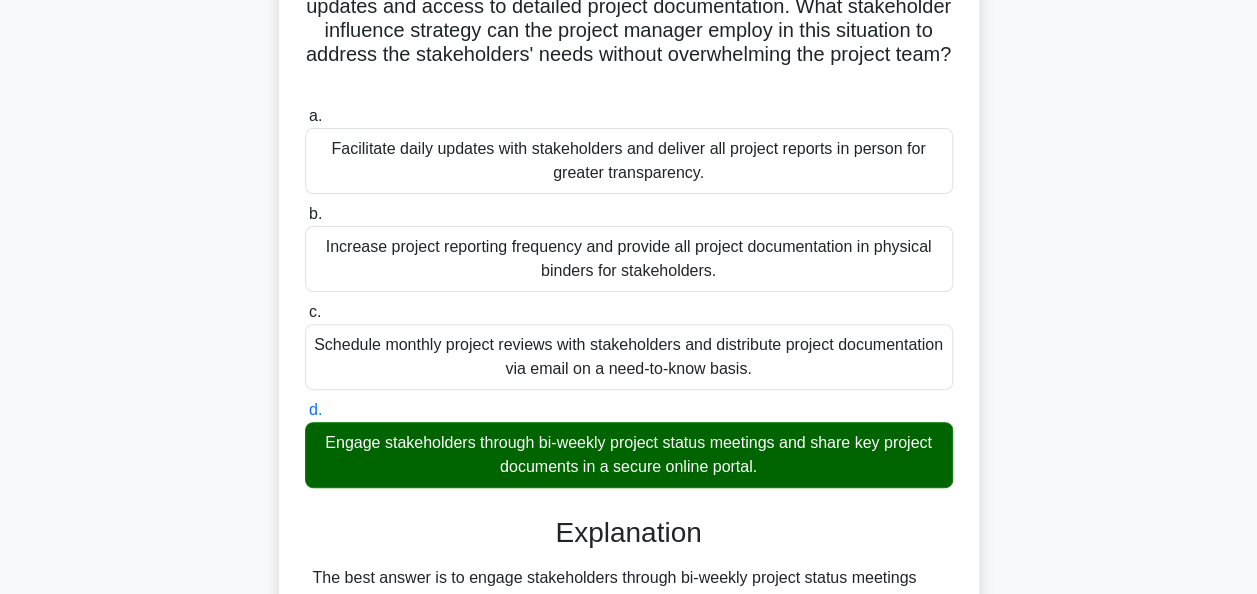 scroll, scrollTop: 732, scrollLeft: 0, axis: vertical 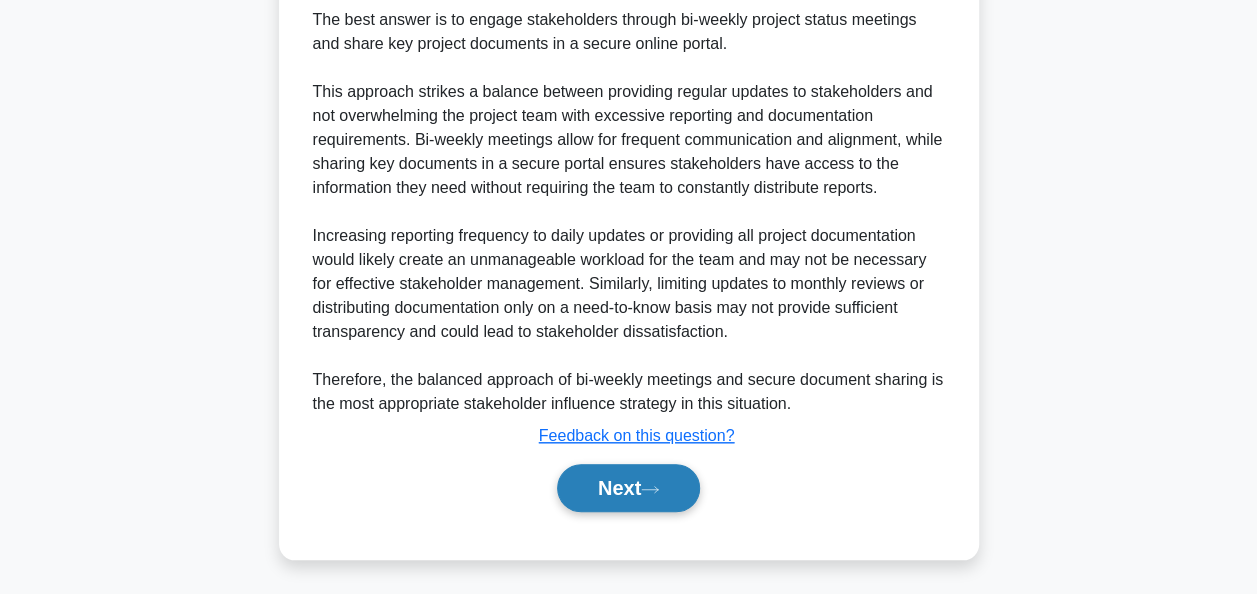 click on "Next" at bounding box center (628, 488) 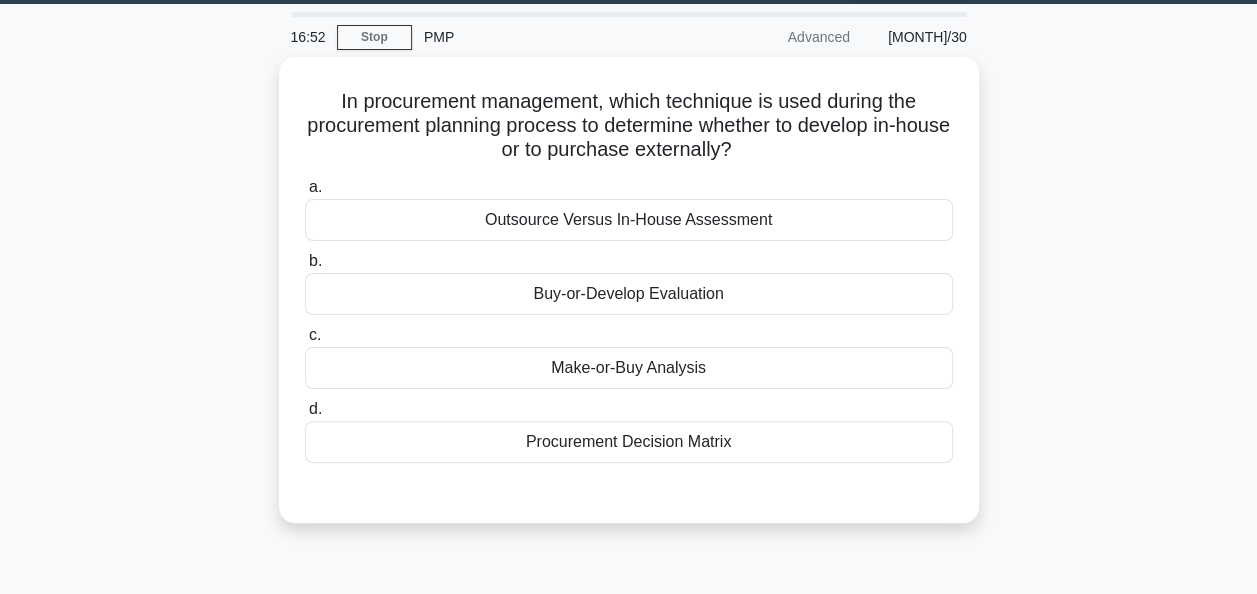 scroll, scrollTop: 60, scrollLeft: 0, axis: vertical 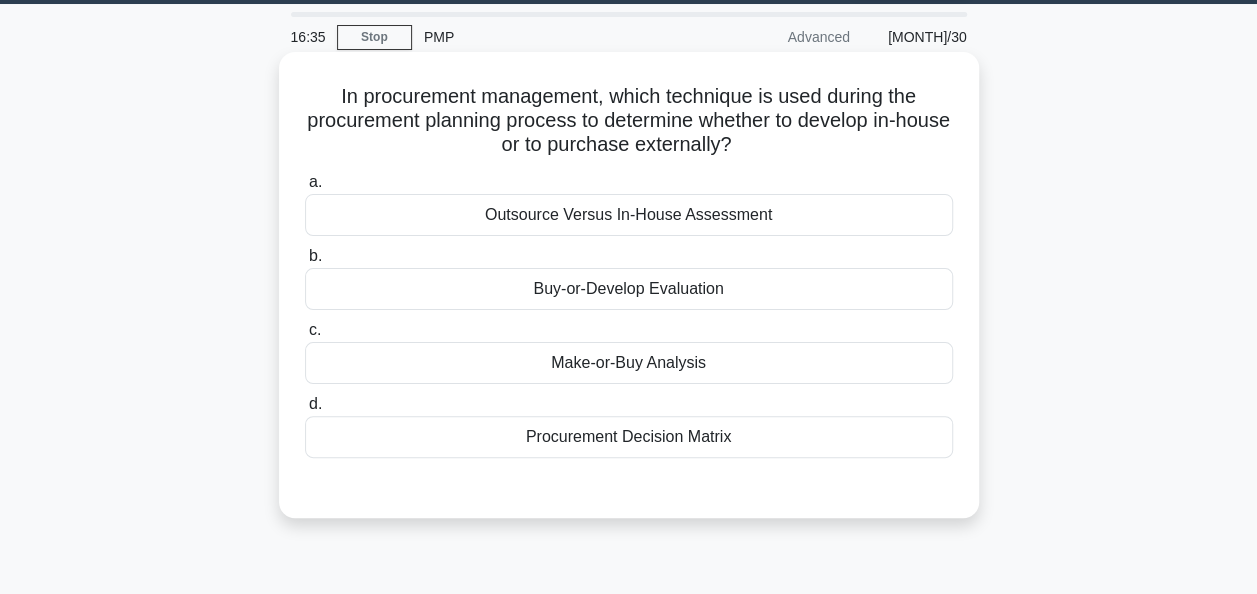 click on "Procurement Decision Matrix" at bounding box center [629, 437] 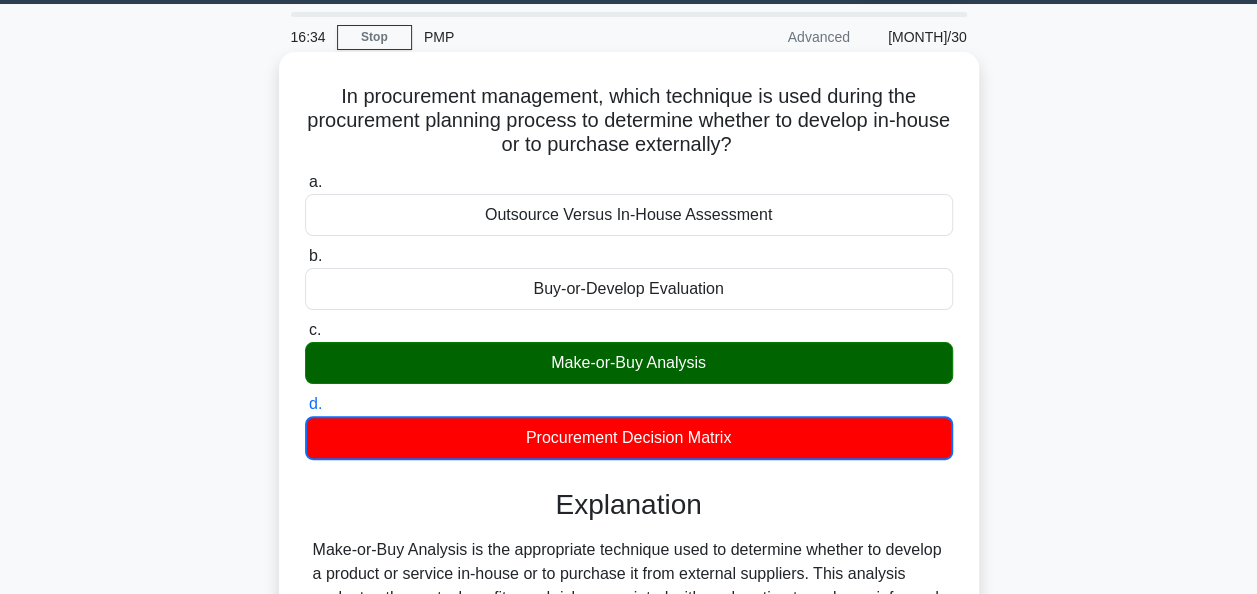 scroll, scrollTop: 486, scrollLeft: 0, axis: vertical 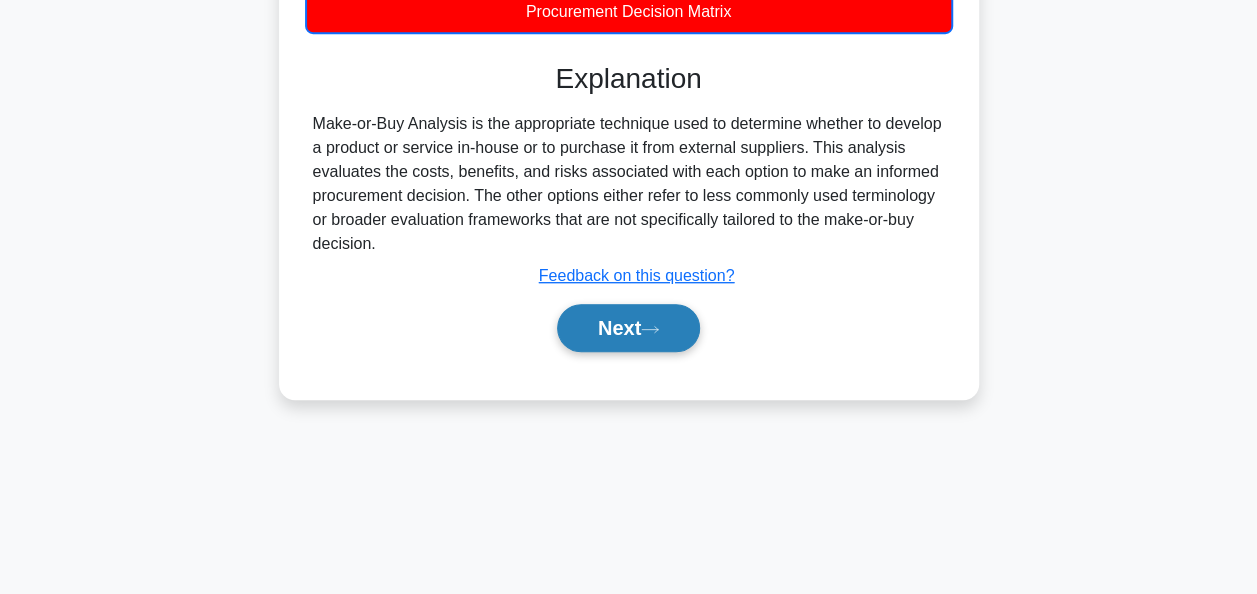 click on "Next" at bounding box center [628, 328] 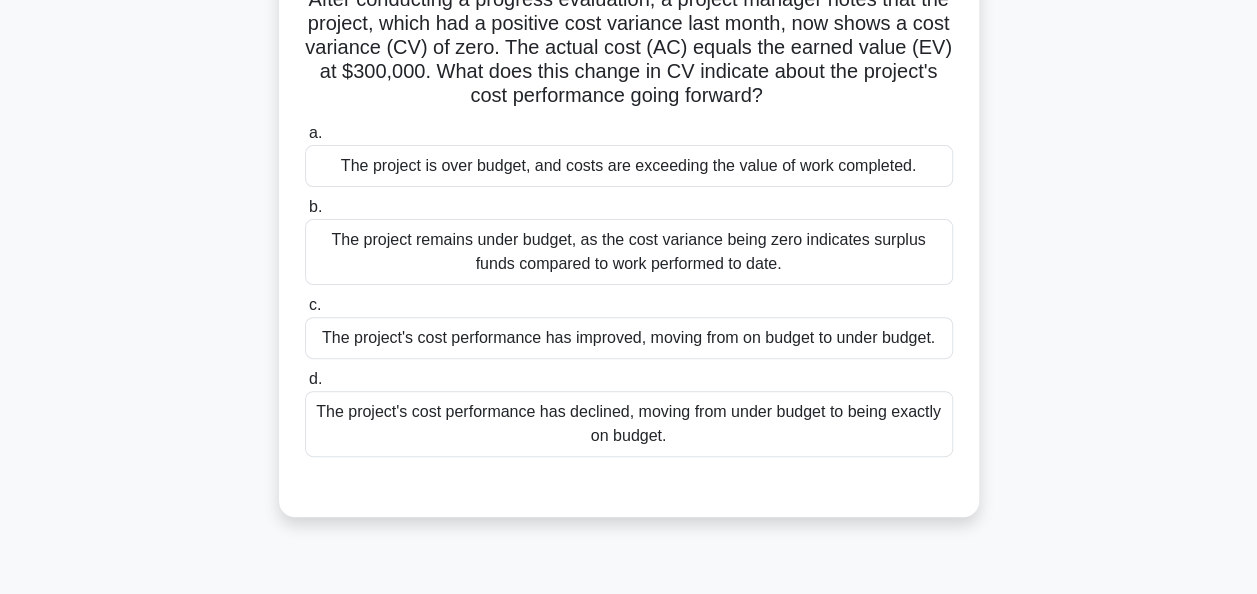 scroll, scrollTop: 60, scrollLeft: 0, axis: vertical 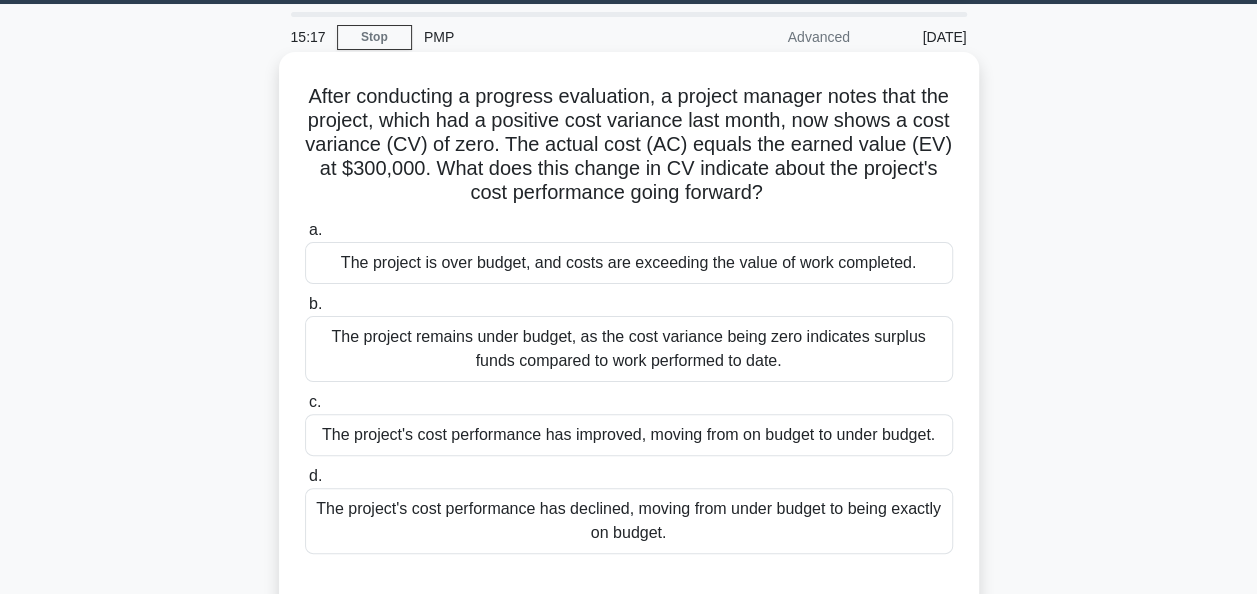 click on "The project's cost performance has declined, moving from under budget to being exactly on budget." at bounding box center [629, 521] 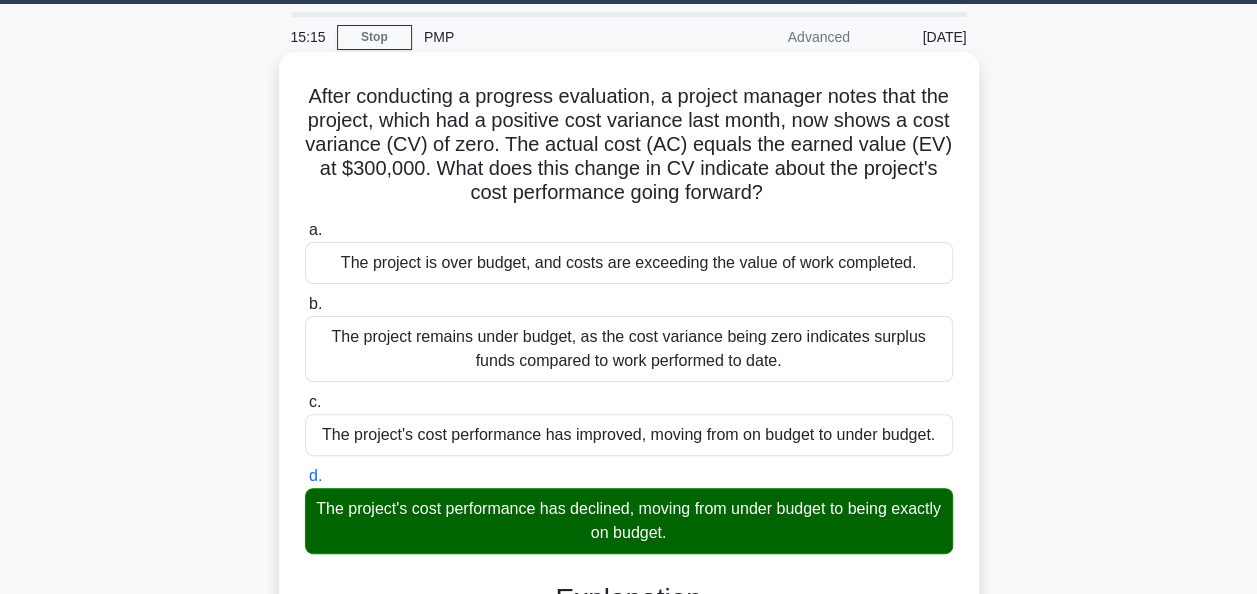 scroll, scrollTop: 516, scrollLeft: 0, axis: vertical 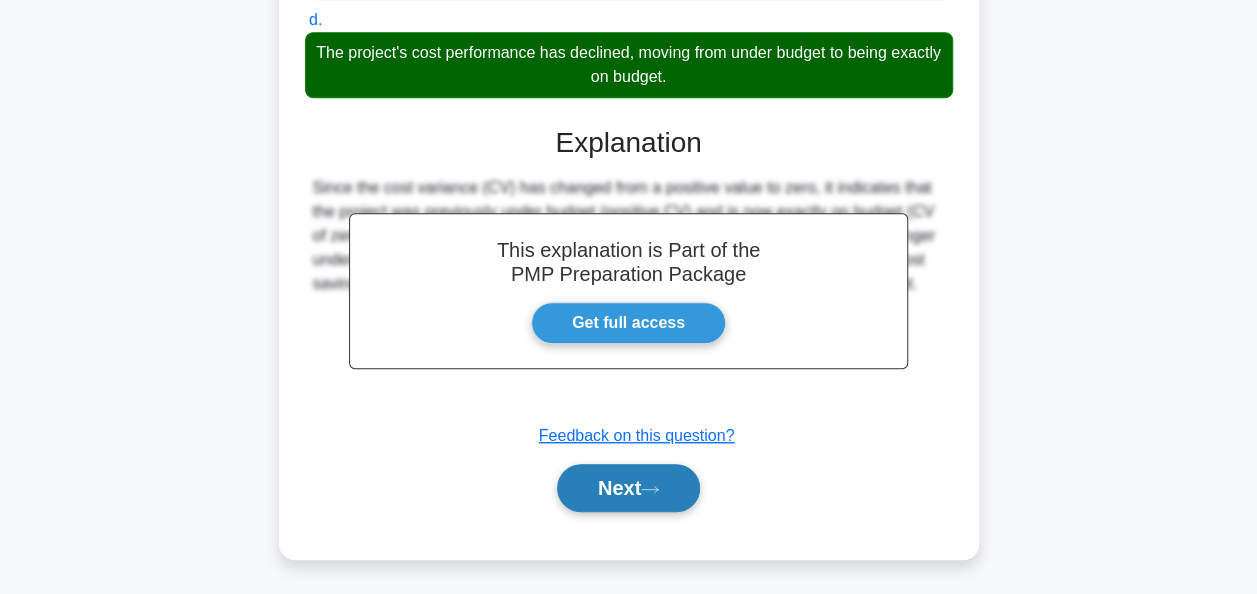 click on "Next" at bounding box center (628, 488) 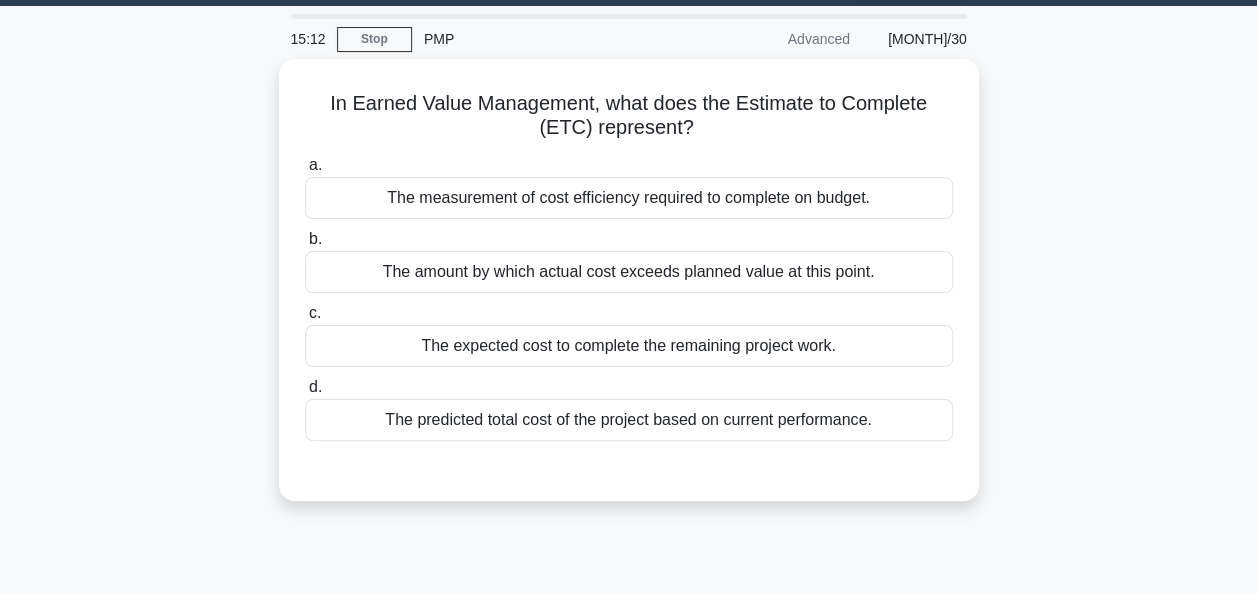 scroll, scrollTop: 0, scrollLeft: 0, axis: both 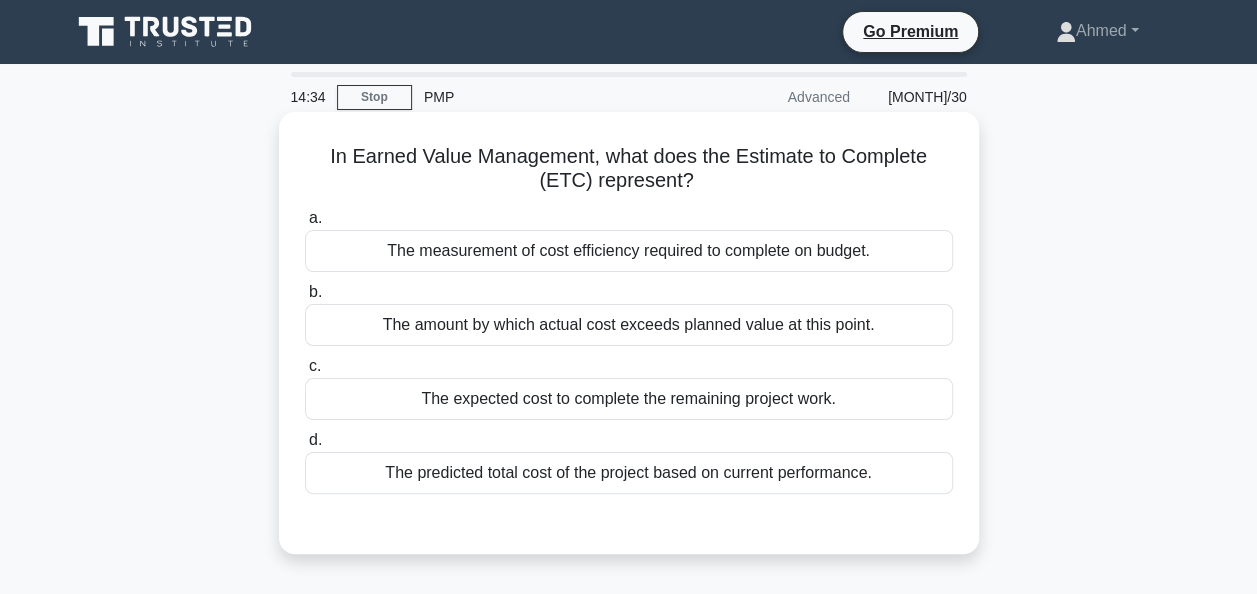 click on "The expected cost to complete the remaining project work." at bounding box center [629, 399] 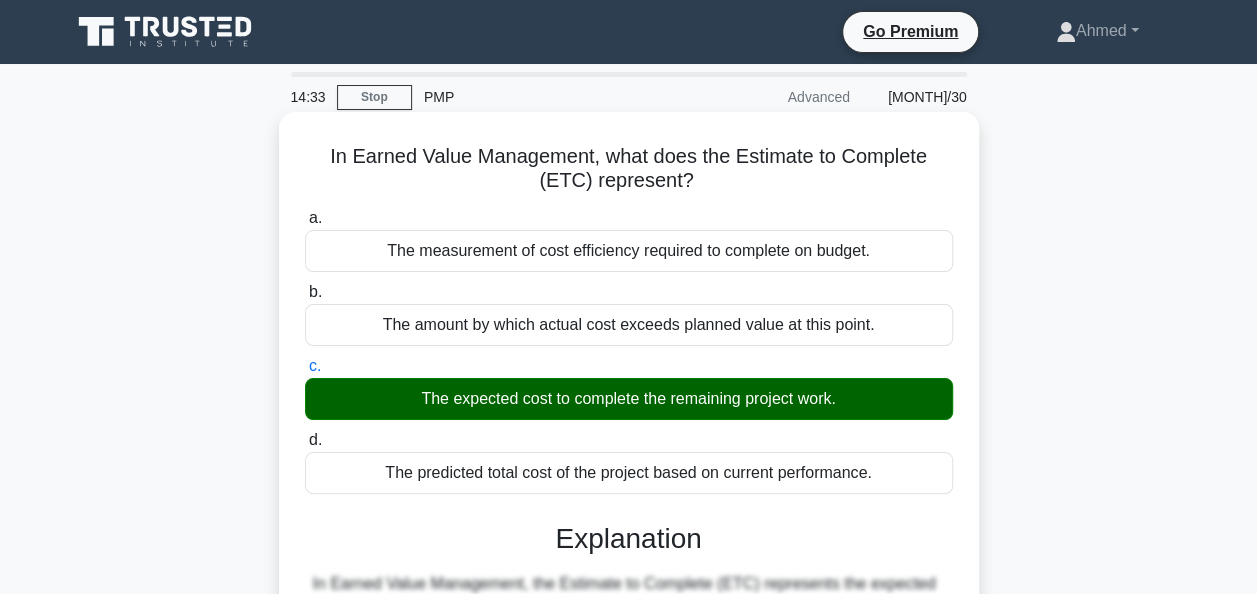 scroll, scrollTop: 486, scrollLeft: 0, axis: vertical 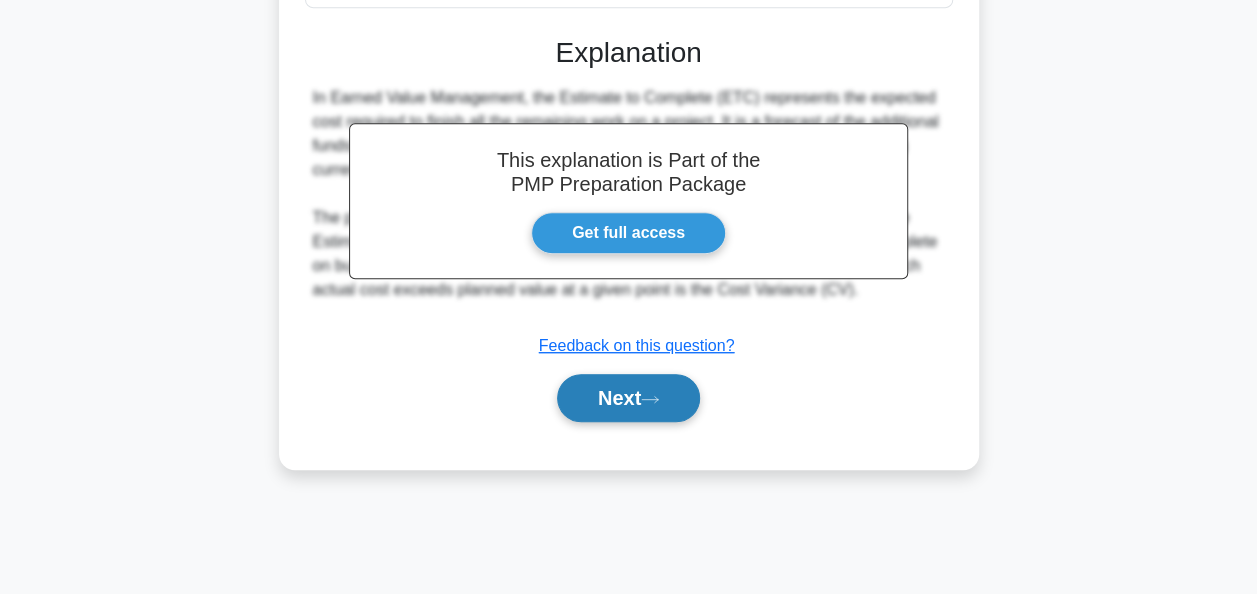click on "Next" at bounding box center (628, 398) 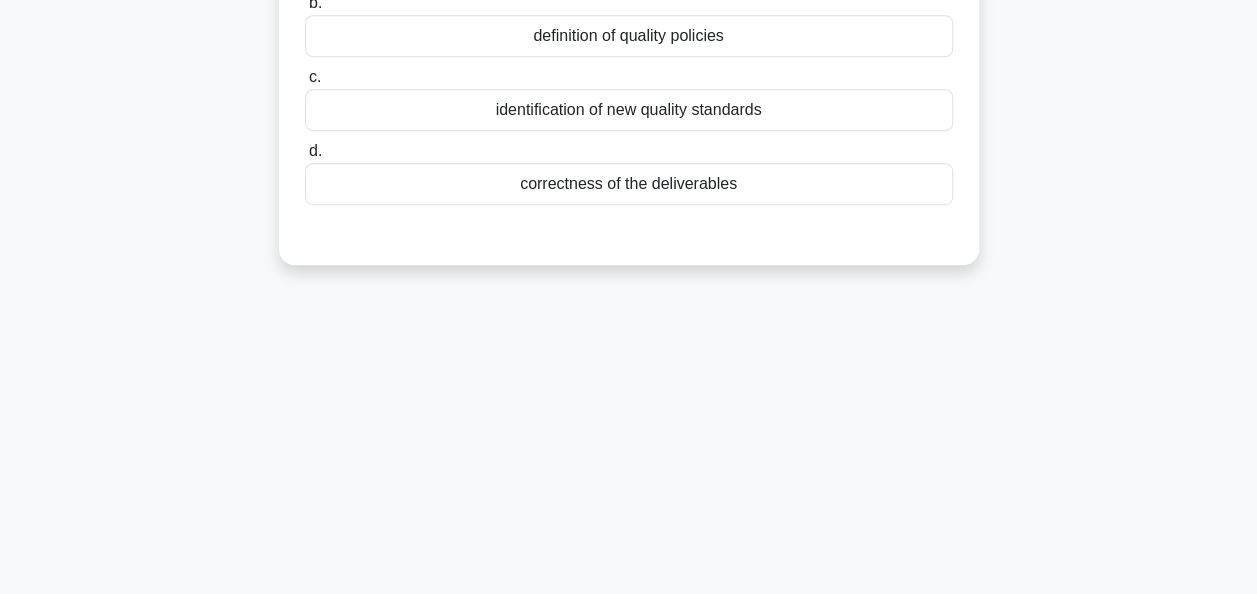 scroll, scrollTop: 0, scrollLeft: 0, axis: both 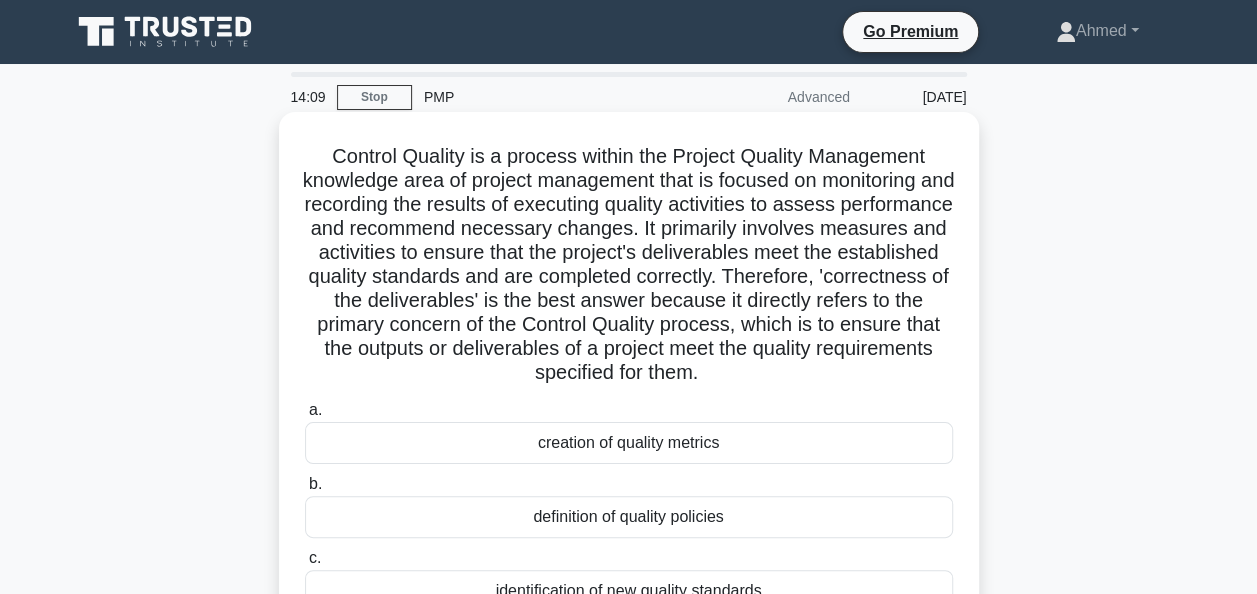 click on "creation of quality metrics" at bounding box center (629, 443) 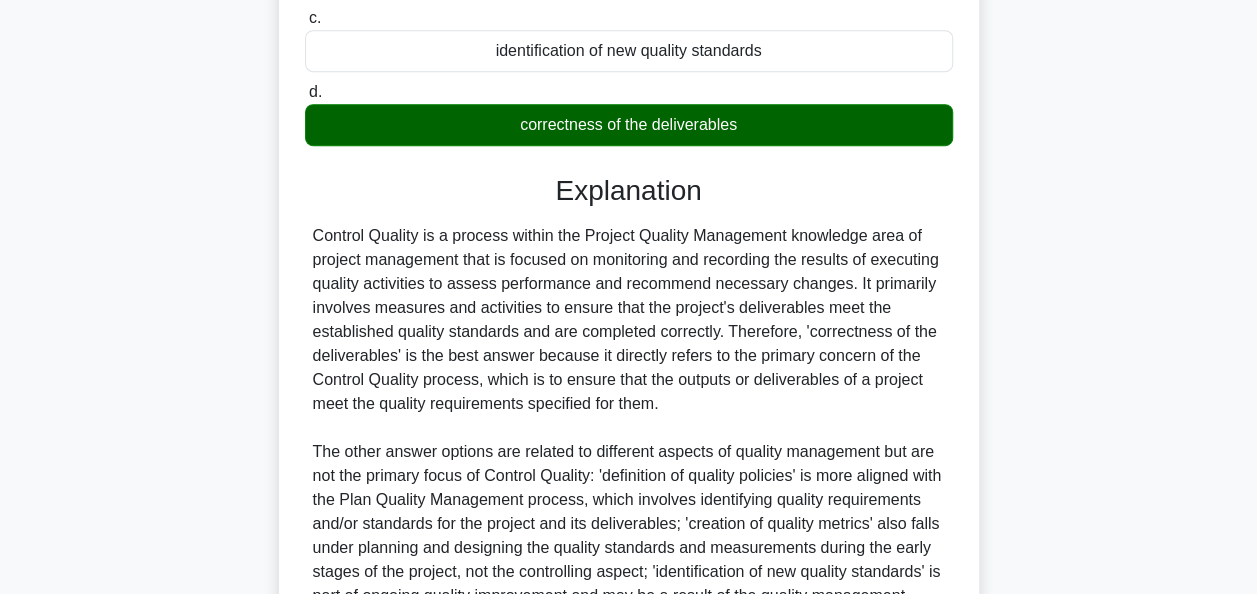 scroll, scrollTop: 543, scrollLeft: 0, axis: vertical 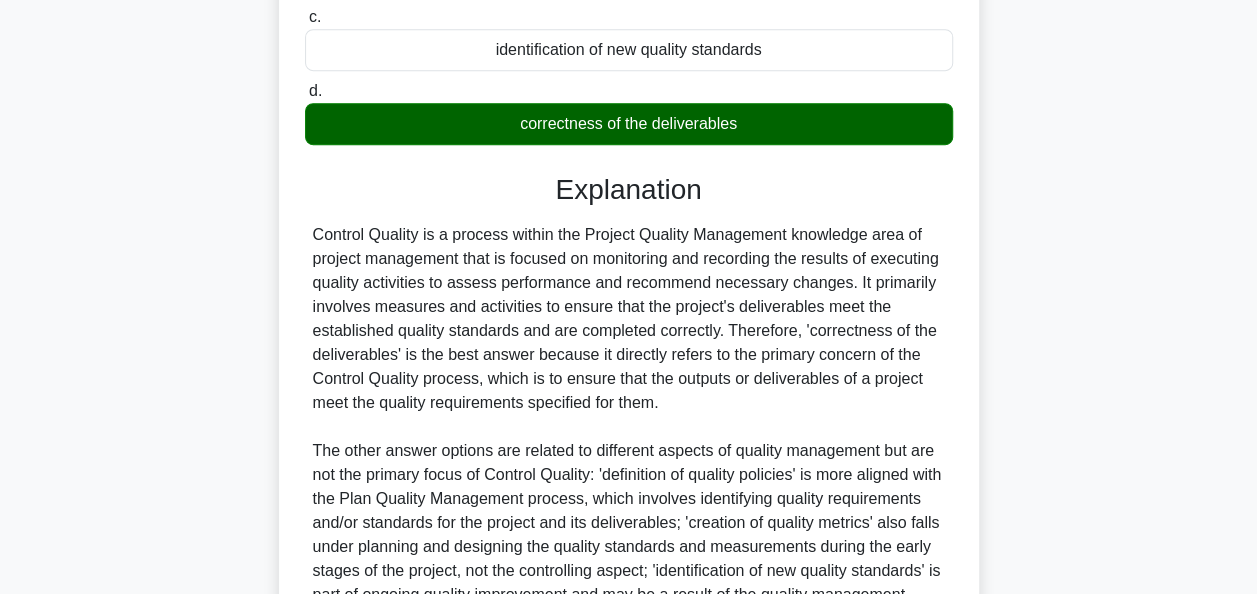 click on "Next" at bounding box center [628, 703] 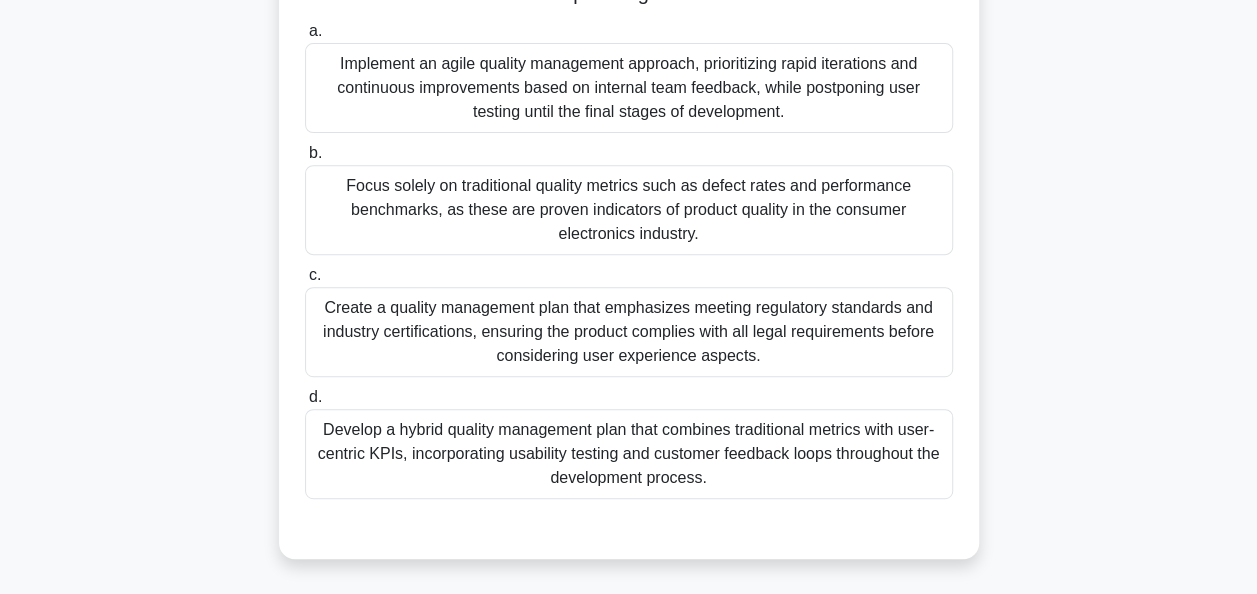 scroll, scrollTop: 311, scrollLeft: 0, axis: vertical 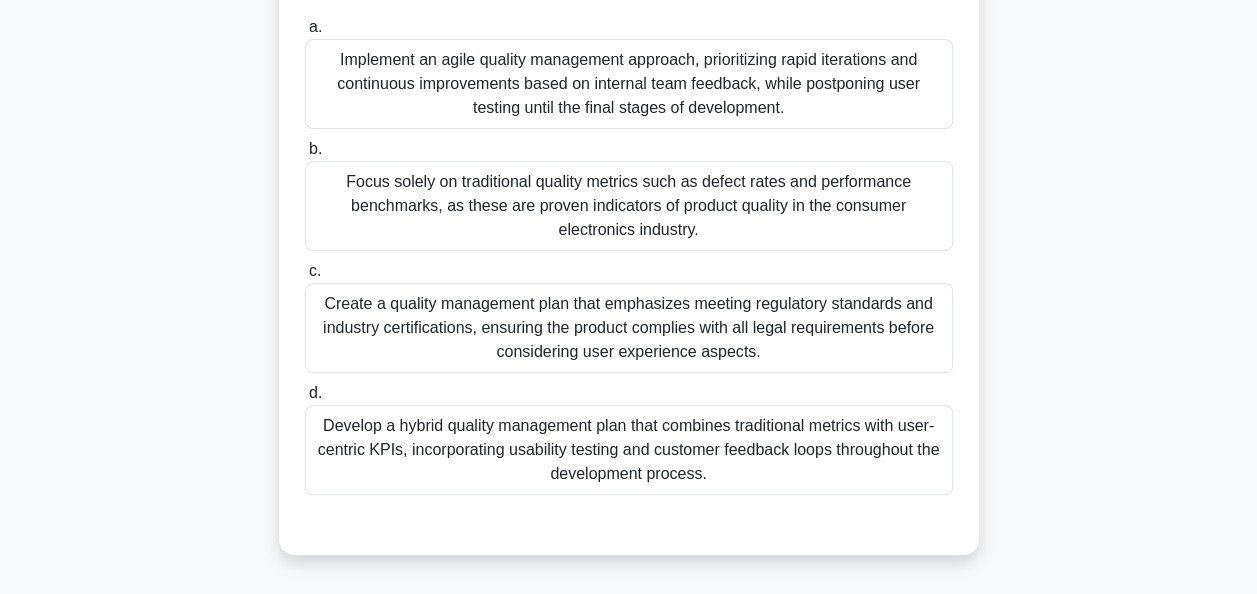 click on "Implement an agile quality management approach, prioritizing rapid iterations and continuous improvements based on internal team feedback, while postponing user testing until the final stages of development." at bounding box center [629, 84] 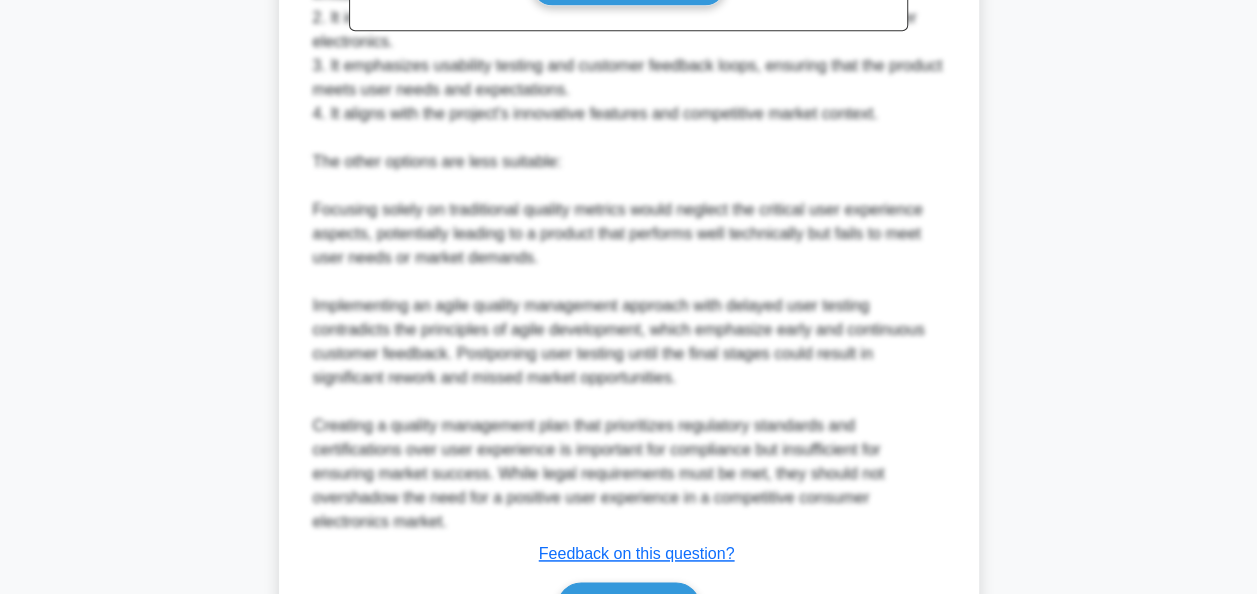 scroll, scrollTop: 1167, scrollLeft: 0, axis: vertical 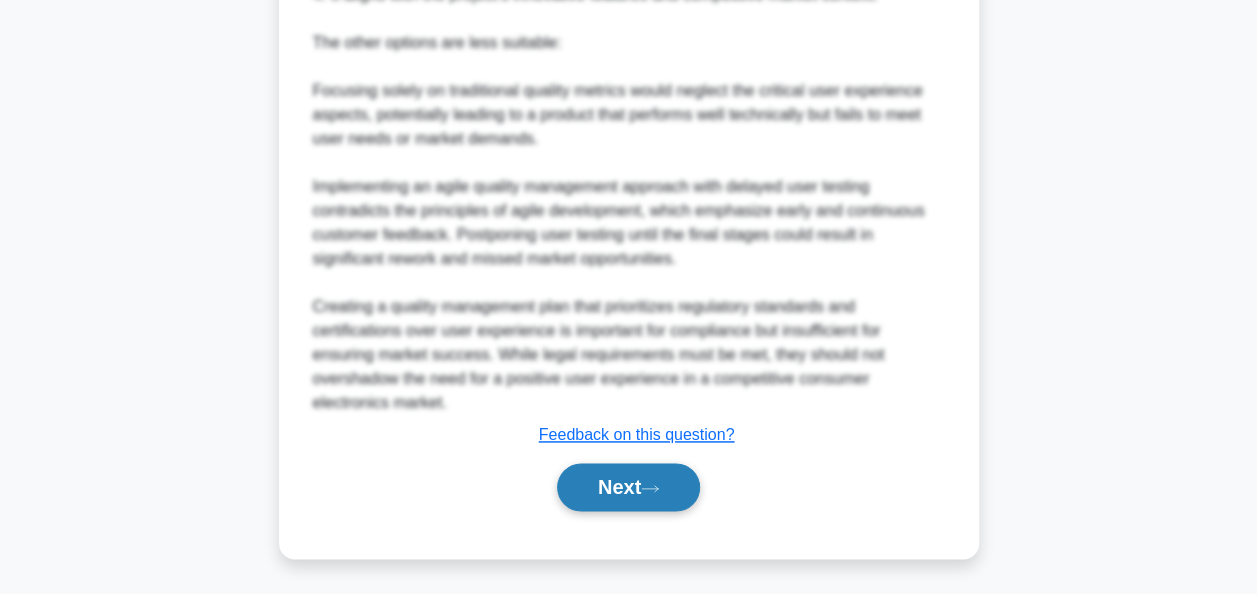 click on "Next" at bounding box center [628, 487] 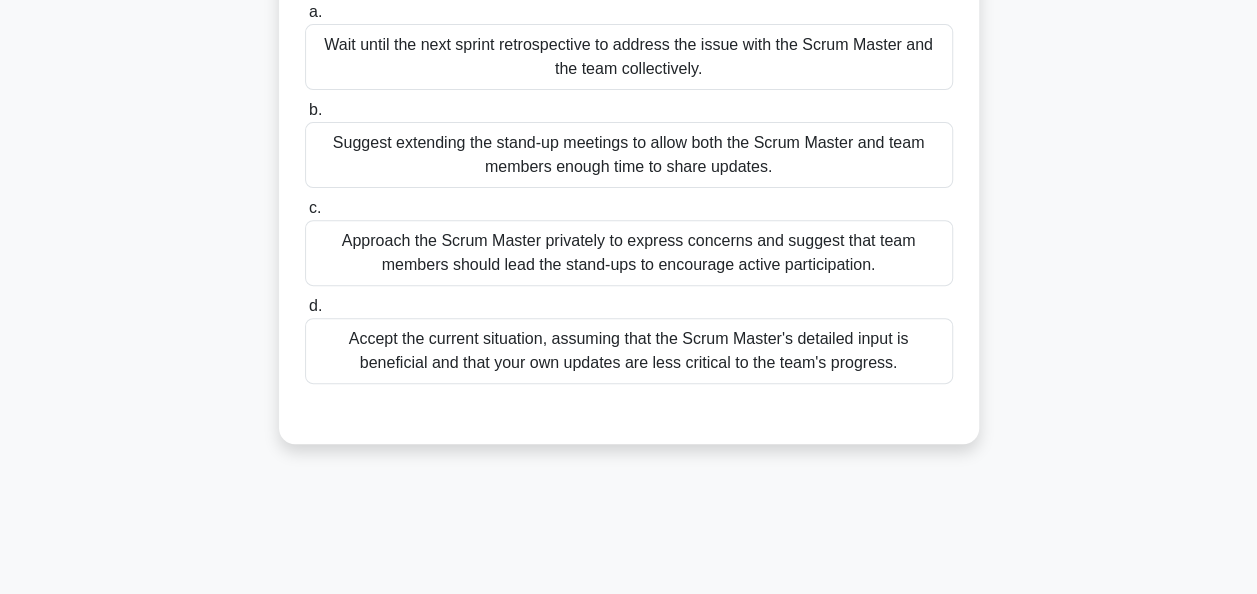 scroll, scrollTop: 279, scrollLeft: 0, axis: vertical 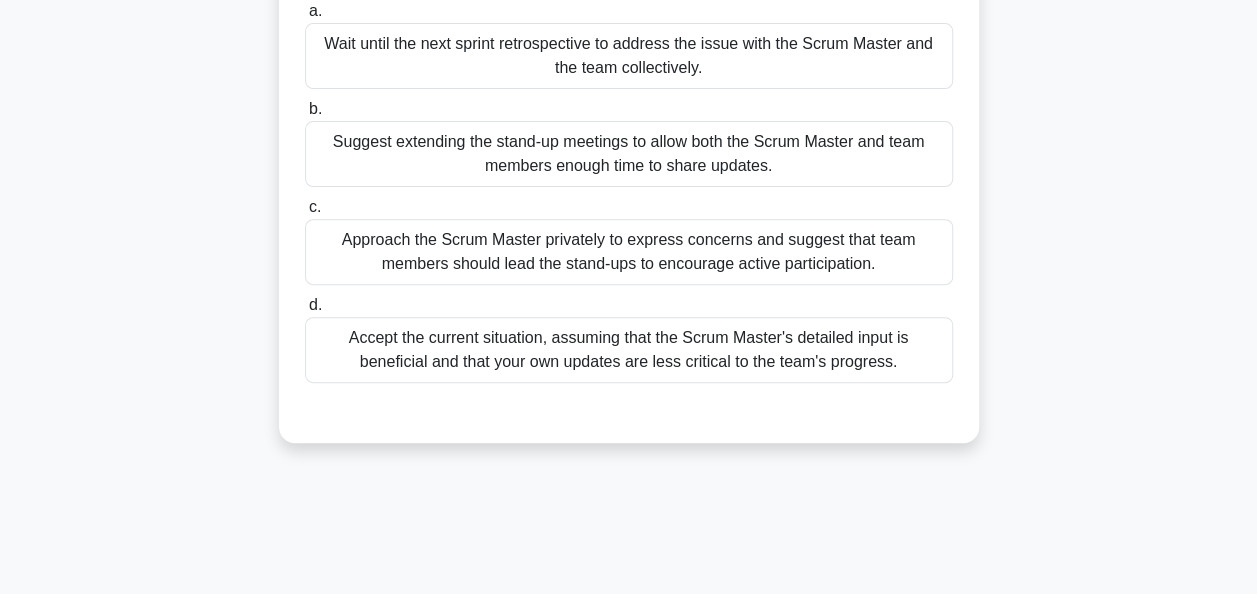 click on "Approach the Scrum Master privately to express concerns and suggest that team members should lead the stand-ups to encourage active participation." at bounding box center (629, 252) 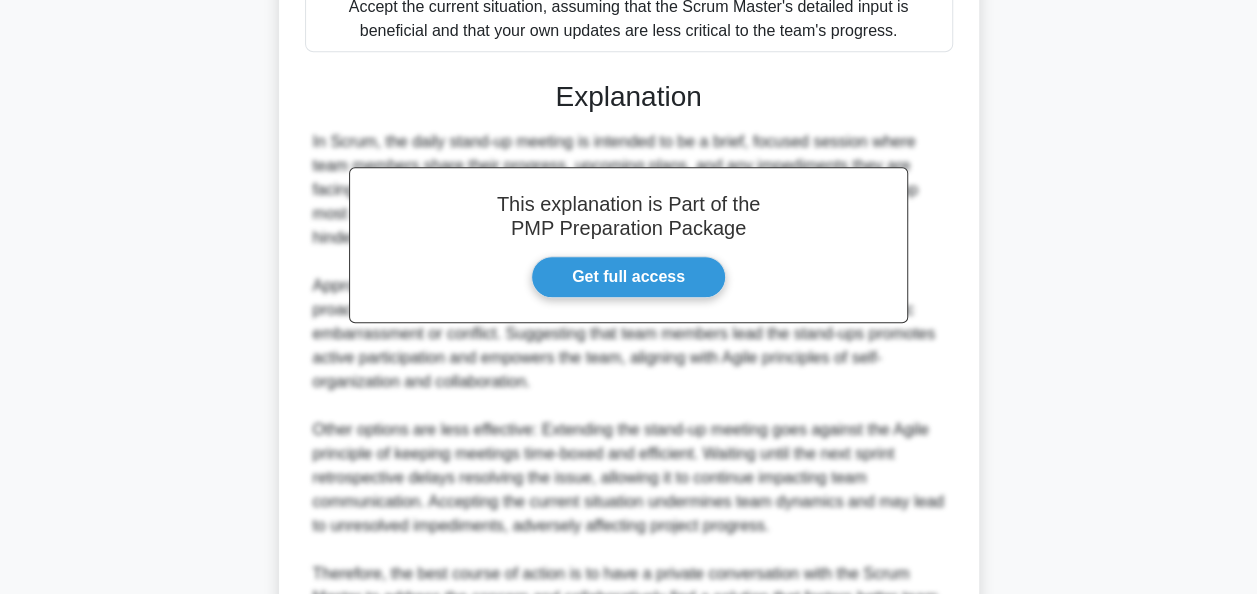 scroll, scrollTop: 828, scrollLeft: 0, axis: vertical 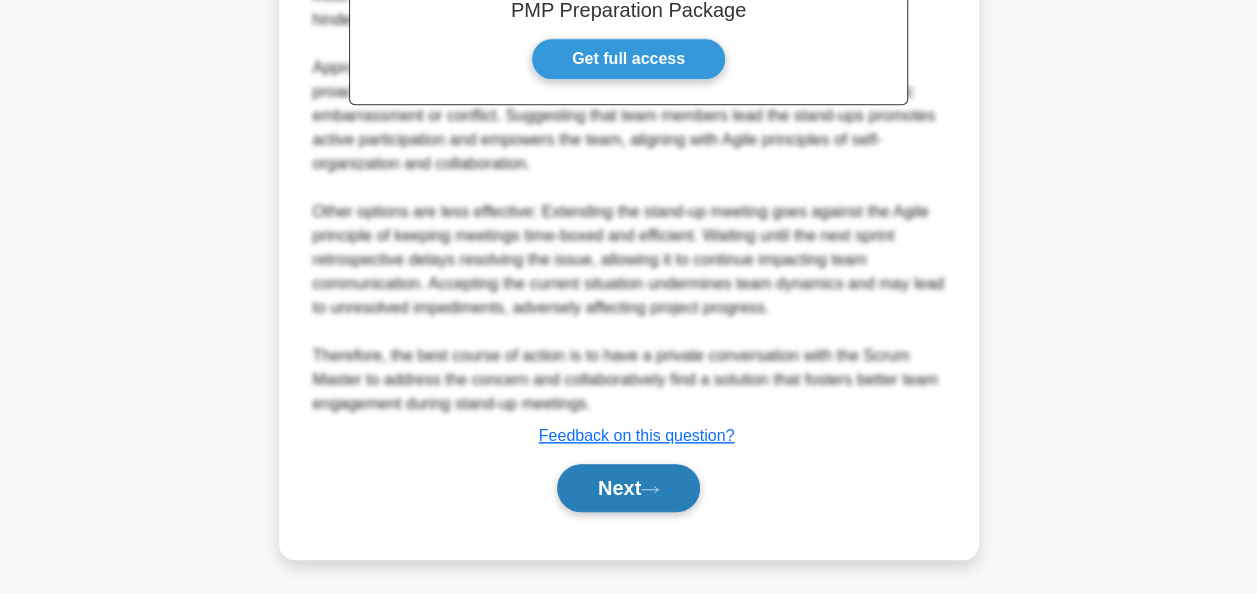 click on "Next" at bounding box center [628, 488] 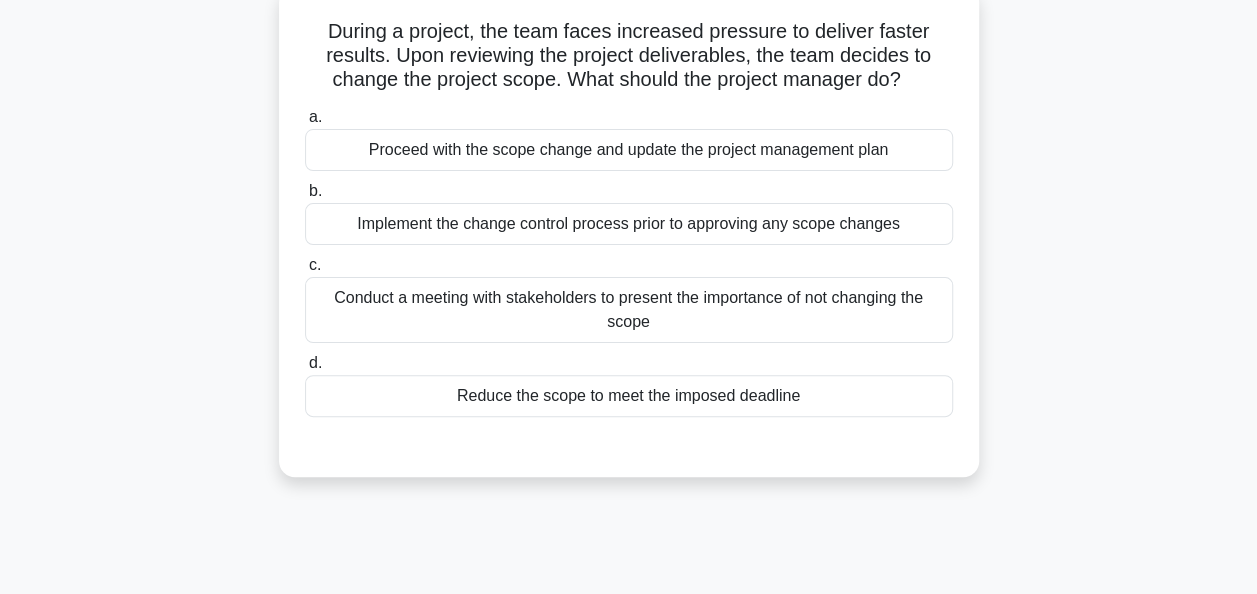 scroll, scrollTop: 124, scrollLeft: 0, axis: vertical 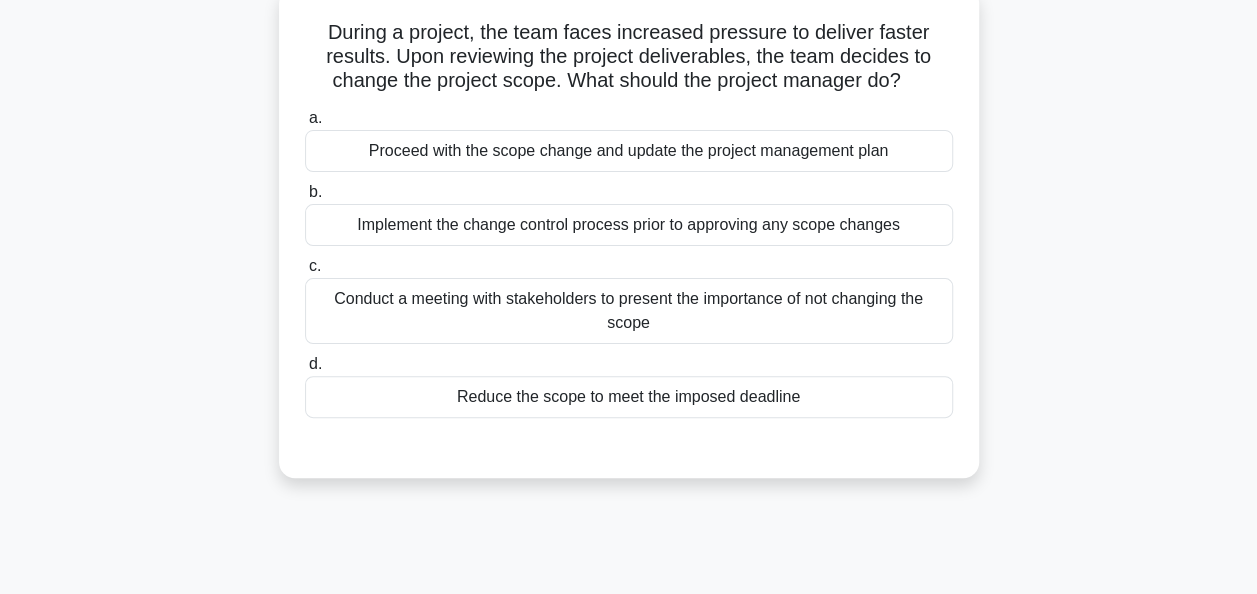 click on "Implement the change control process prior to approving any scope changes" at bounding box center [629, 225] 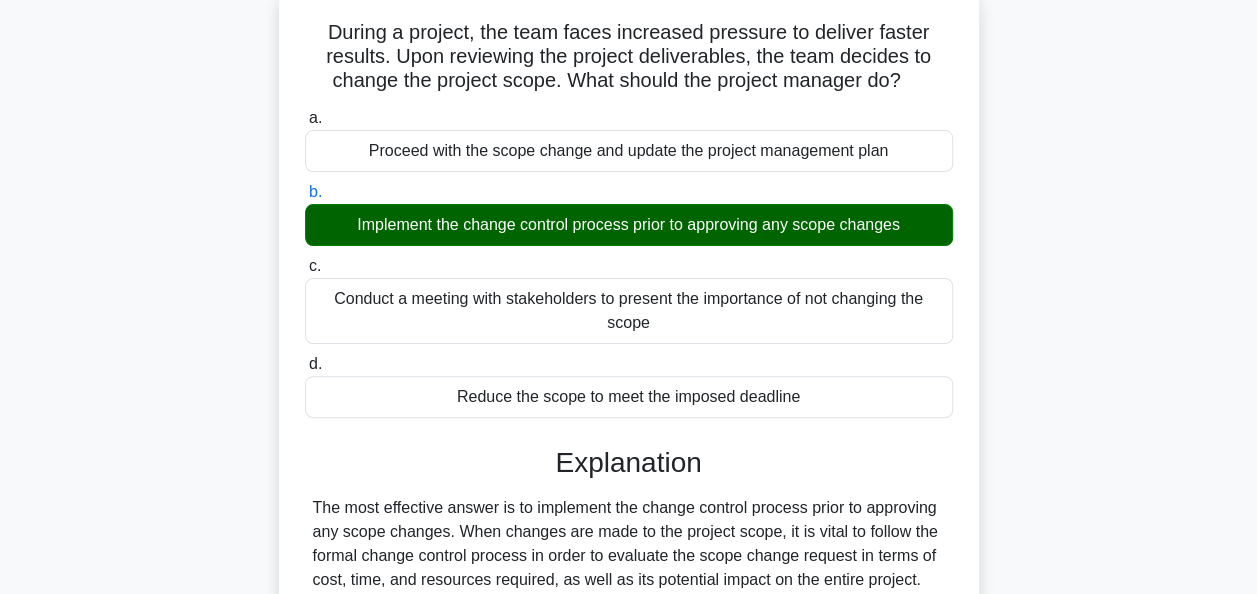 scroll, scrollTop: 492, scrollLeft: 0, axis: vertical 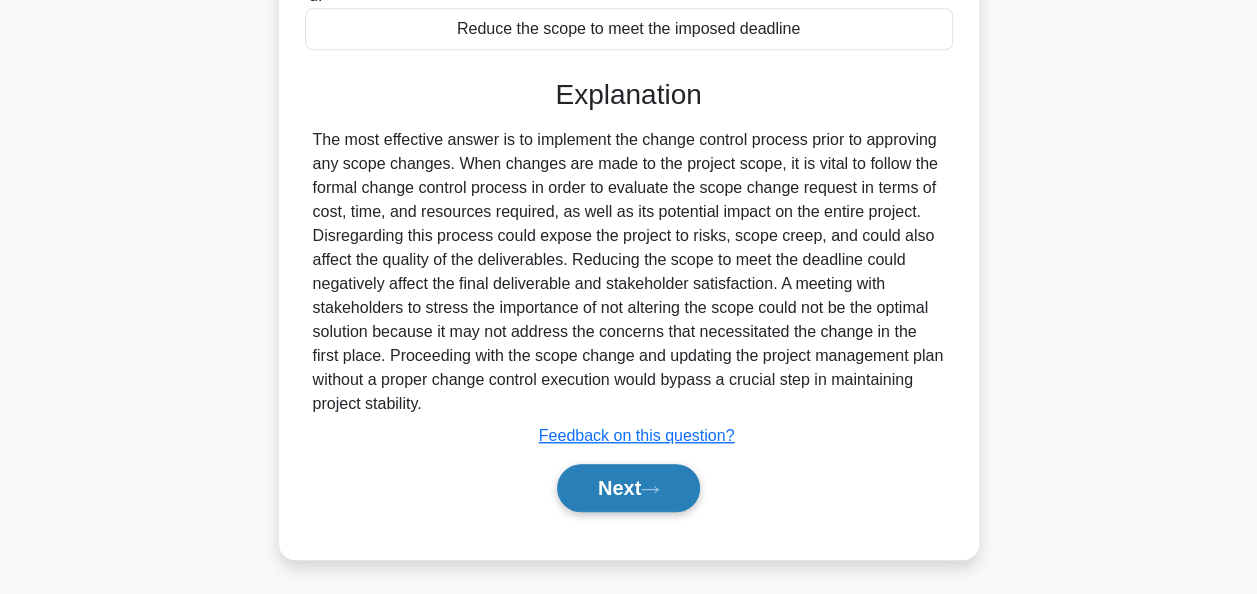 click on "Next" at bounding box center [628, 488] 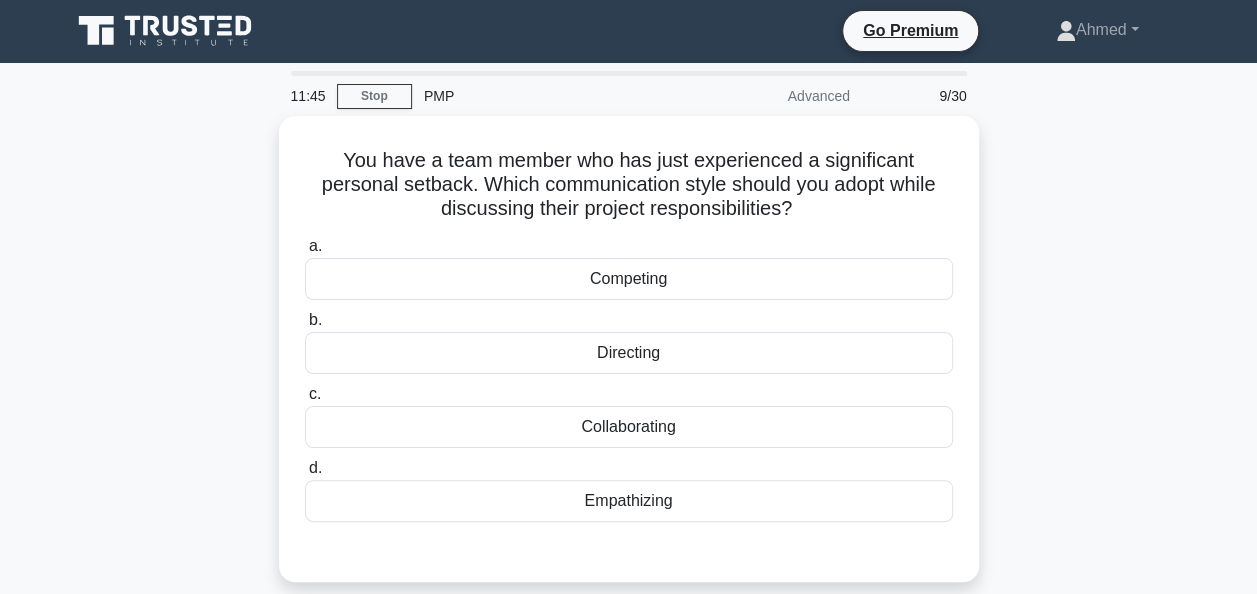 scroll, scrollTop: 2, scrollLeft: 0, axis: vertical 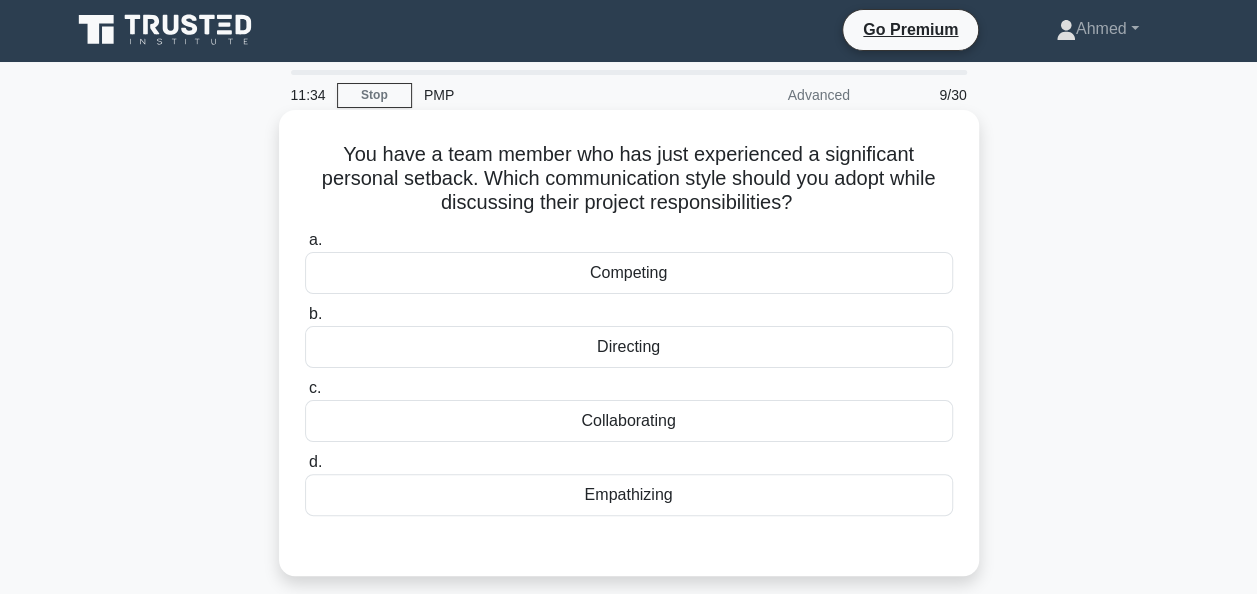 click on "Empathizing" at bounding box center (629, 495) 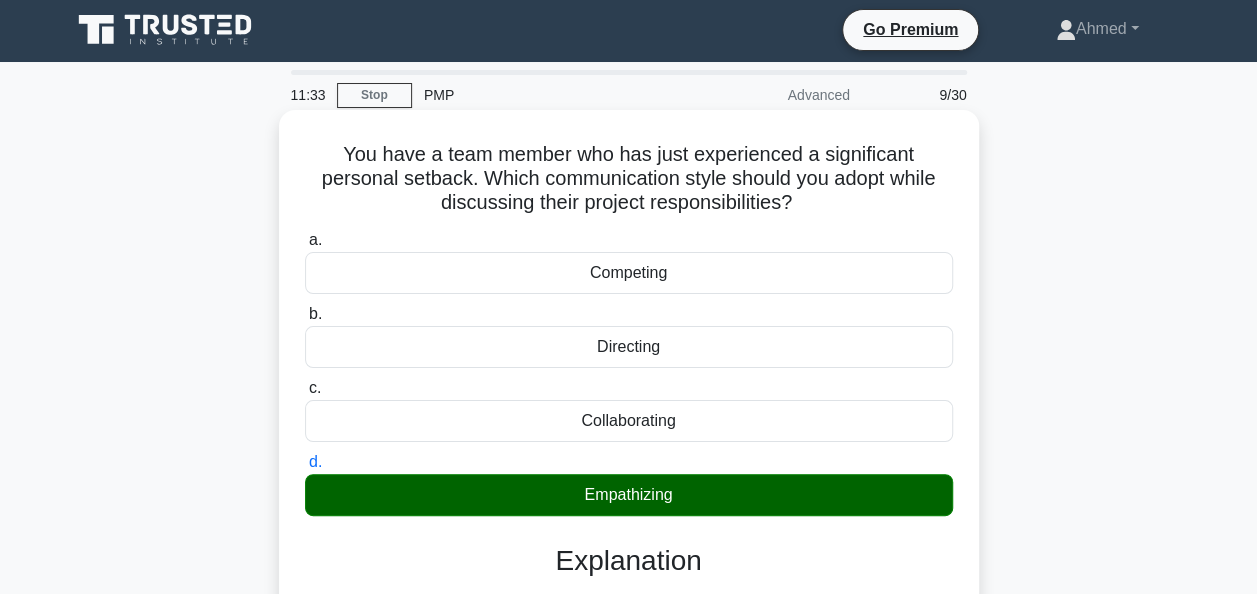 scroll, scrollTop: 486, scrollLeft: 0, axis: vertical 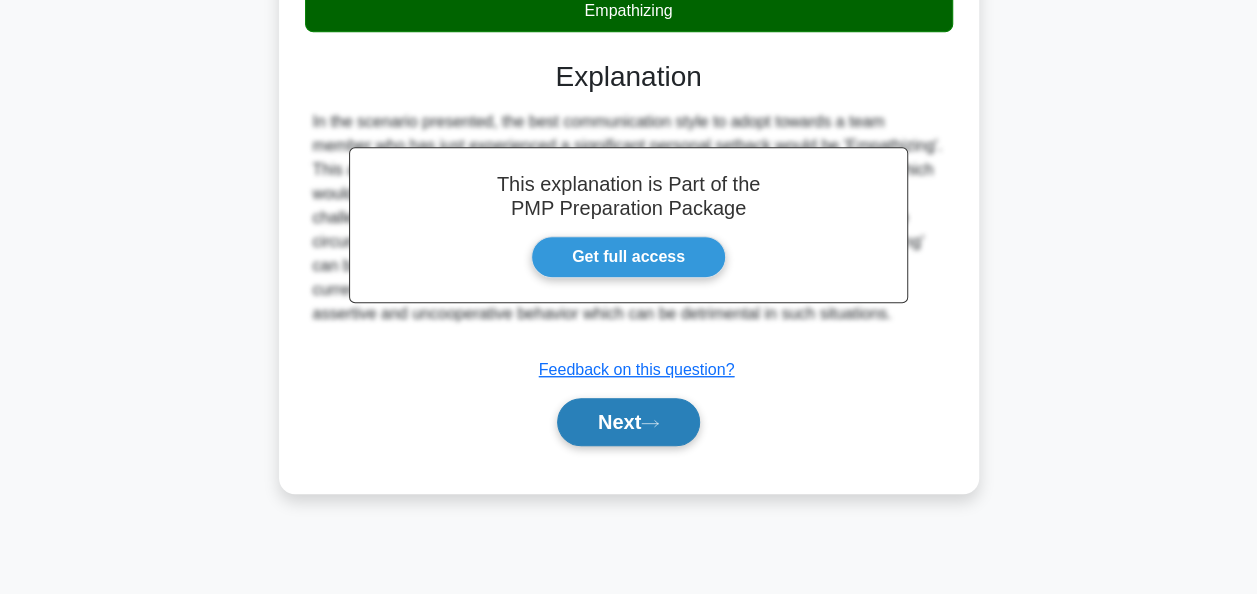 click on "Next" at bounding box center [628, 422] 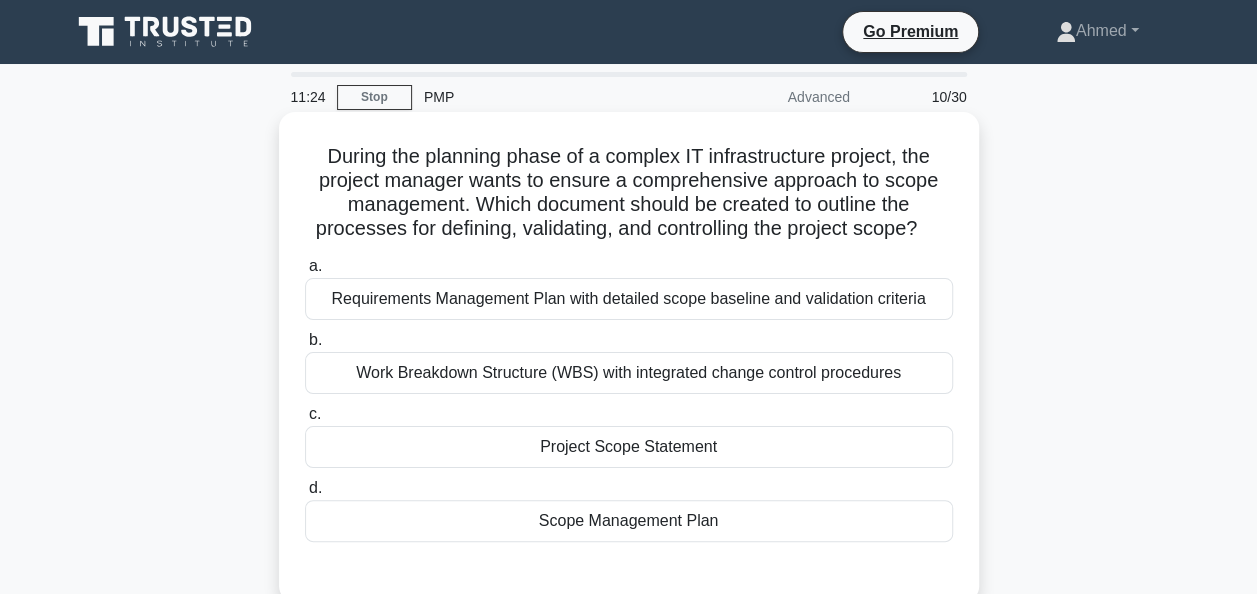 scroll, scrollTop: 56, scrollLeft: 0, axis: vertical 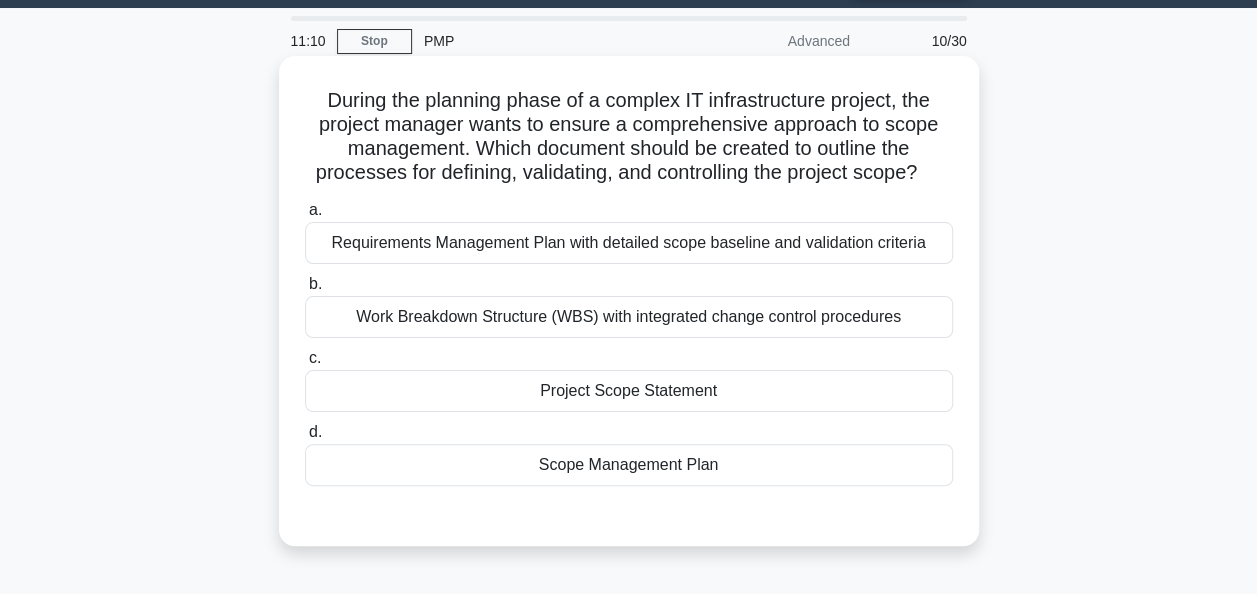 click on "Requirements Management Plan with detailed scope baseline and validation criteria" at bounding box center [629, 243] 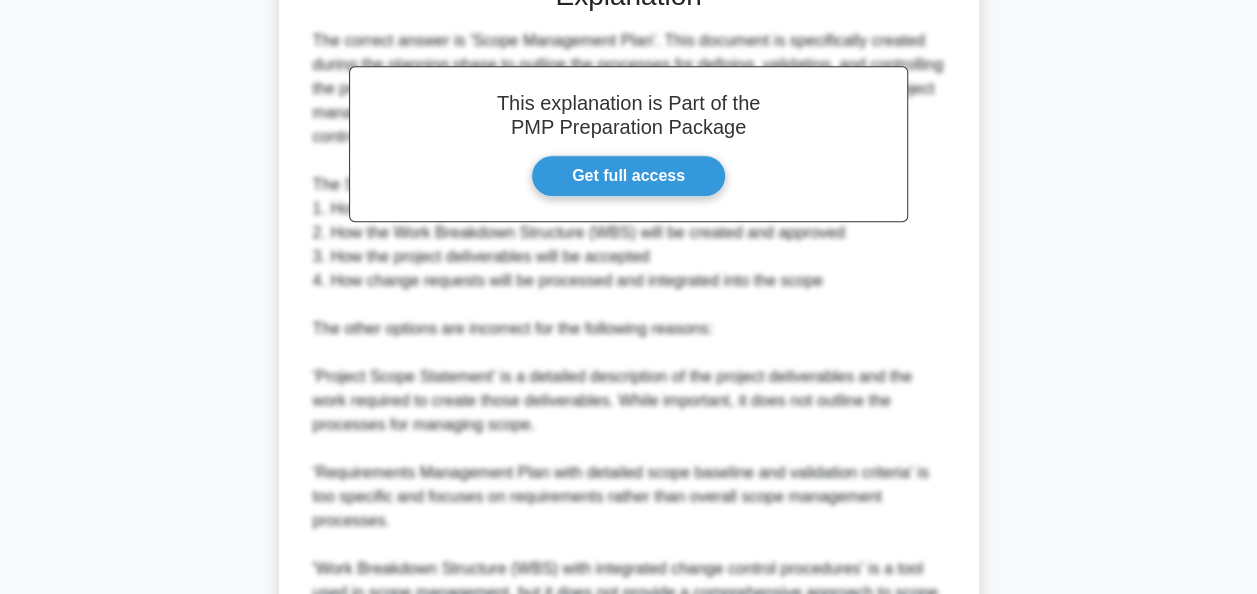 scroll, scrollTop: 807, scrollLeft: 0, axis: vertical 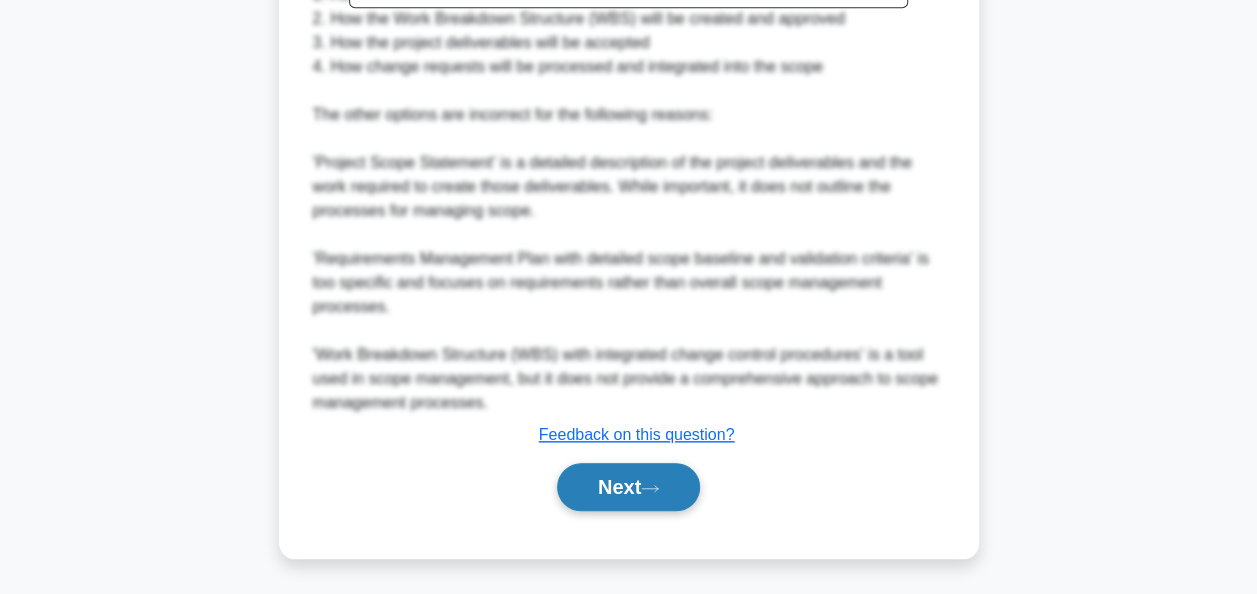 click on "Next" at bounding box center [628, 487] 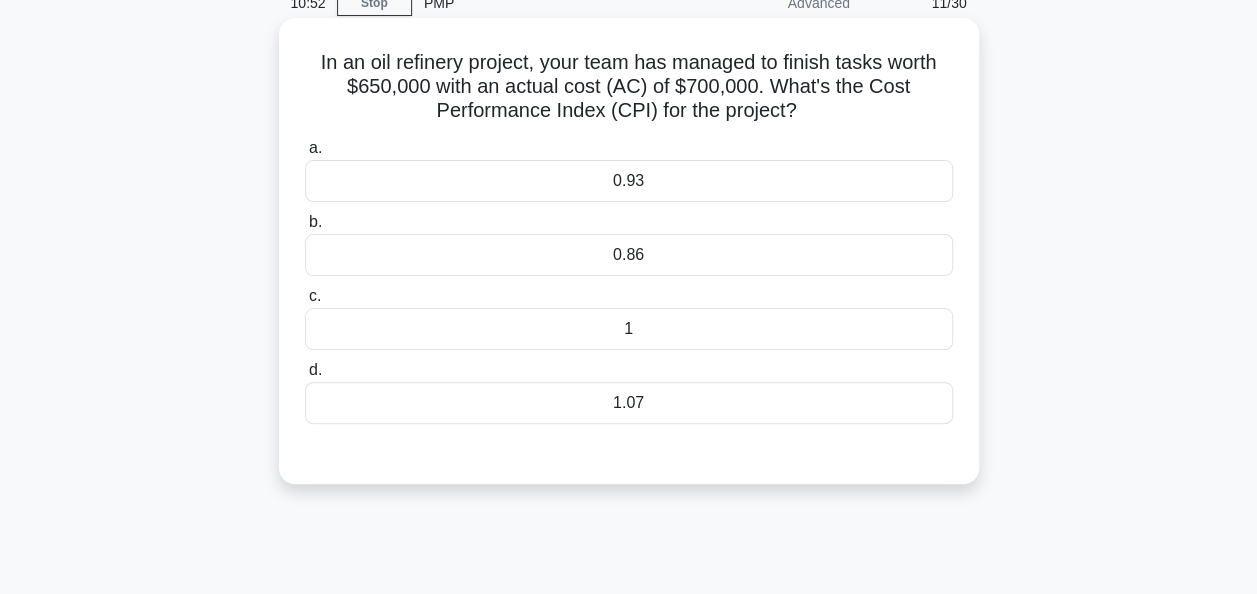 scroll, scrollTop: 92, scrollLeft: 0, axis: vertical 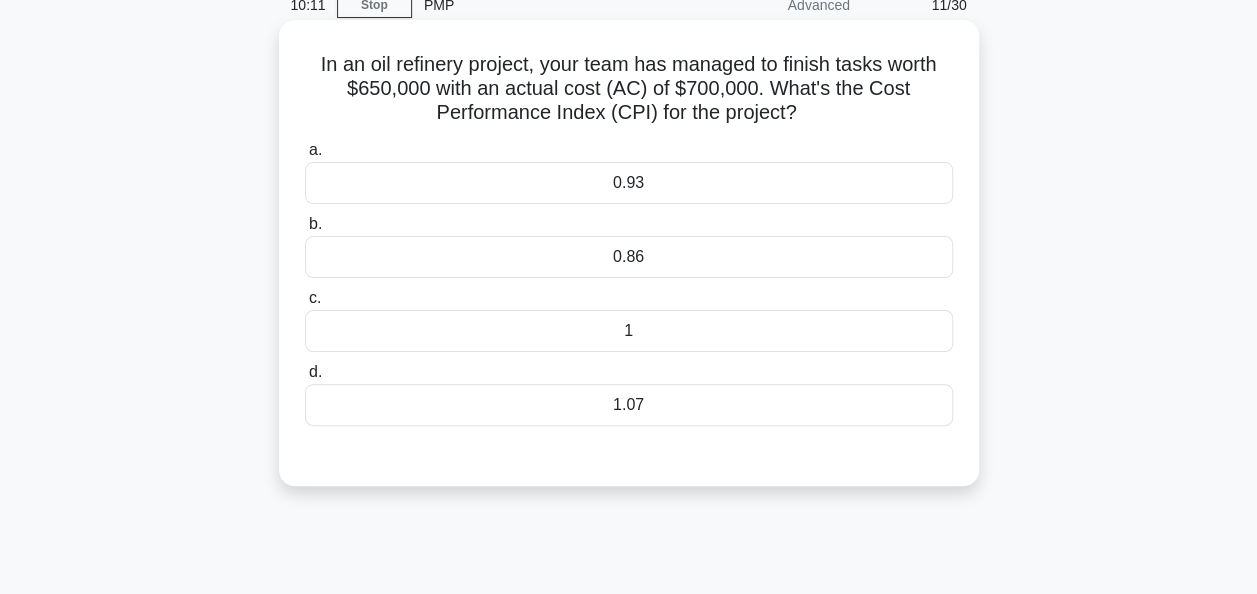click on "0.93" at bounding box center [629, 183] 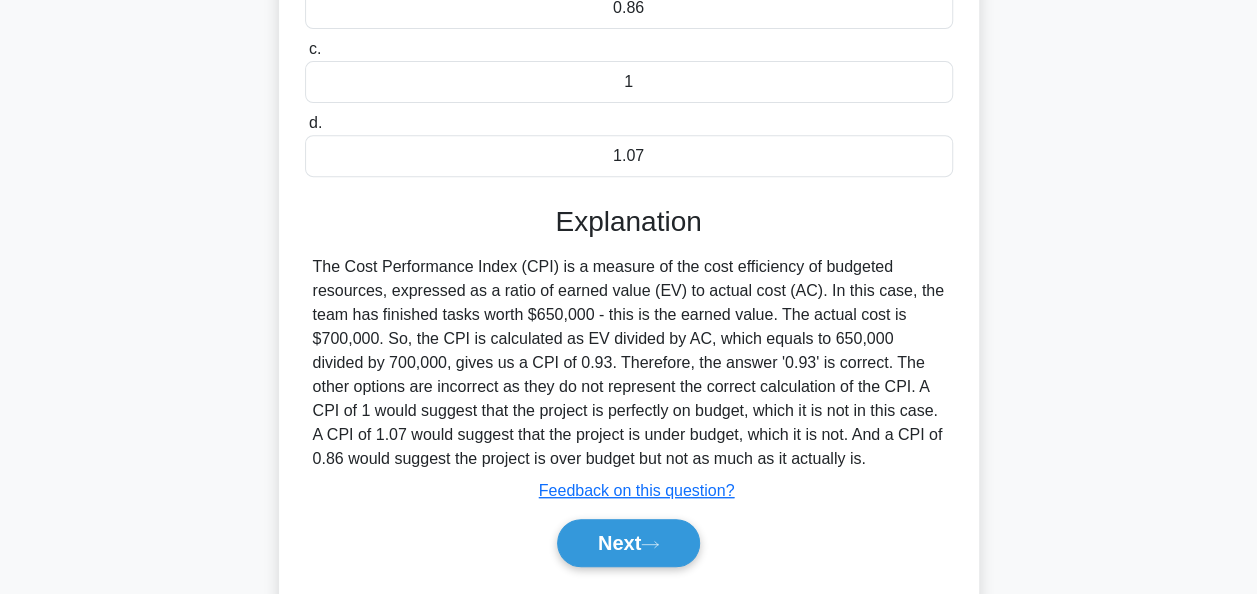 scroll, scrollTop: 346, scrollLeft: 0, axis: vertical 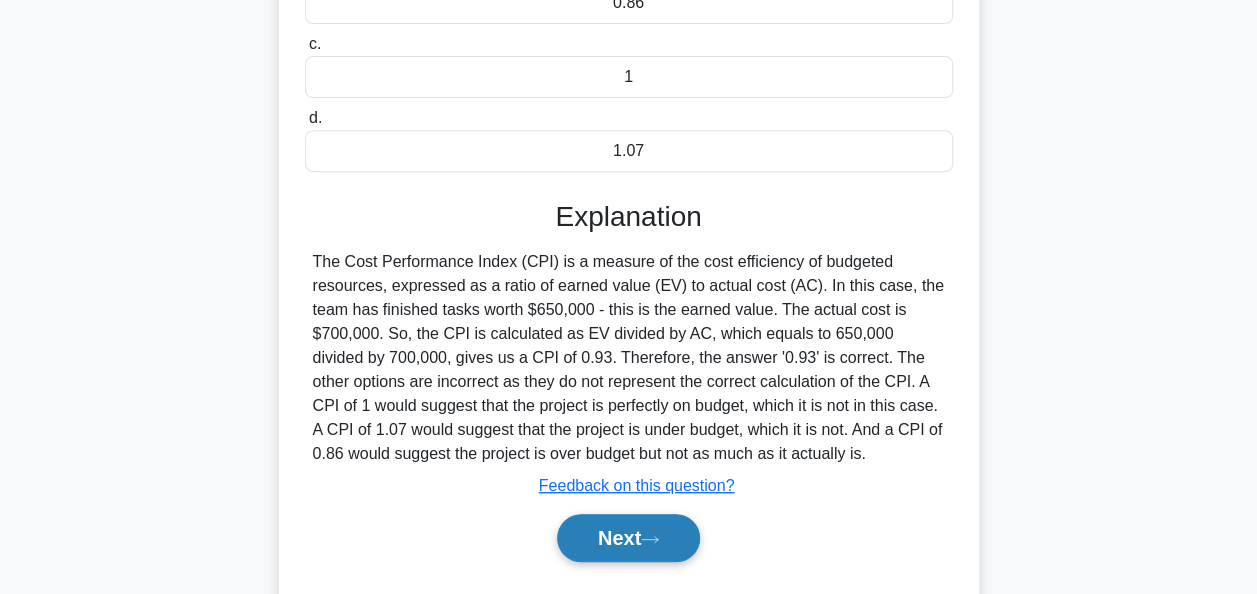 click on "Next" at bounding box center (628, 538) 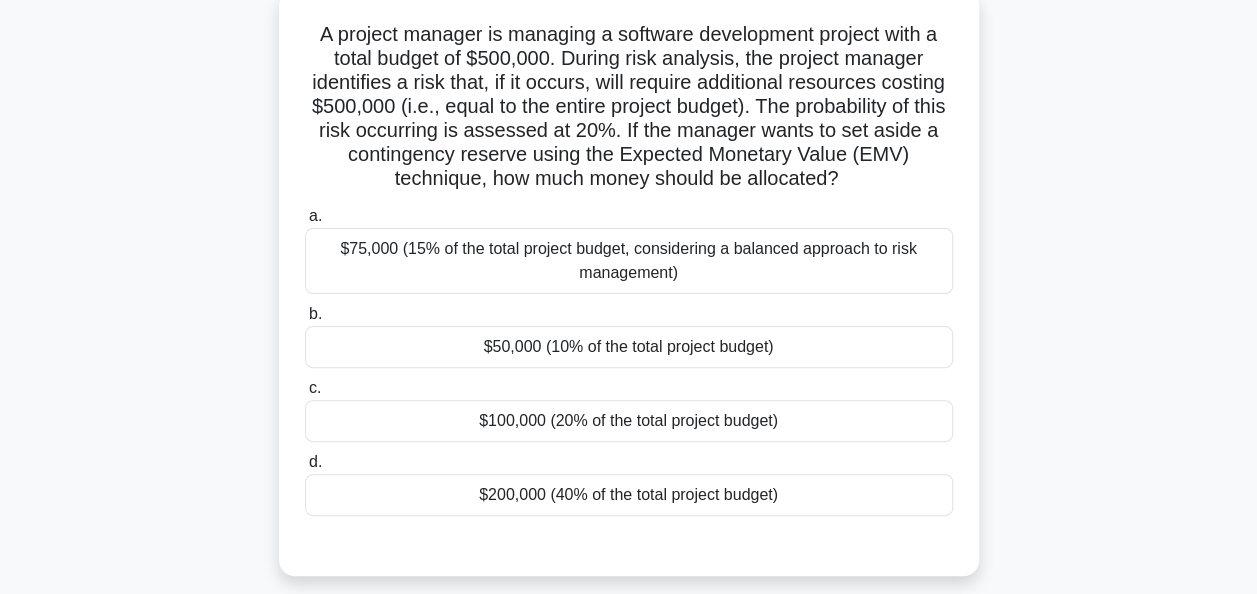 scroll, scrollTop: 126, scrollLeft: 0, axis: vertical 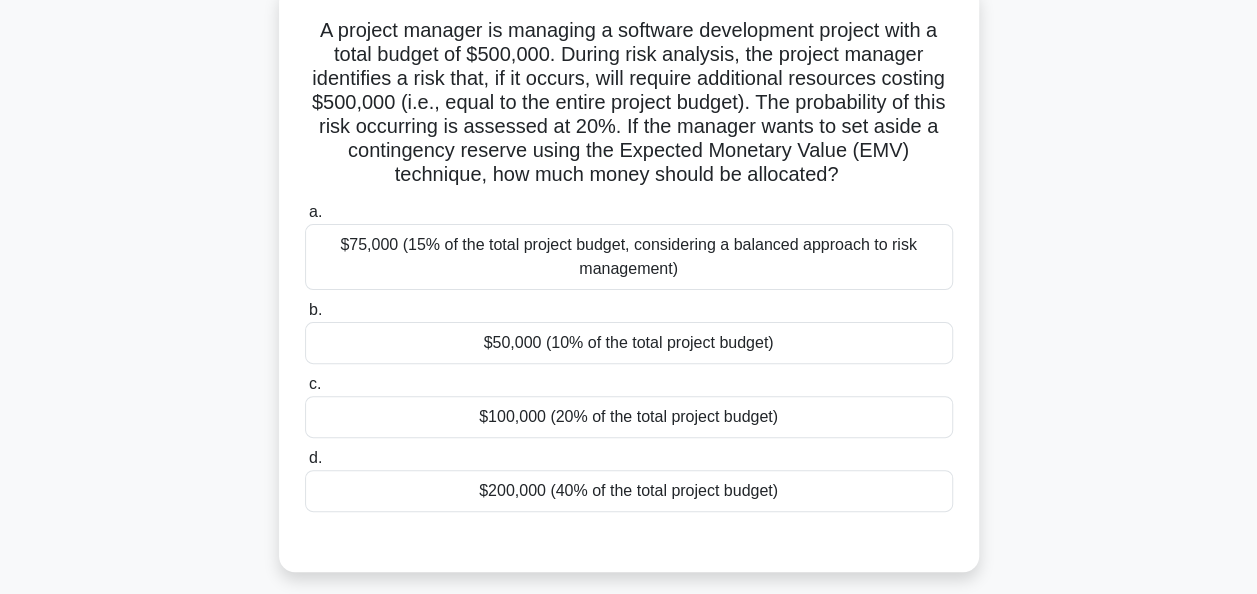 click on "$50,000 (10% of the total project budget)" at bounding box center (629, 343) 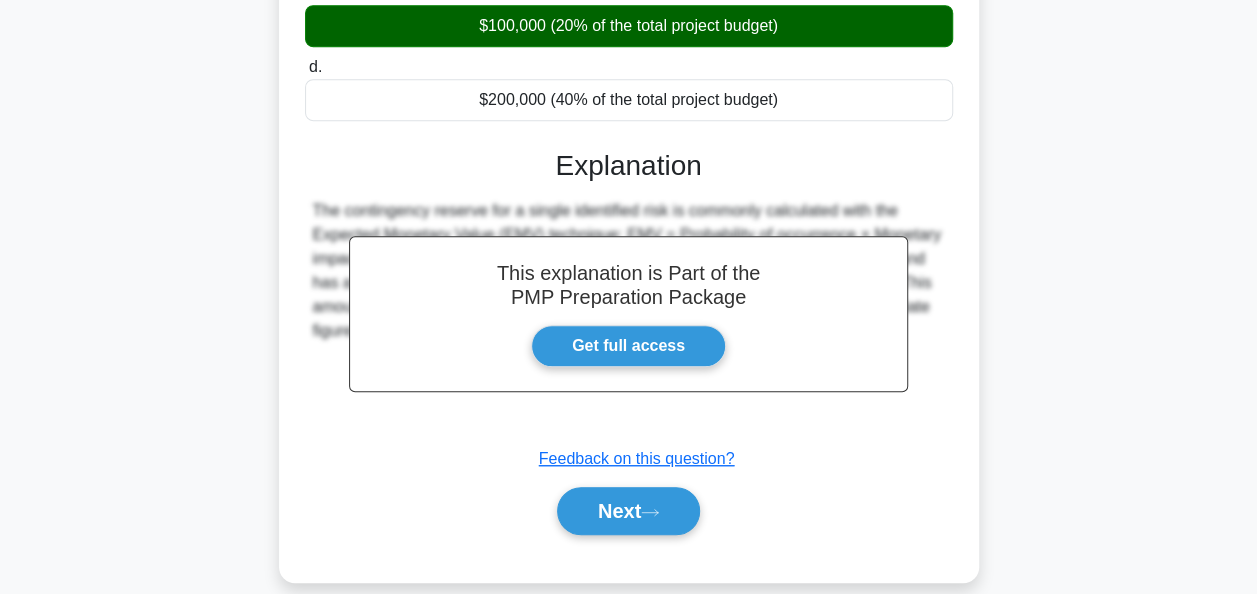 scroll, scrollTop: 543, scrollLeft: 0, axis: vertical 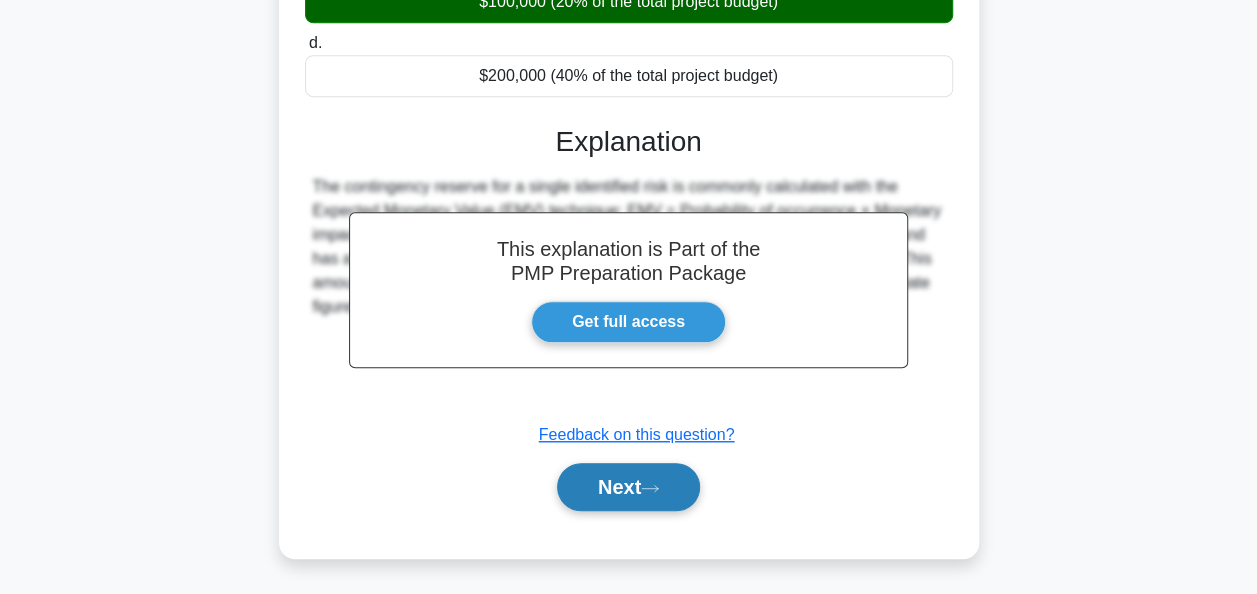 click on "Next" at bounding box center (628, 487) 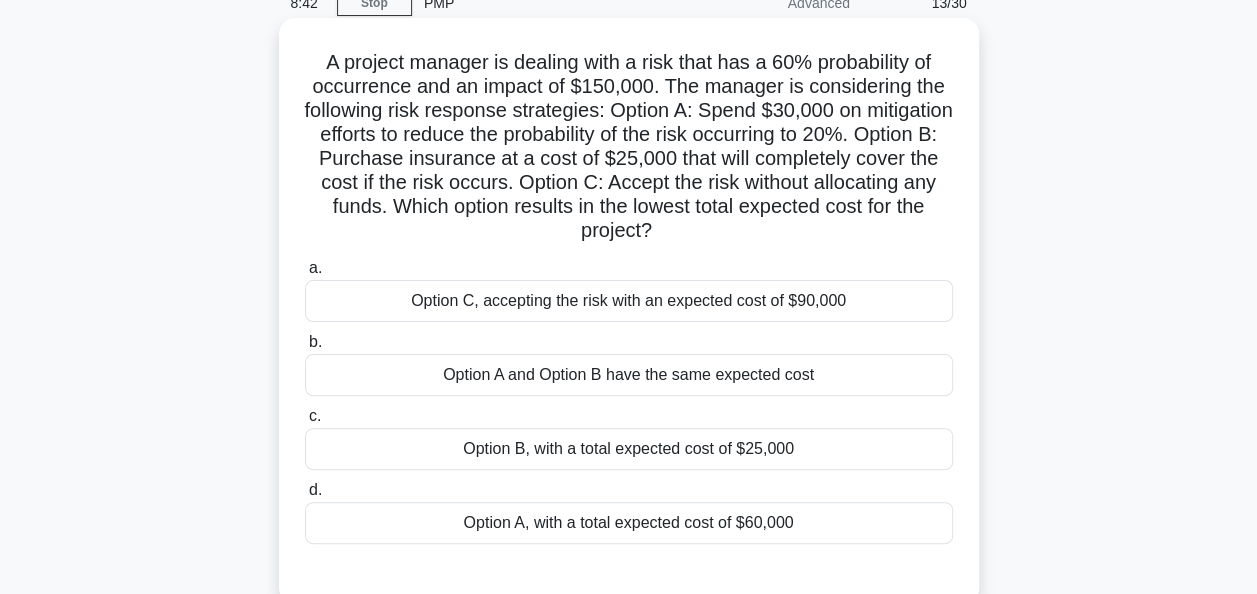scroll, scrollTop: 88, scrollLeft: 0, axis: vertical 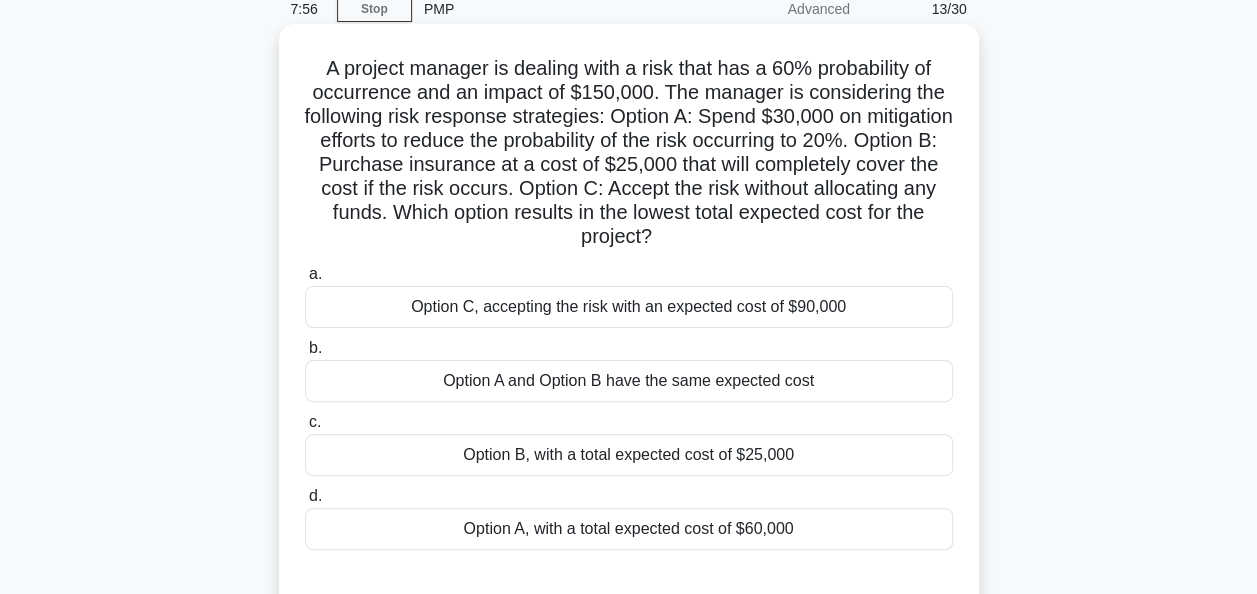 click on "Option B, with a total expected cost of $25,000" at bounding box center (629, 455) 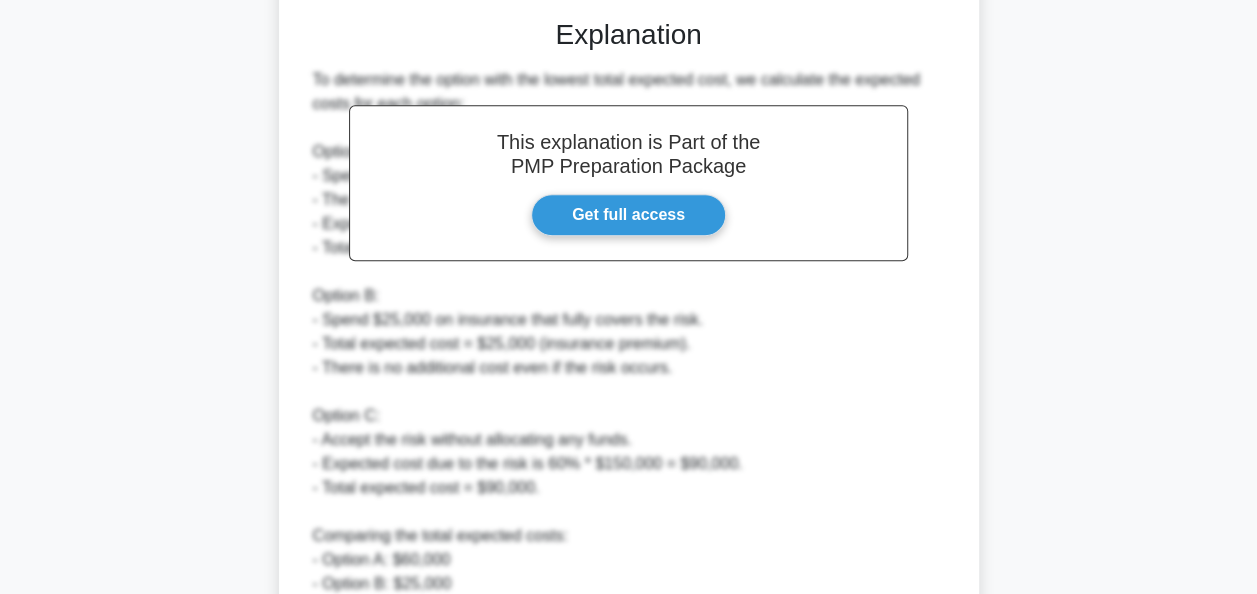 scroll, scrollTop: 824, scrollLeft: 0, axis: vertical 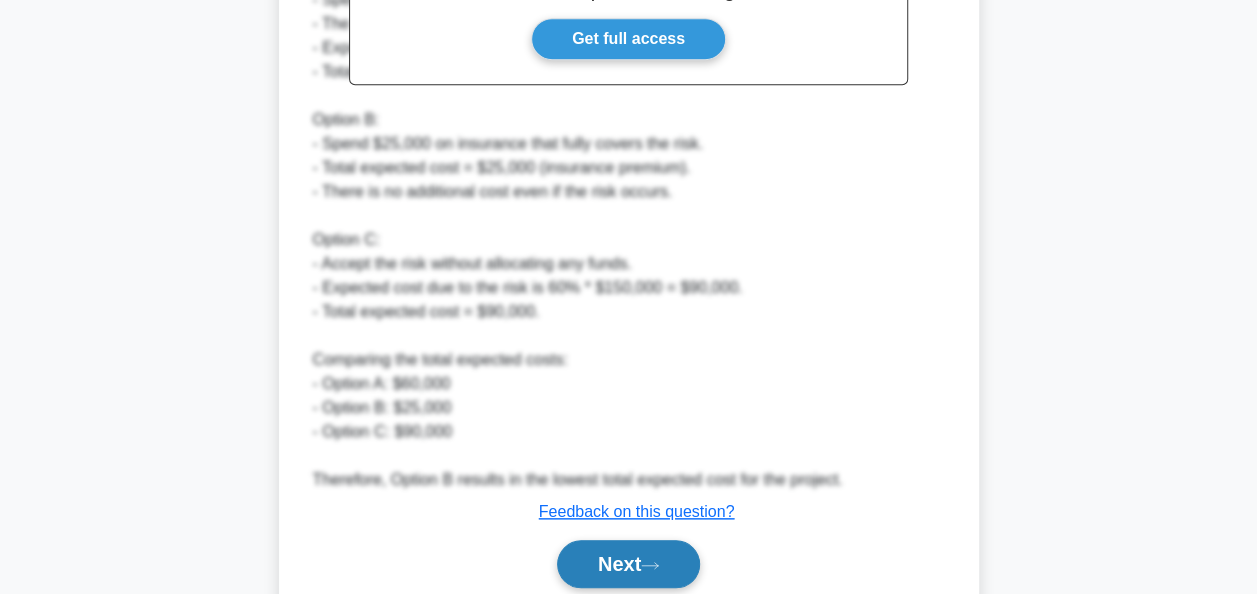 click on "Next" at bounding box center [628, 564] 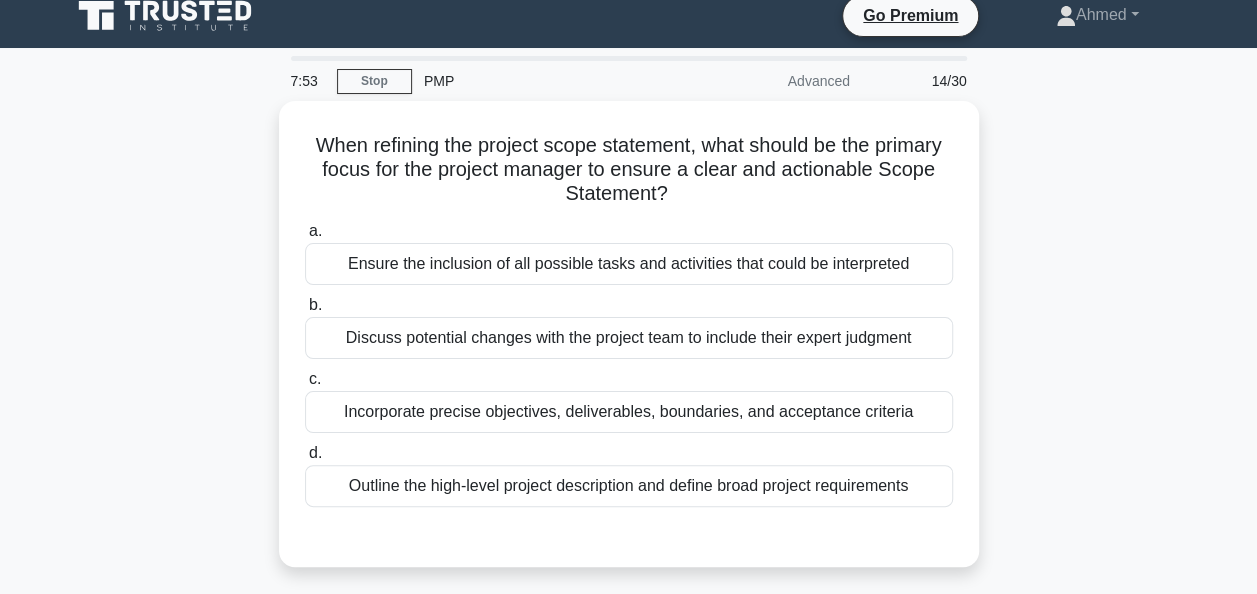 scroll, scrollTop: 0, scrollLeft: 0, axis: both 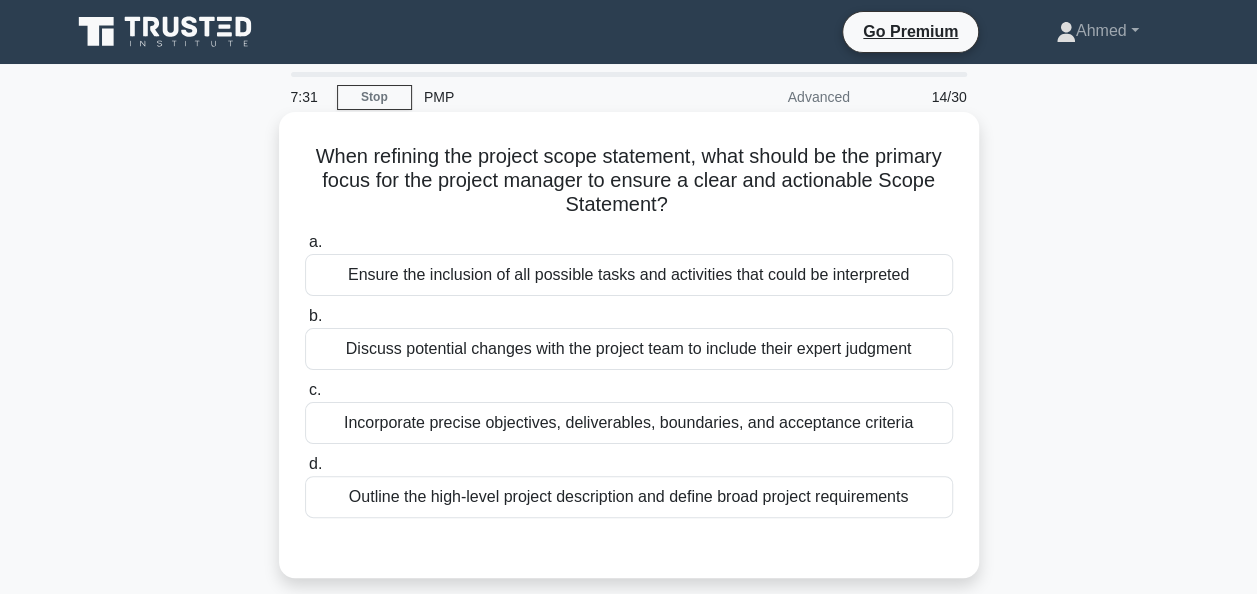 click on "Incorporate precise objectives, deliverables, boundaries, and acceptance criteria" at bounding box center (629, 423) 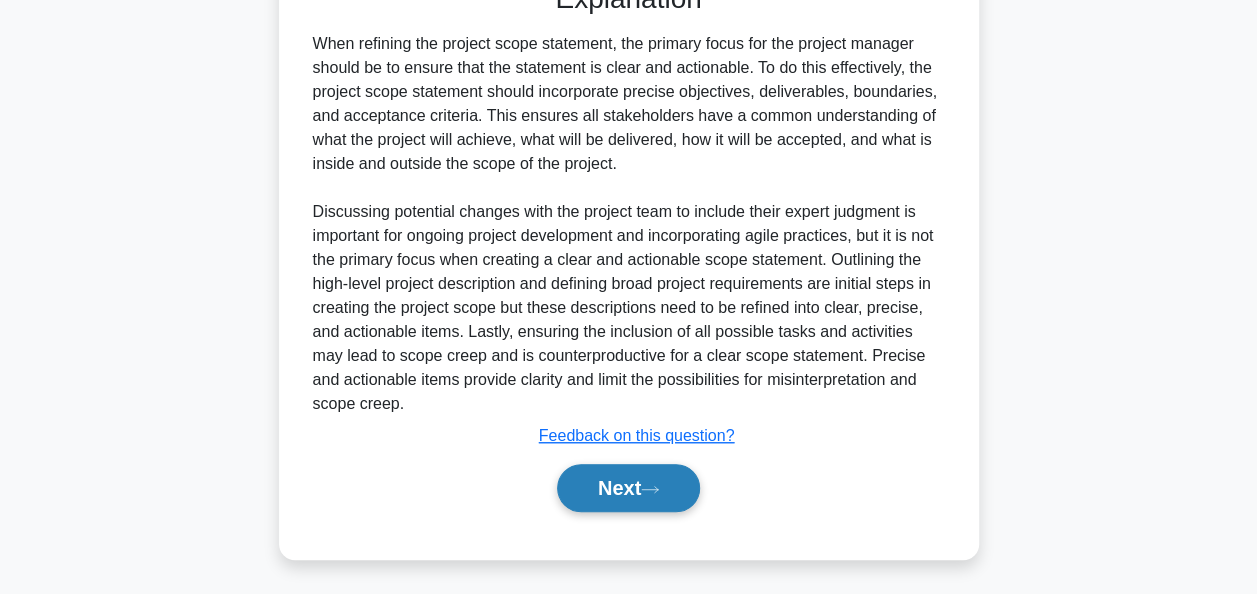 click on "Next" at bounding box center (628, 488) 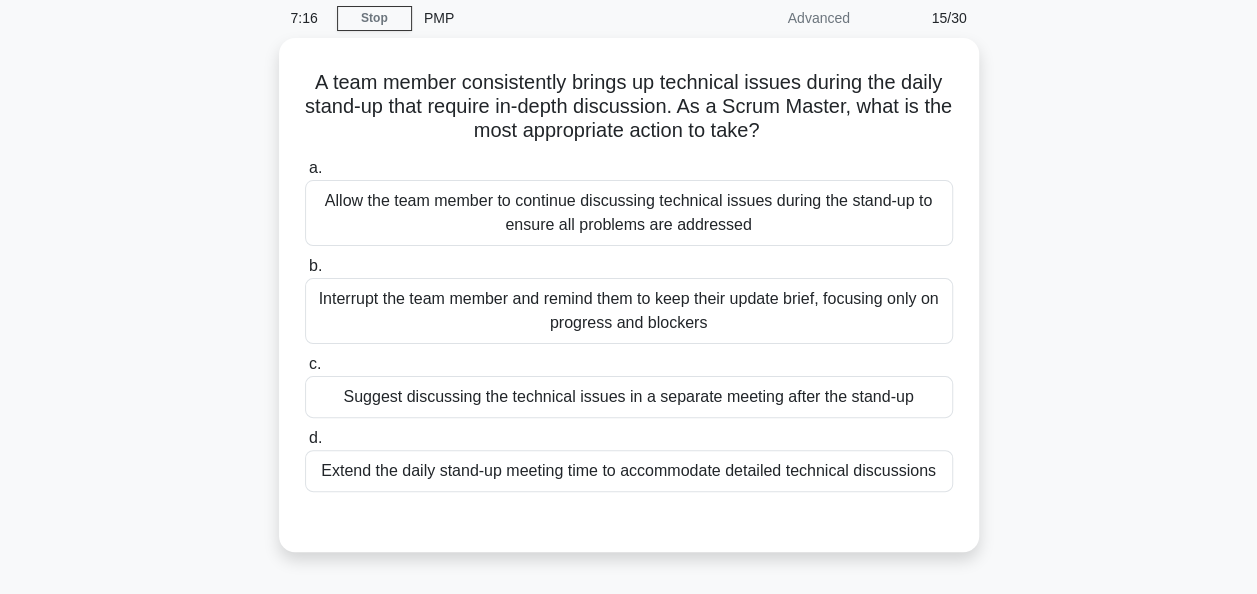 scroll, scrollTop: 140, scrollLeft: 0, axis: vertical 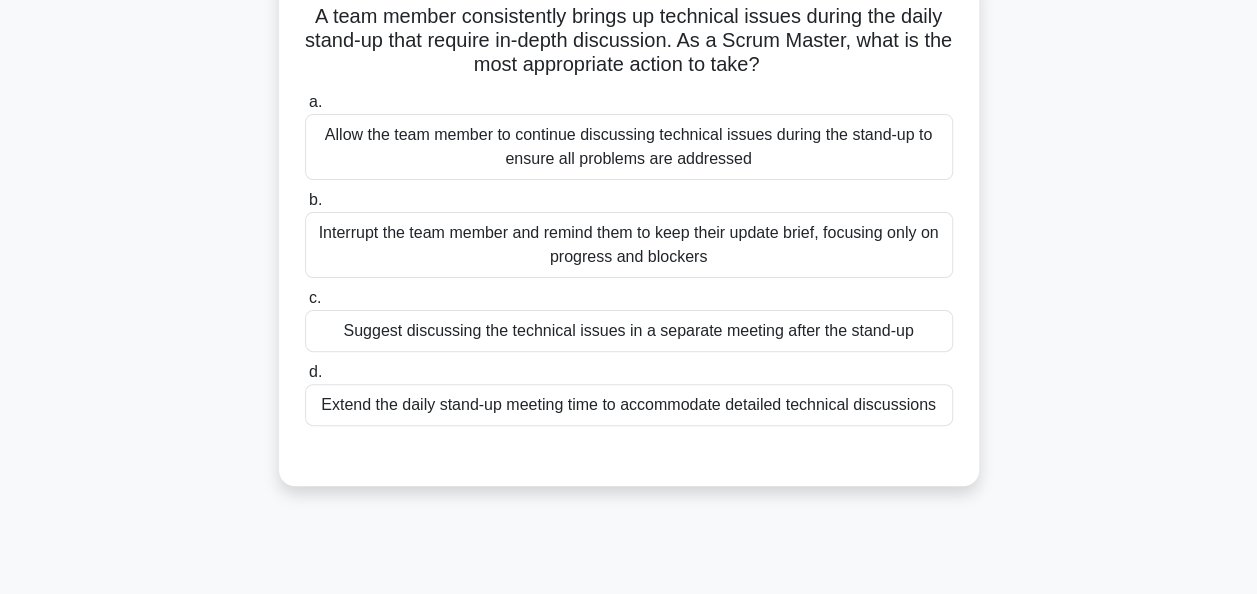 click on "Suggest discussing the technical issues in a separate meeting after the stand-up" at bounding box center (629, 331) 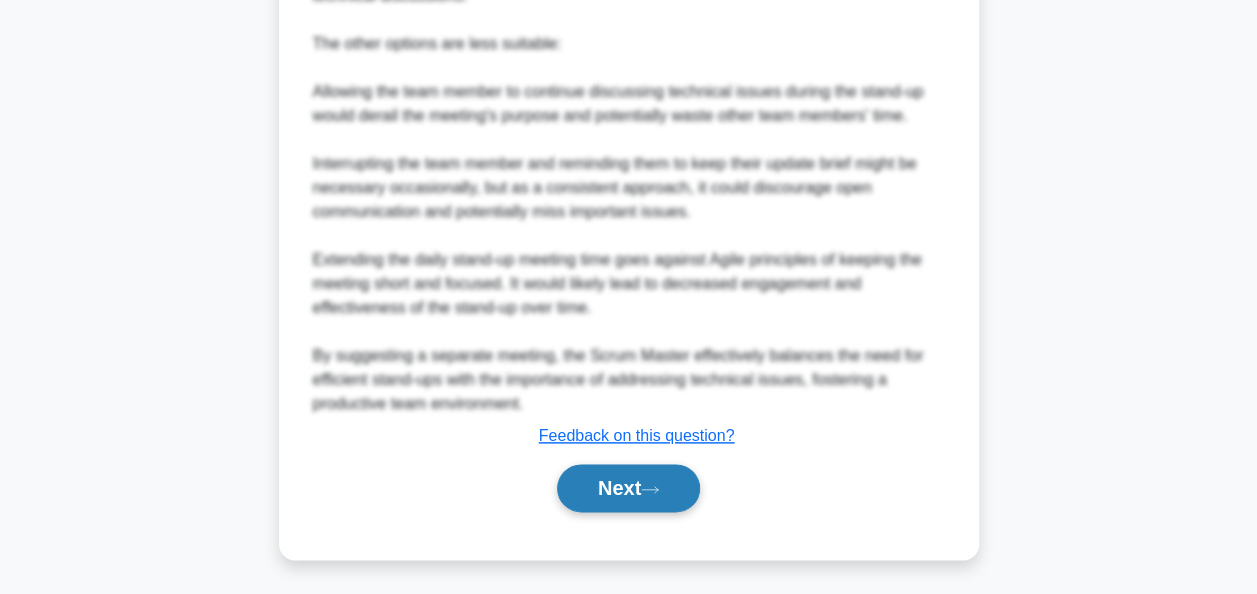 click on "Next" at bounding box center (628, 488) 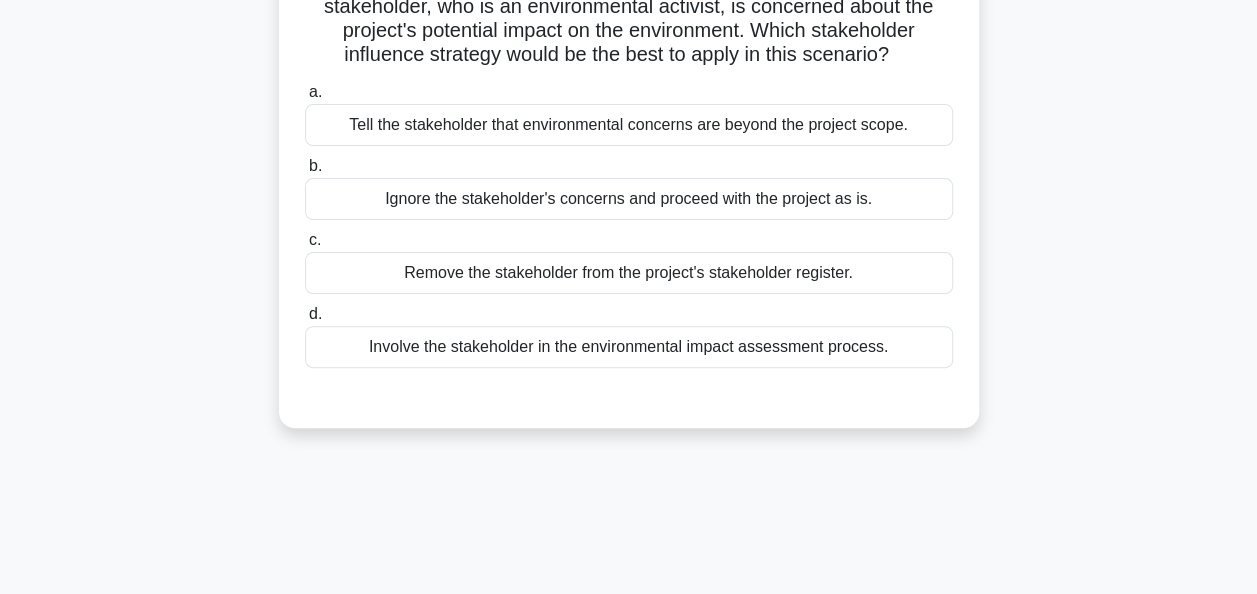 scroll, scrollTop: 208, scrollLeft: 0, axis: vertical 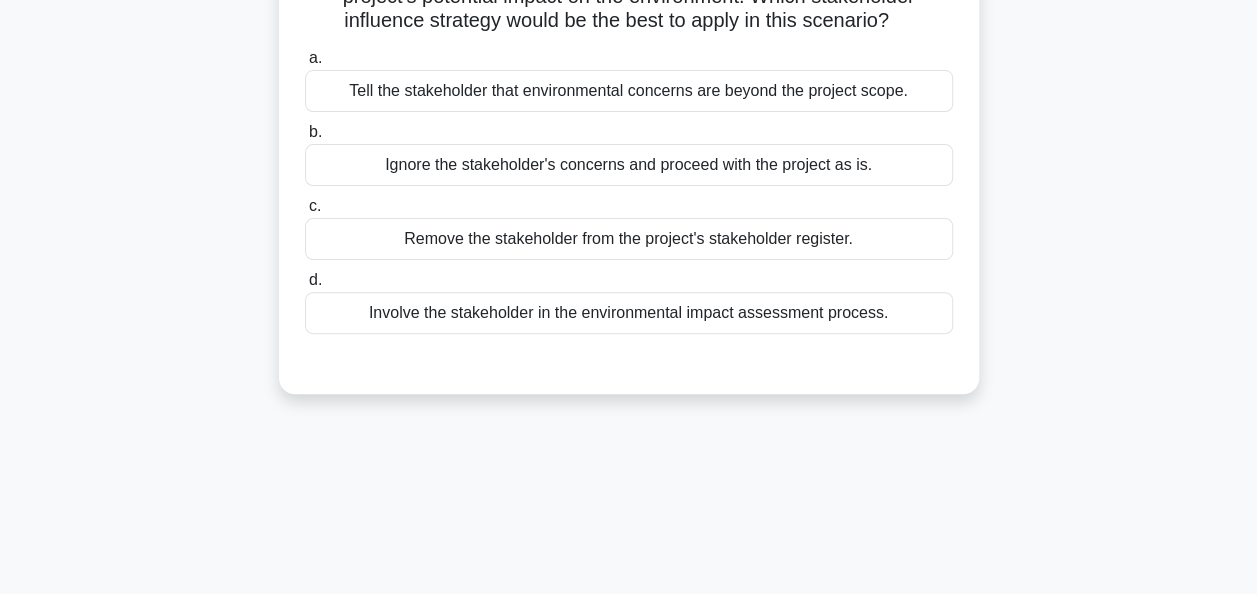 click on "Involve the stakeholder in the environmental impact assessment process." at bounding box center (629, 313) 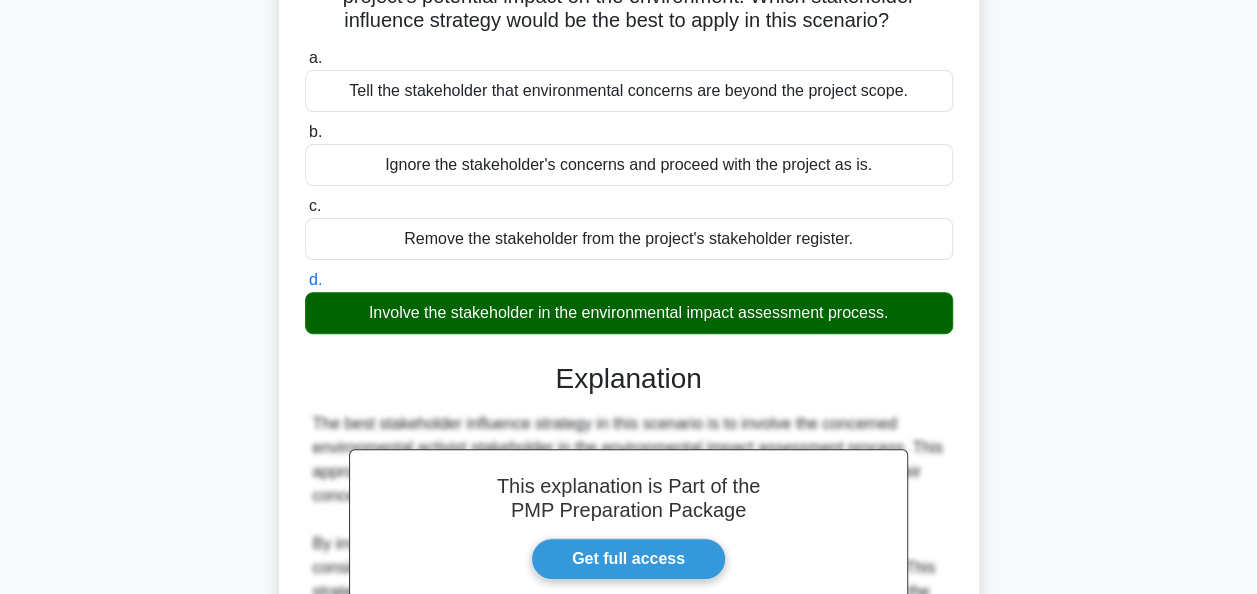 scroll, scrollTop: 564, scrollLeft: 0, axis: vertical 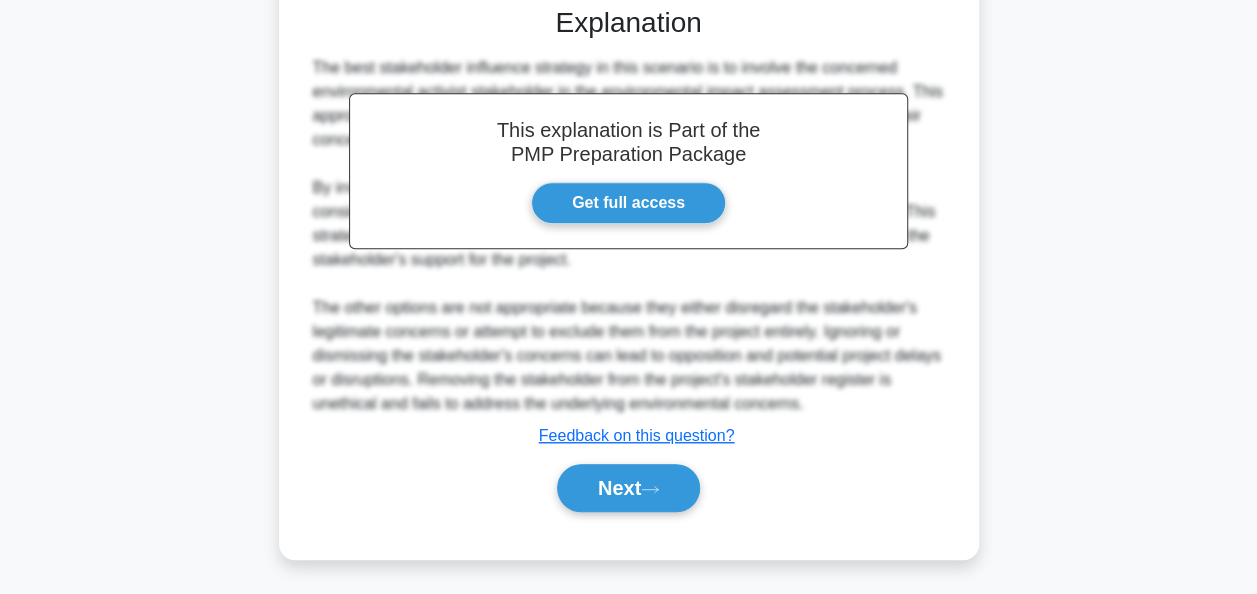 click on "Next" at bounding box center [629, 488] 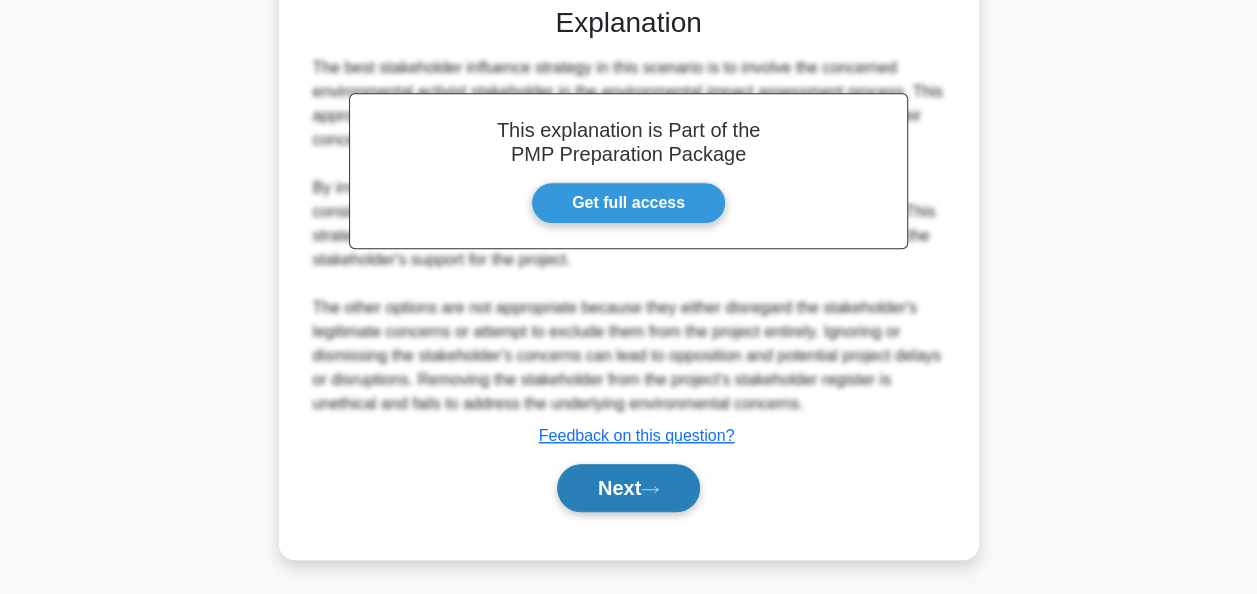 click on "Next" at bounding box center (628, 488) 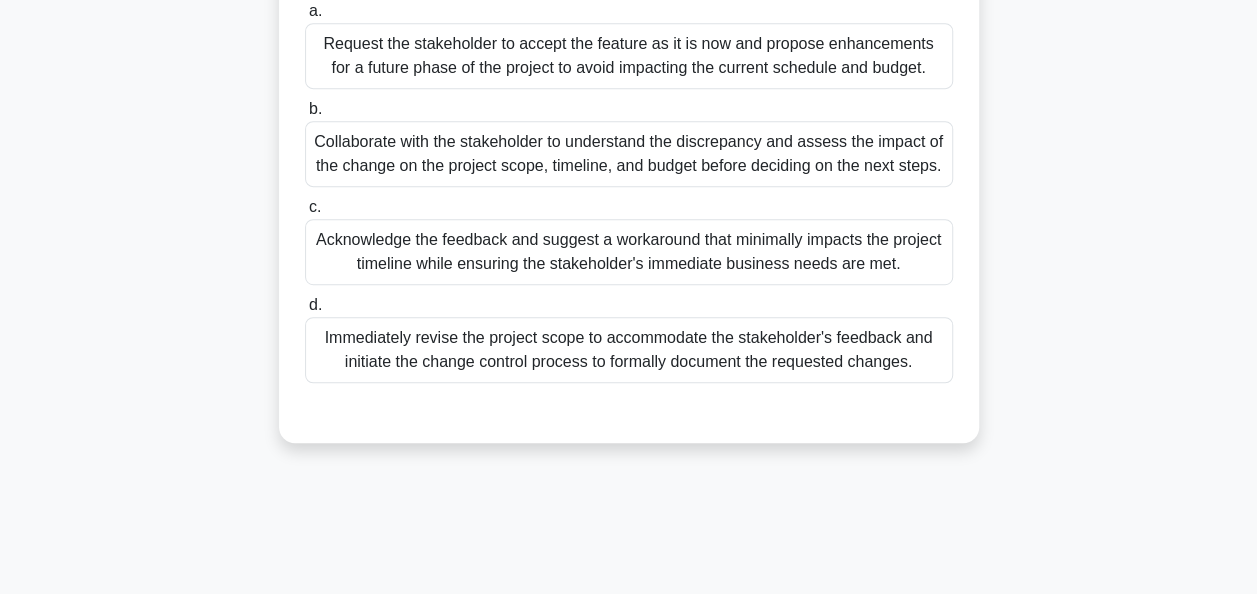 scroll, scrollTop: 469, scrollLeft: 0, axis: vertical 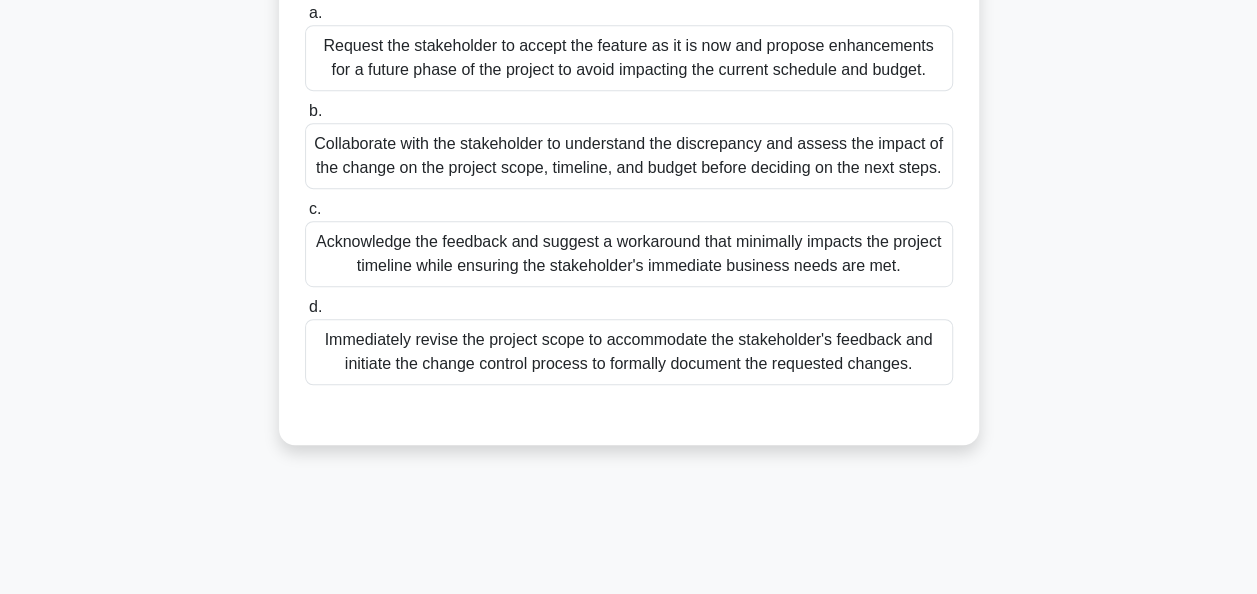 click on "Acknowledge the feedback and suggest a workaround that minimally impacts the project timeline while ensuring the stakeholder's immediate business needs are met." at bounding box center [629, 254] 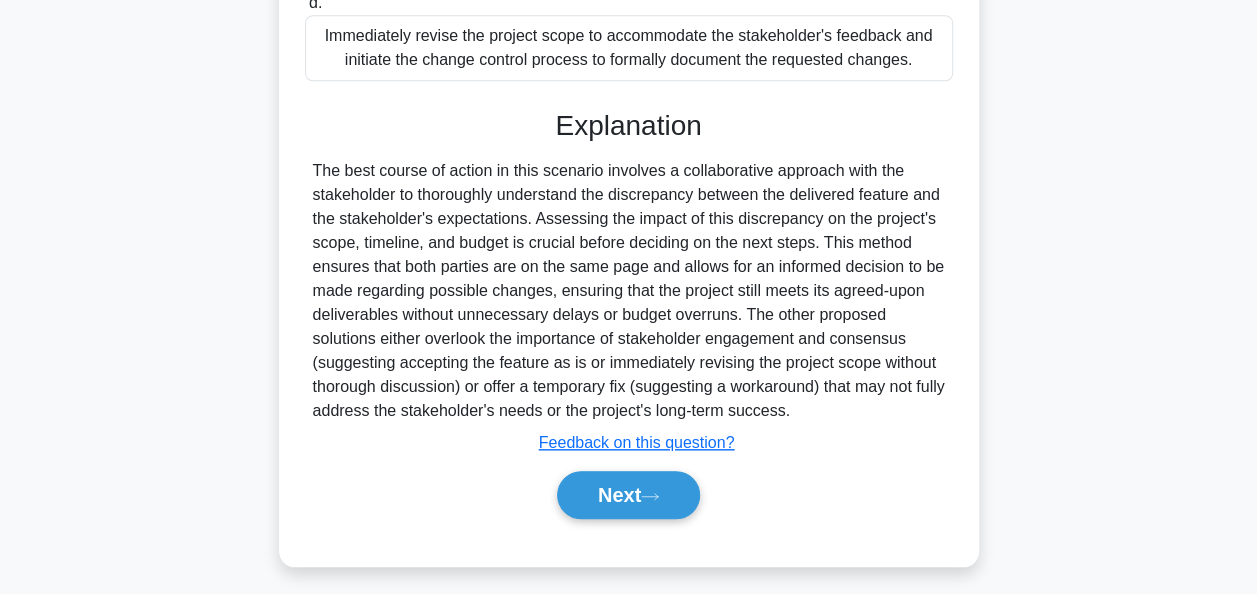 scroll, scrollTop: 807, scrollLeft: 0, axis: vertical 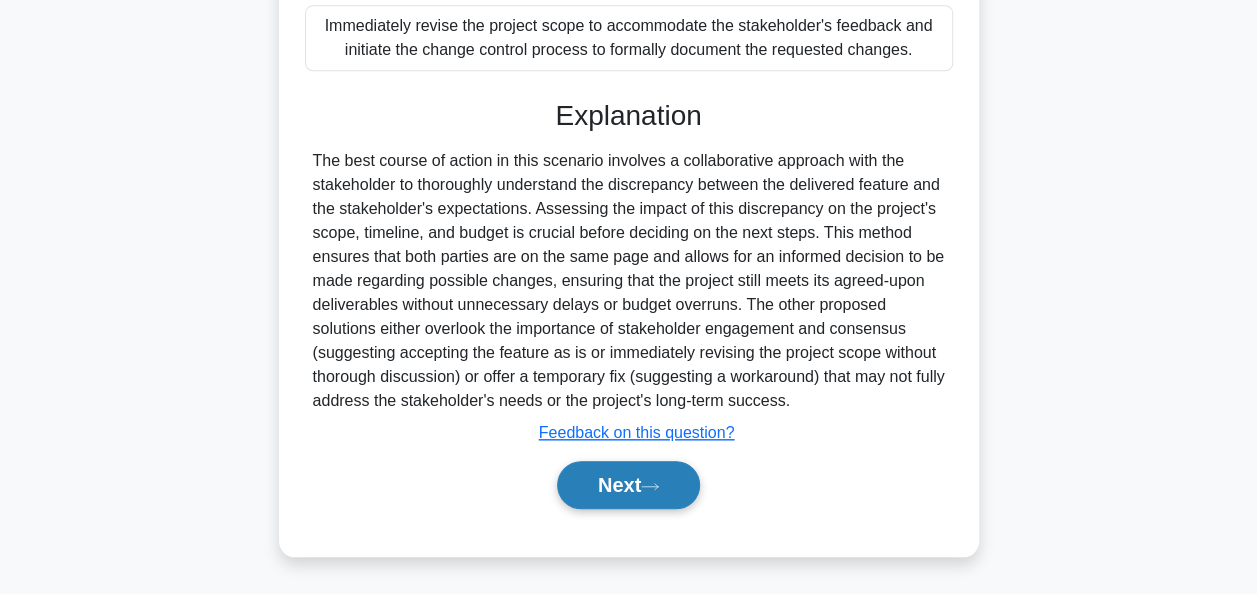 click on "Next" at bounding box center (628, 485) 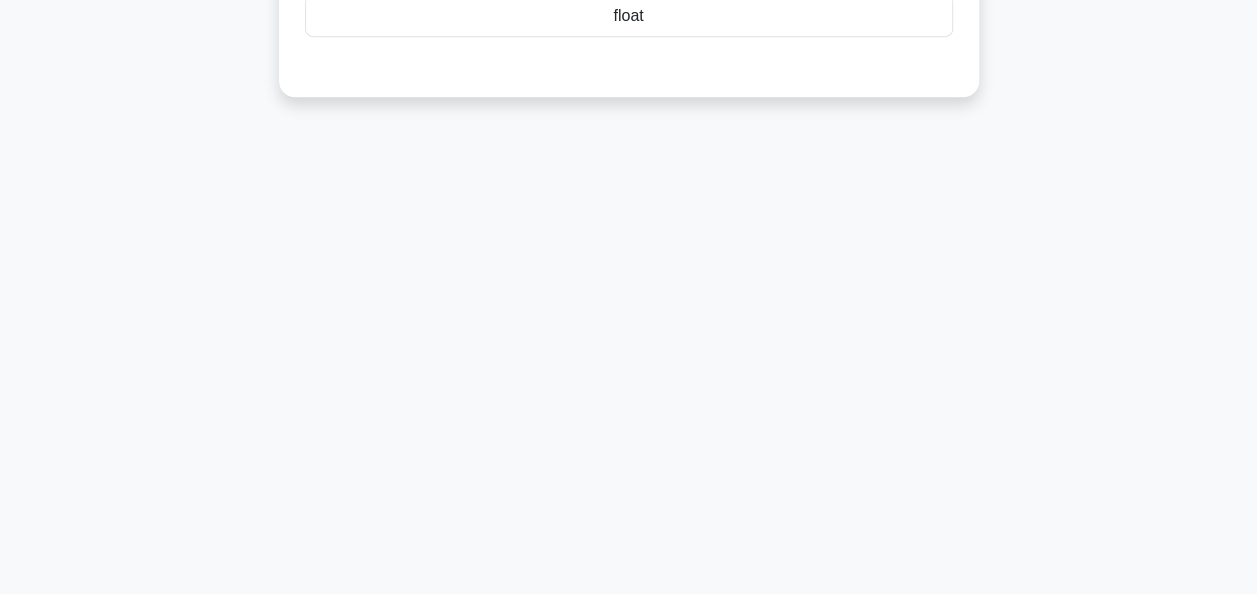 scroll, scrollTop: 0, scrollLeft: 0, axis: both 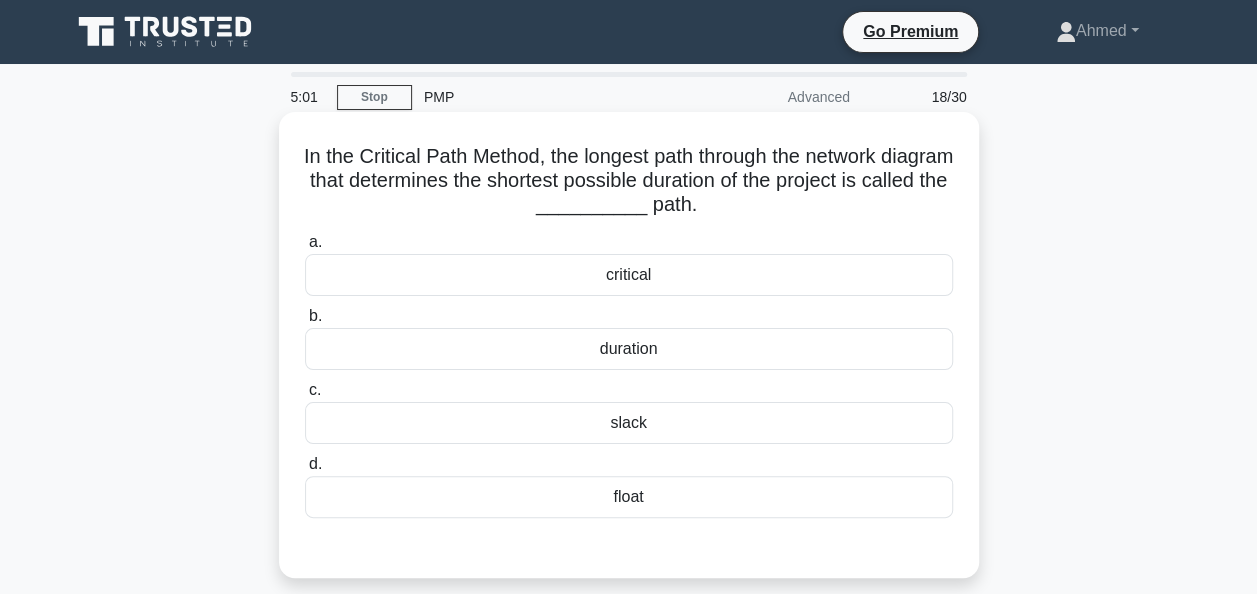 click on "critical" at bounding box center (629, 275) 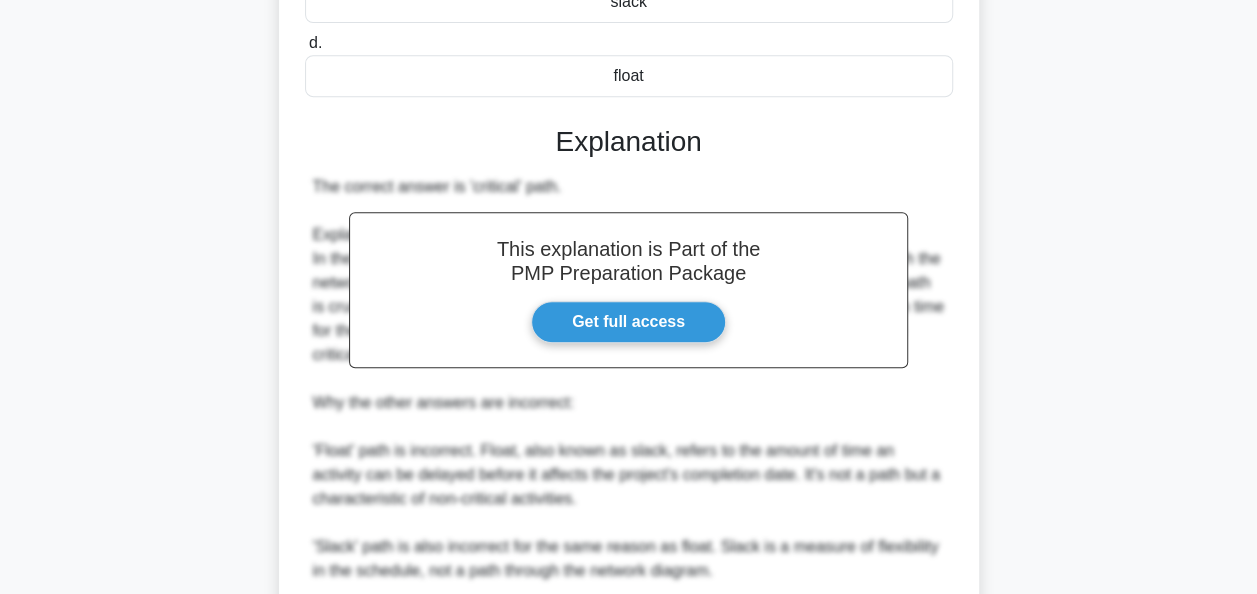 scroll, scrollTop: 660, scrollLeft: 0, axis: vertical 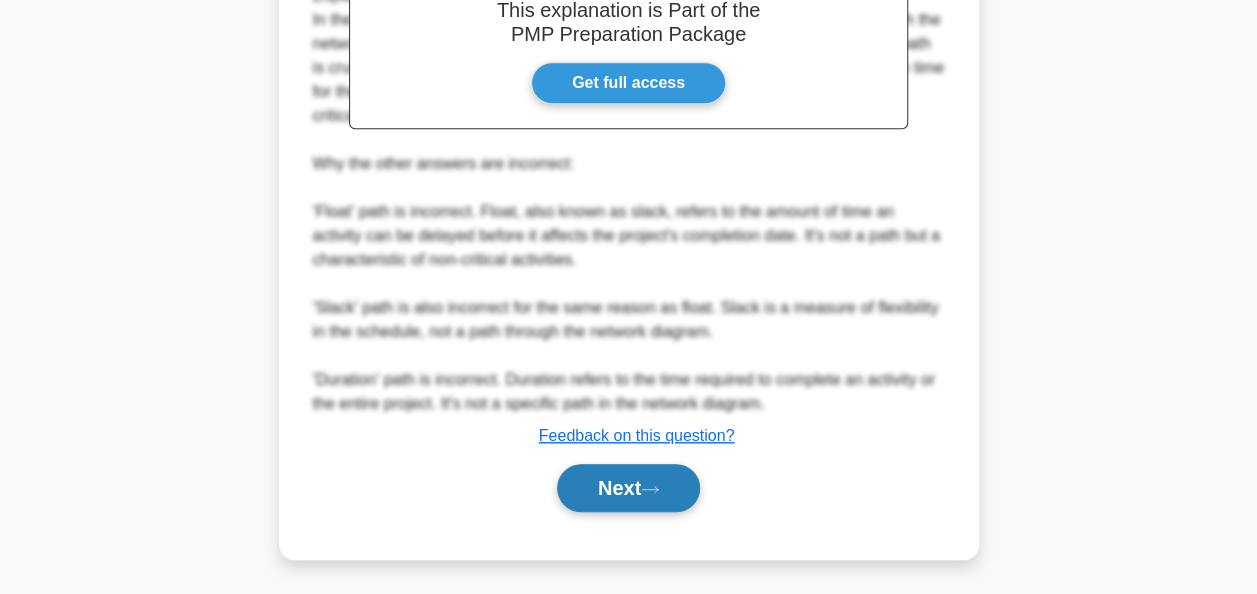 click on "Next" at bounding box center (628, 488) 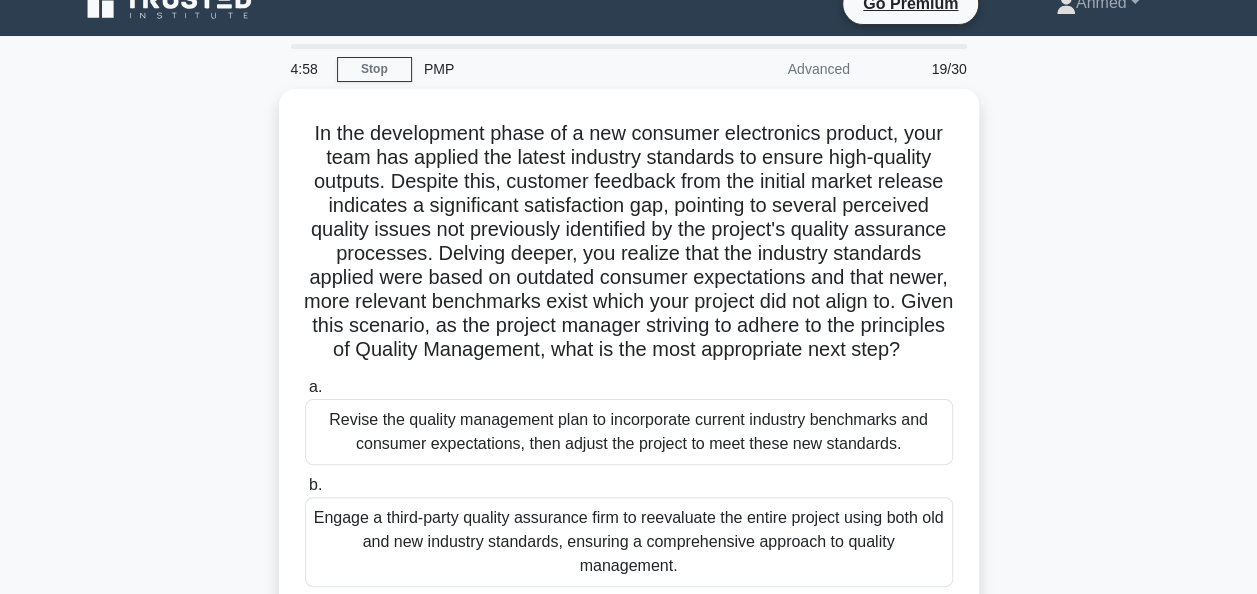 scroll, scrollTop: 26, scrollLeft: 0, axis: vertical 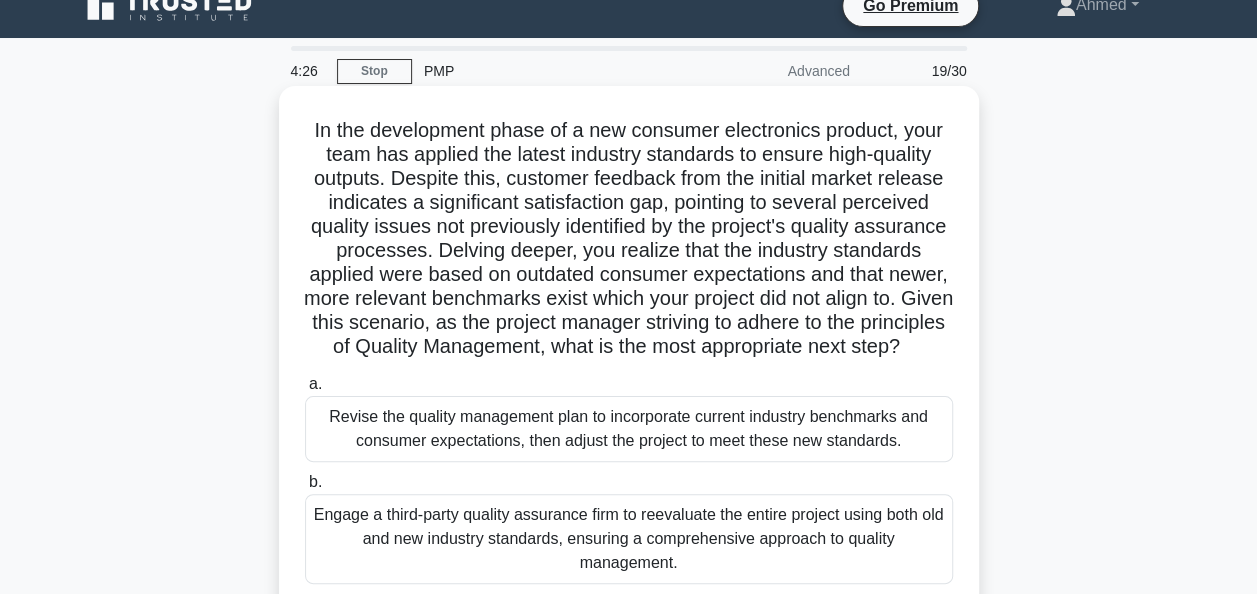 click on "In the development phase of a new consumer electronics product, your team has applied the latest industry standards to ensure high-quality outputs. Despite this, customer feedback from the initial market release indicates a significant satisfaction gap, pointing to several perceived quality issues not previously identified by the project's quality assurance processes. Delving deeper, you realize that the industry standards applied were based on outdated consumer expectations and that newer, more relevant benchmarks exist which your project did not align to. Given this scenario, as the project manager striving to adhere to the principles of Quality Management, what is the most appropriate next step?
.spinner_0XTQ{transform-origin:center;animation:spinner_y6GP .75s linear infinite}@keyframes spinner_y6GP{100%{transform:rotate(360deg)}}" at bounding box center (629, 239) 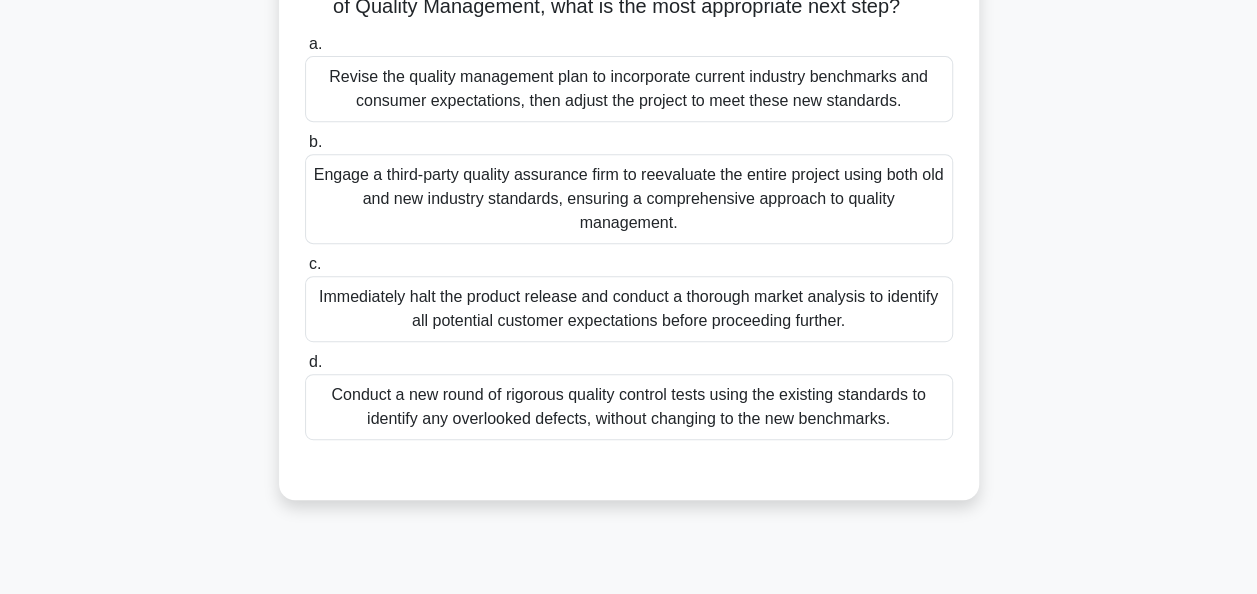 scroll, scrollTop: 366, scrollLeft: 0, axis: vertical 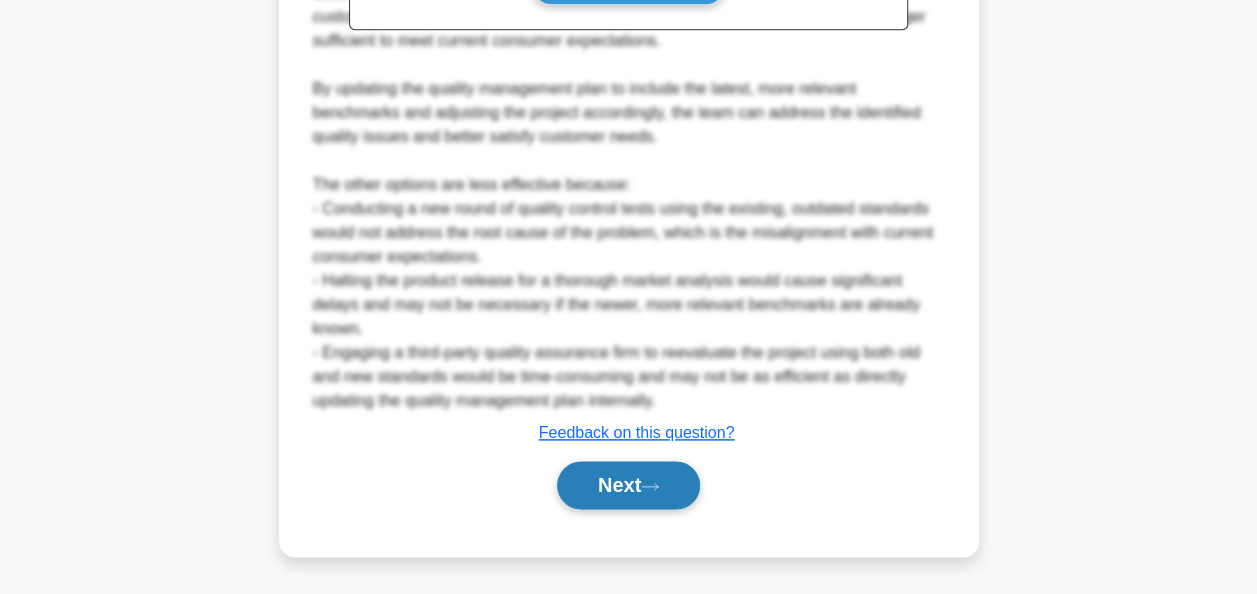 click on "Next" at bounding box center (628, 485) 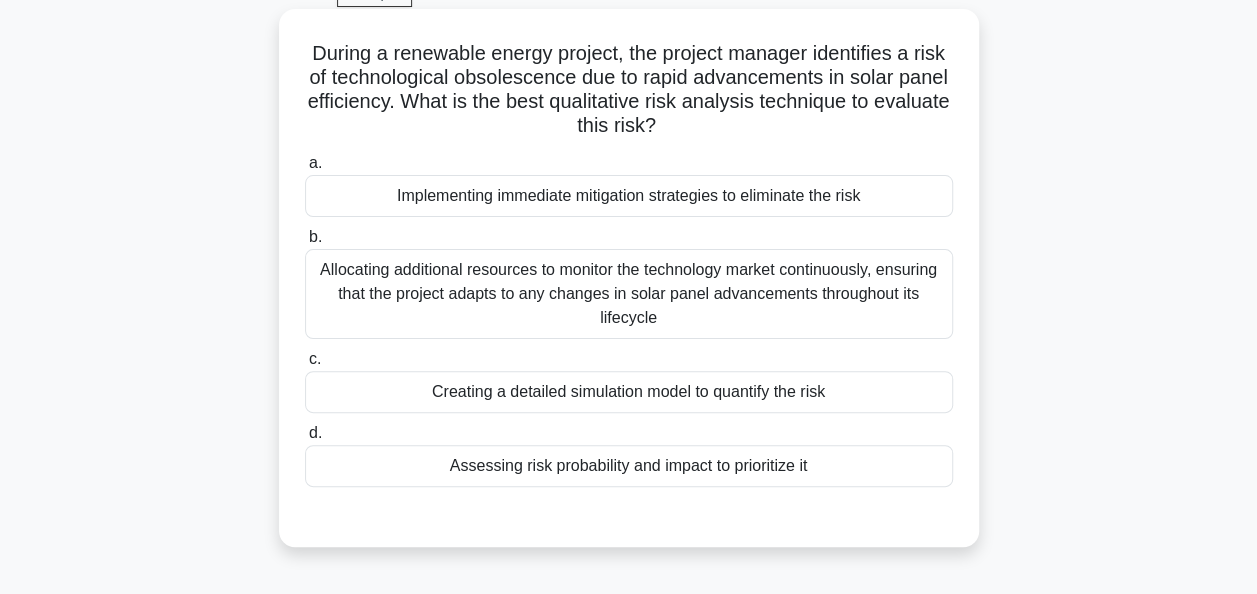 scroll, scrollTop: 102, scrollLeft: 0, axis: vertical 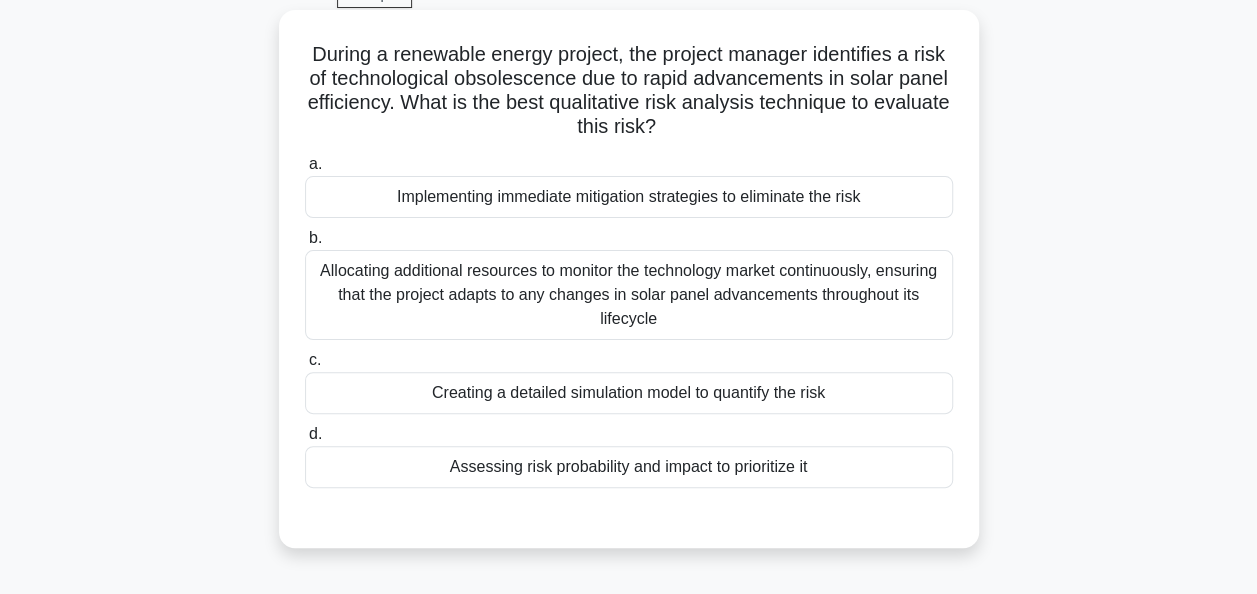 click on "Implementing immediate mitigation strategies to eliminate the risk" at bounding box center [629, 197] 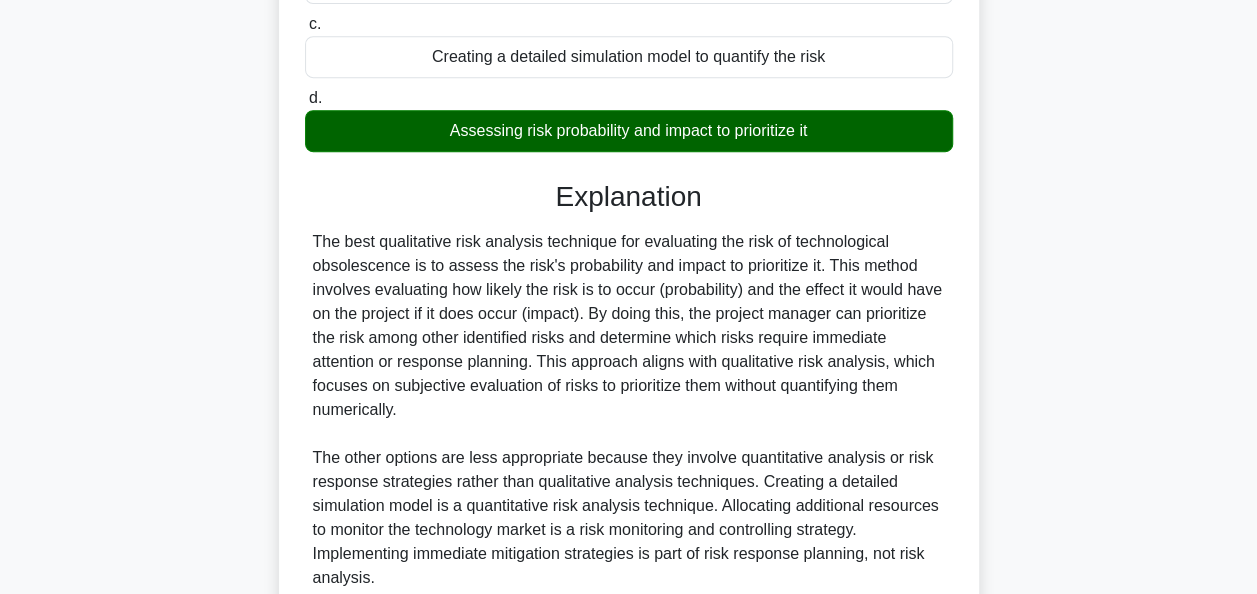 scroll, scrollTop: 615, scrollLeft: 0, axis: vertical 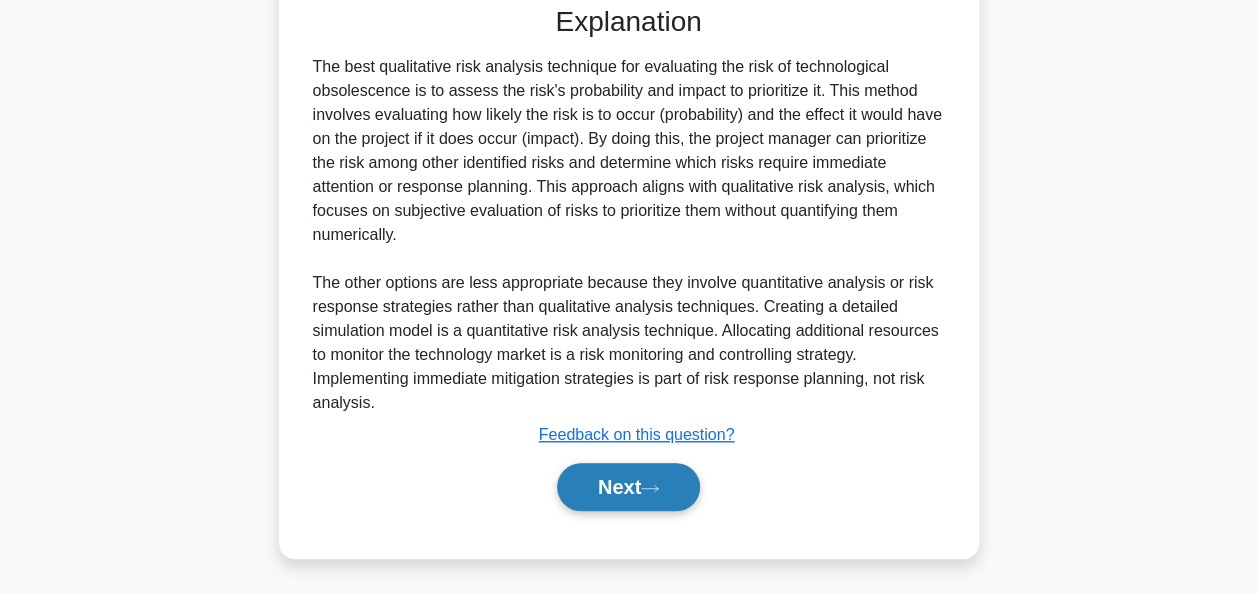 click on "Next" at bounding box center [628, 487] 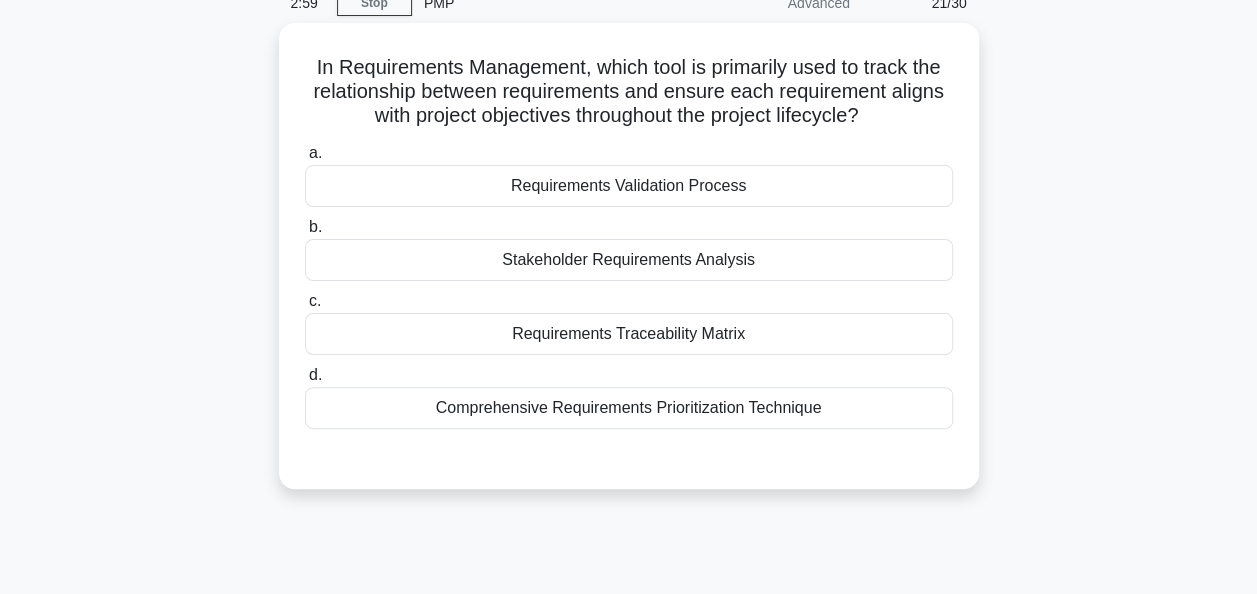 scroll, scrollTop: 44, scrollLeft: 0, axis: vertical 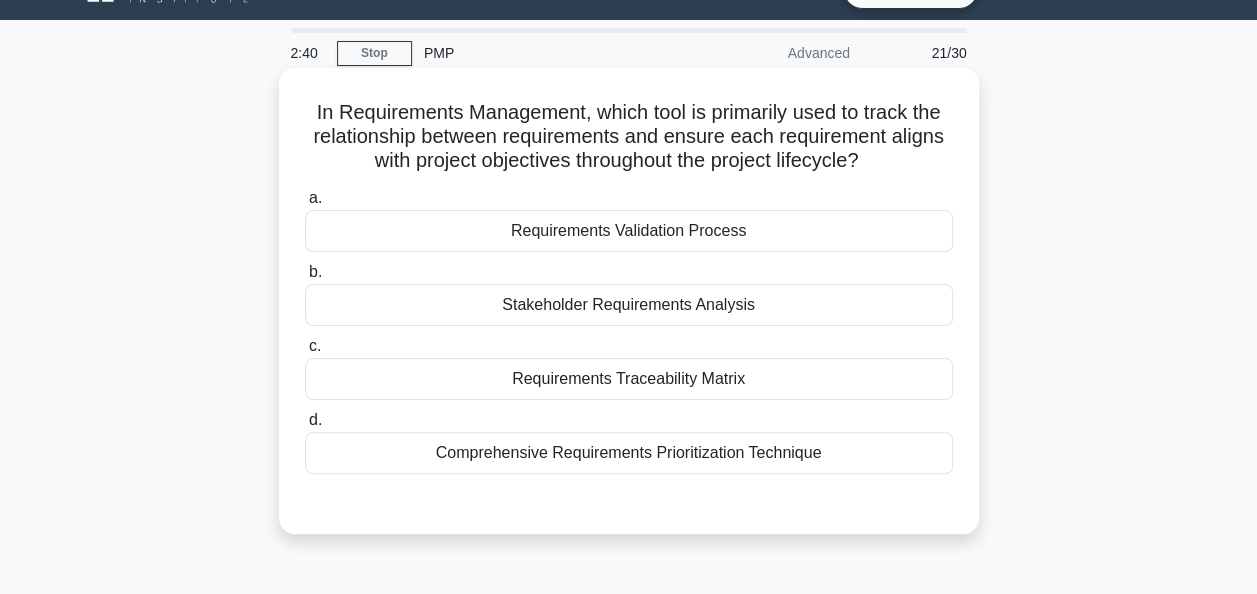 click on "Requirements Validation Process" at bounding box center (629, 231) 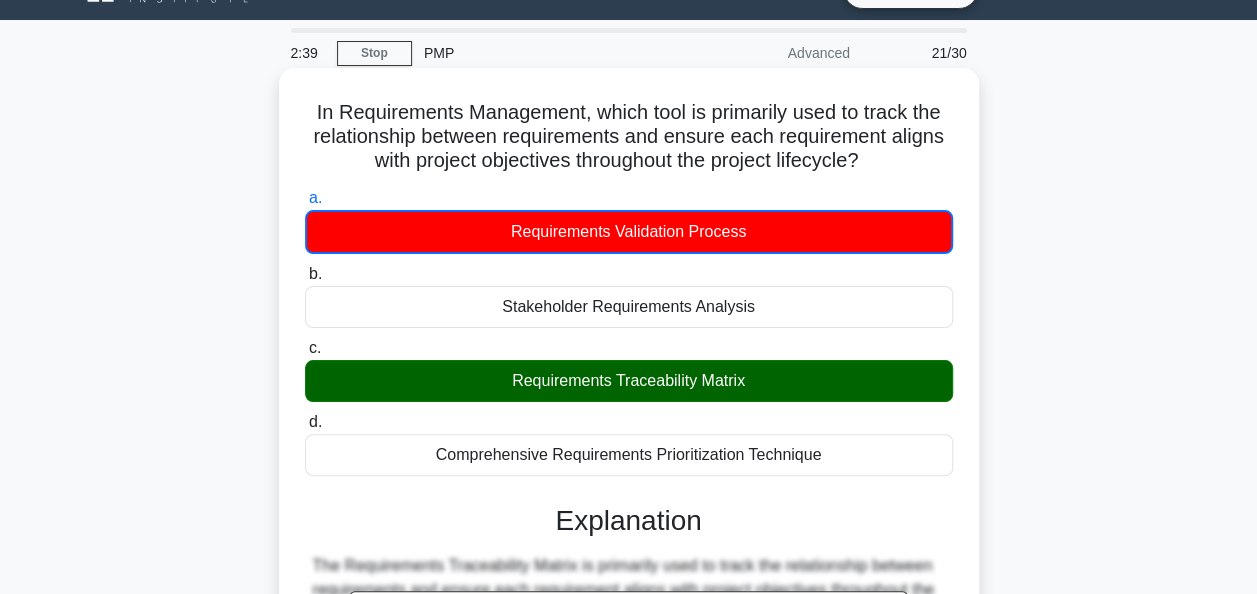 scroll, scrollTop: 486, scrollLeft: 0, axis: vertical 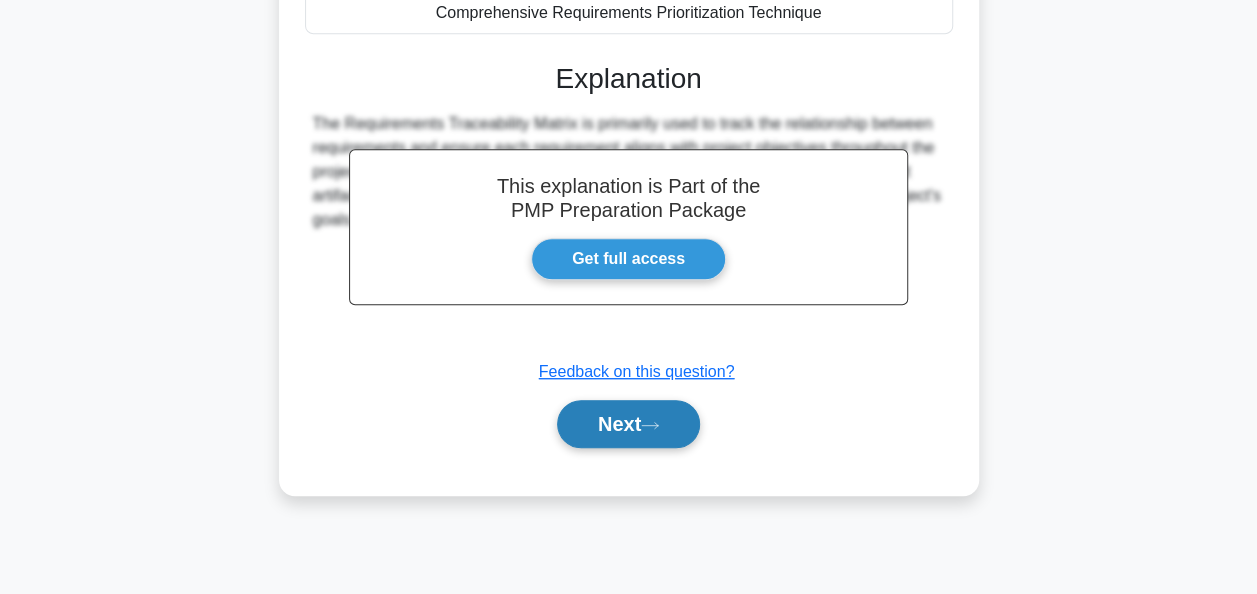 click on "Next" at bounding box center [628, 424] 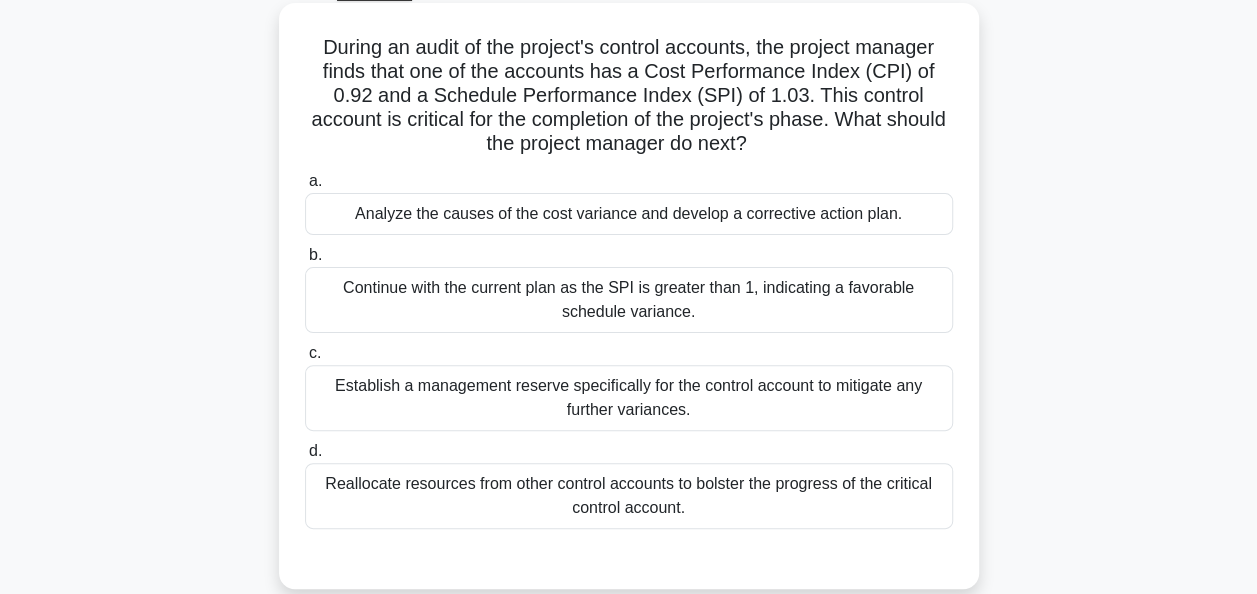 scroll, scrollTop: 110, scrollLeft: 0, axis: vertical 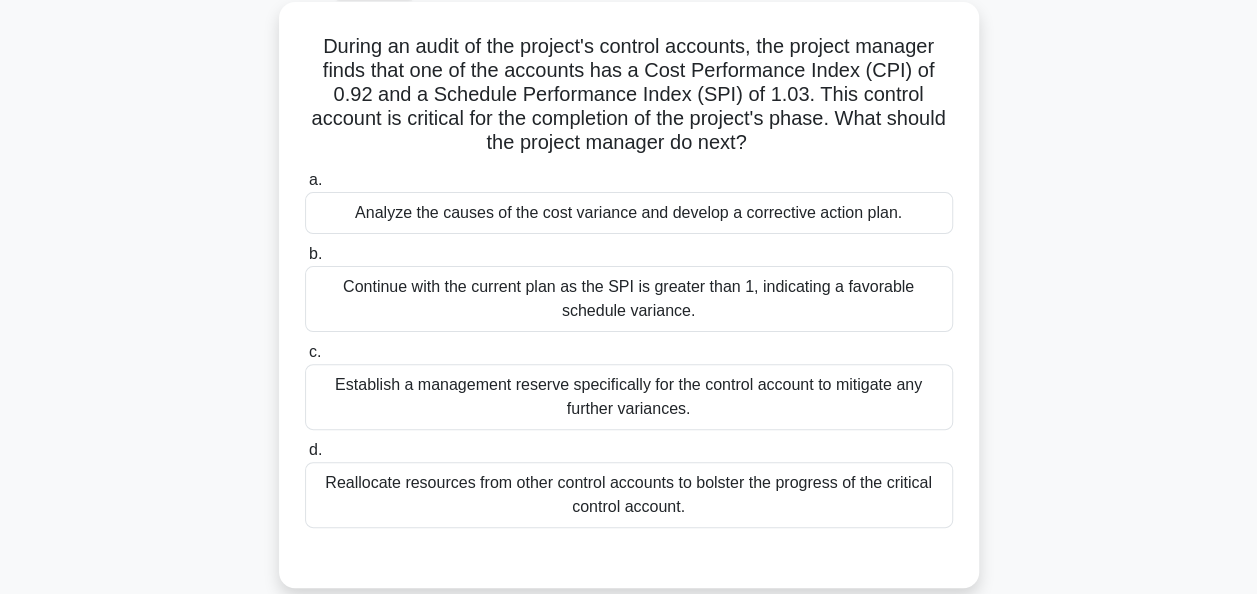 click on "Analyze the causes of the cost variance and develop a corrective action plan." at bounding box center [629, 213] 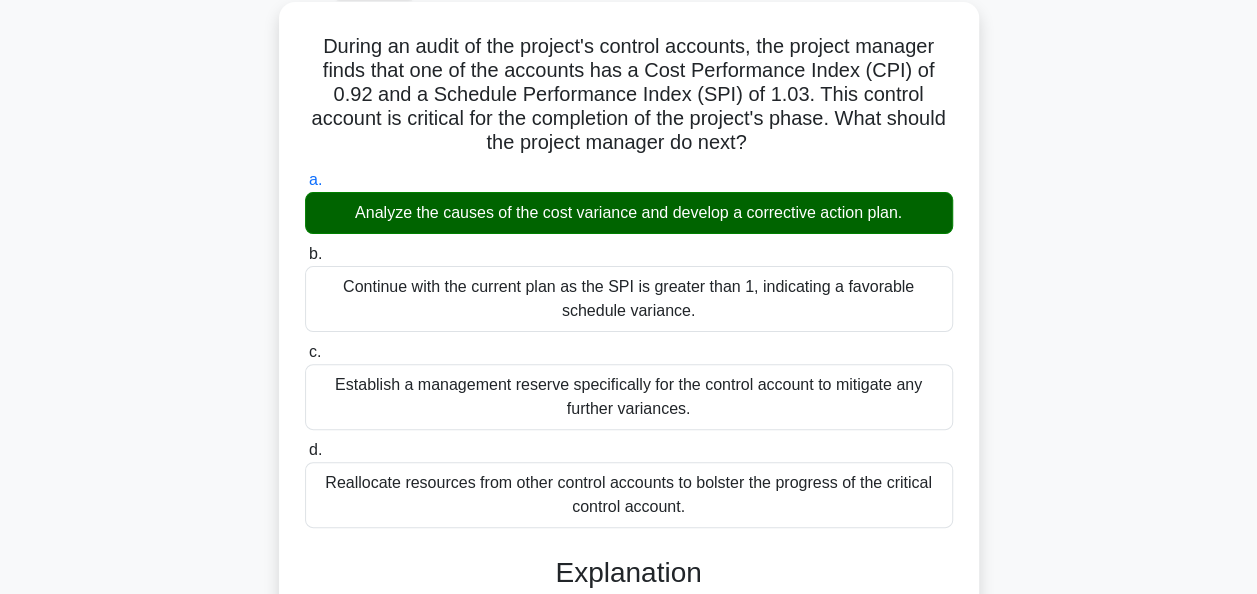 scroll, scrollTop: 660, scrollLeft: 0, axis: vertical 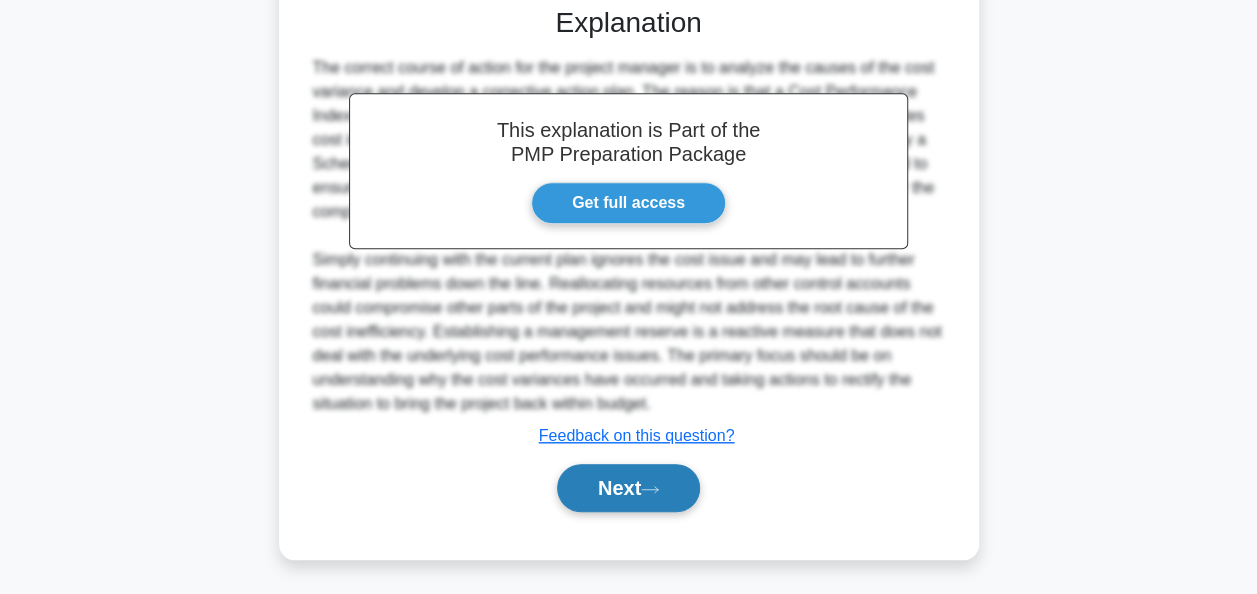 click on "Next" at bounding box center (628, 488) 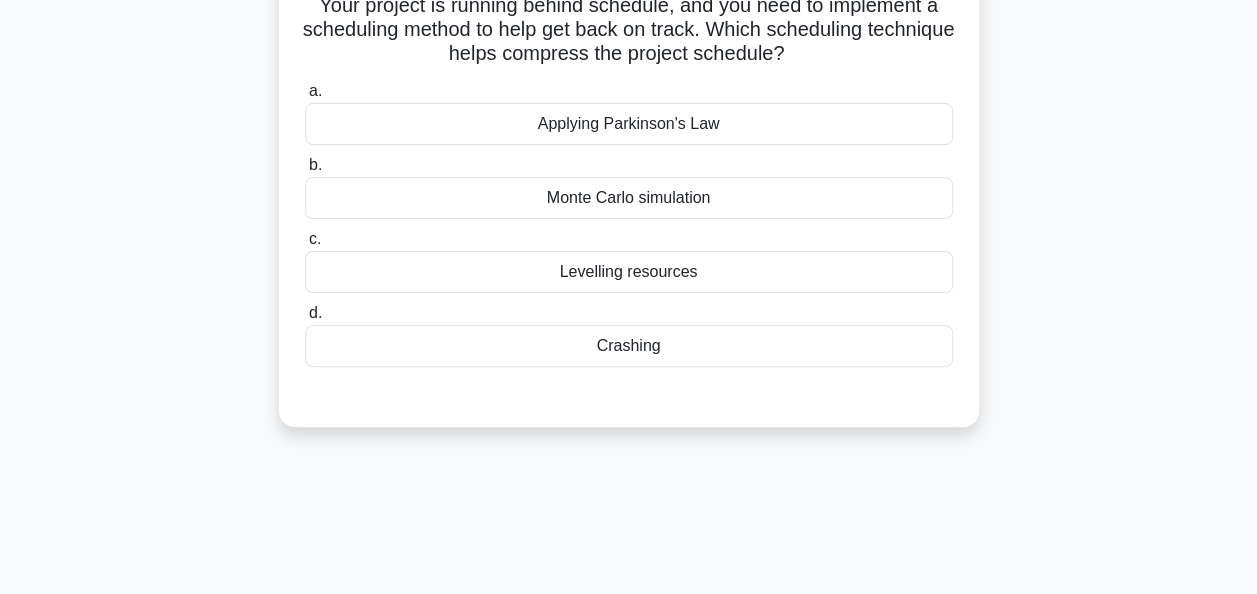 scroll, scrollTop: 0, scrollLeft: 0, axis: both 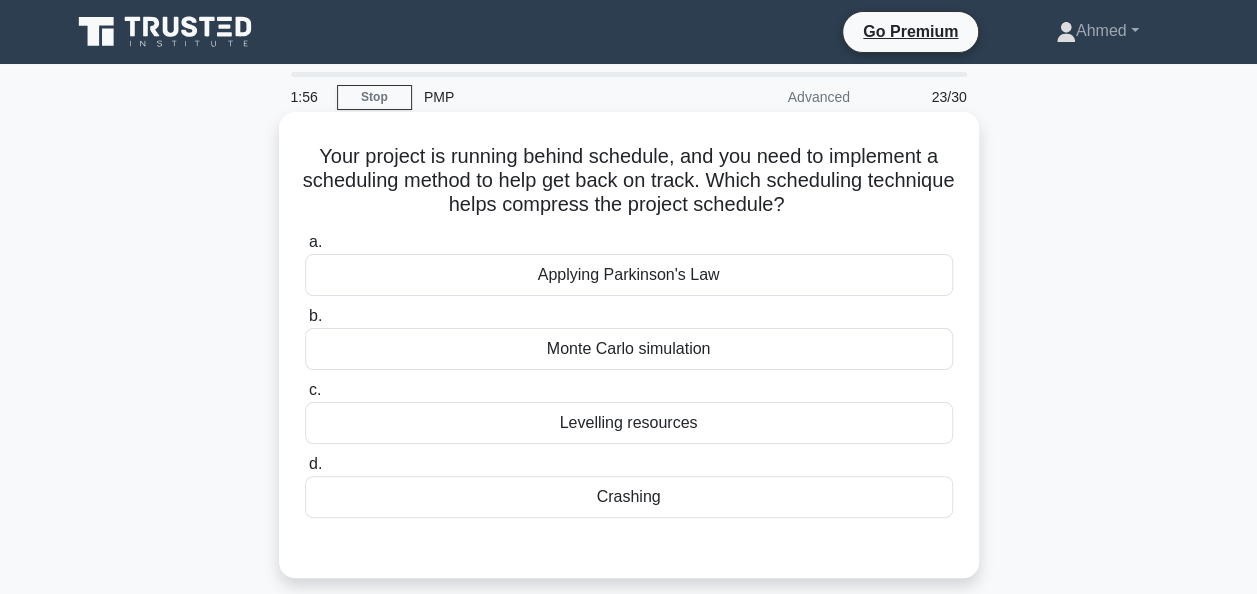 click on "Crashing" at bounding box center (629, 497) 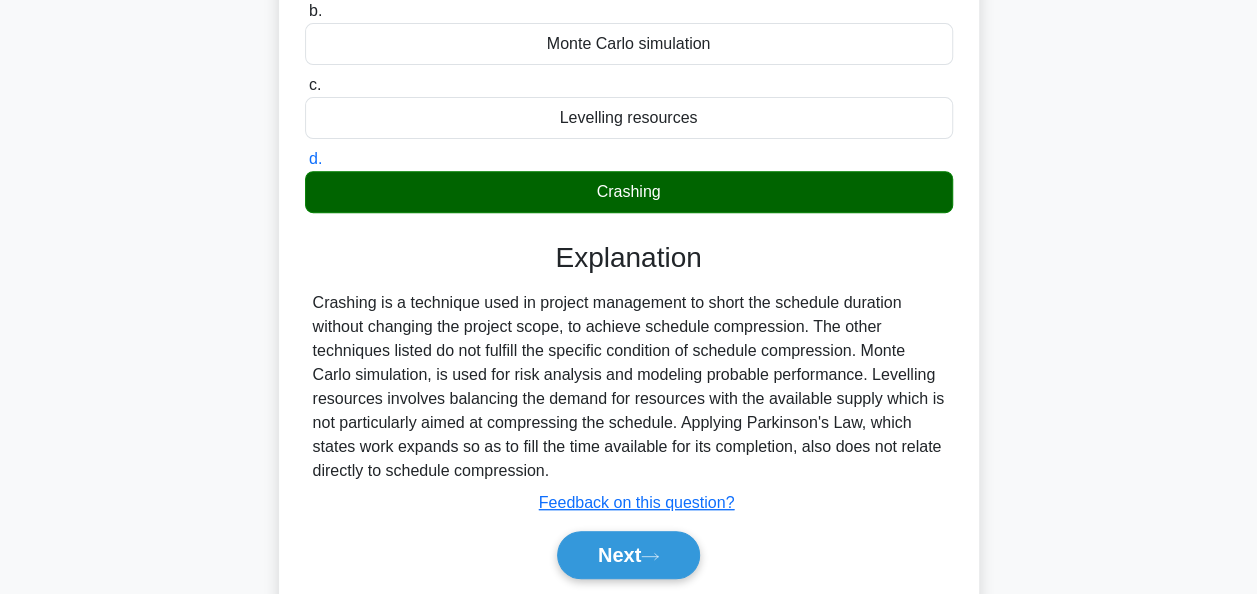 scroll, scrollTop: 486, scrollLeft: 0, axis: vertical 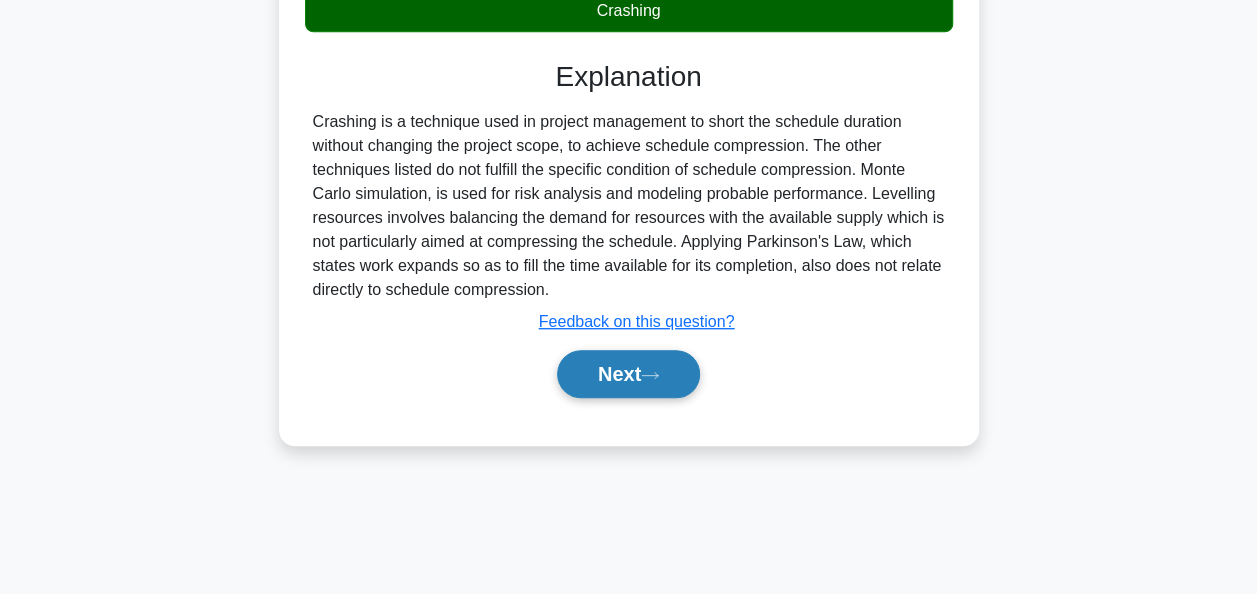 click on "Next" at bounding box center [628, 374] 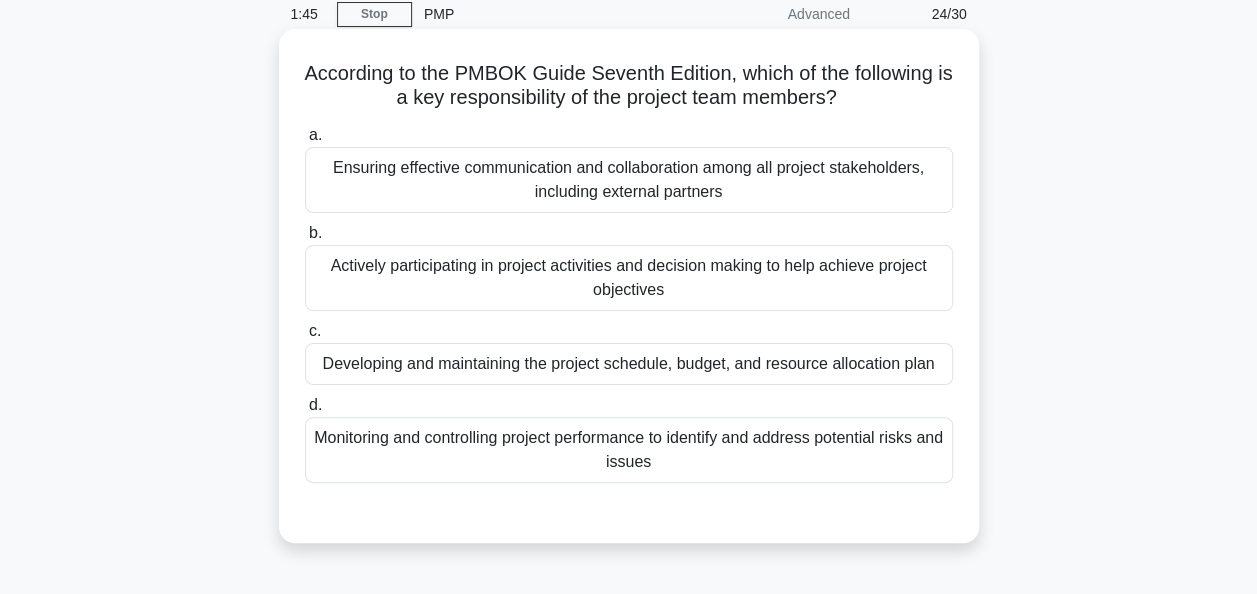 scroll, scrollTop: 87, scrollLeft: 0, axis: vertical 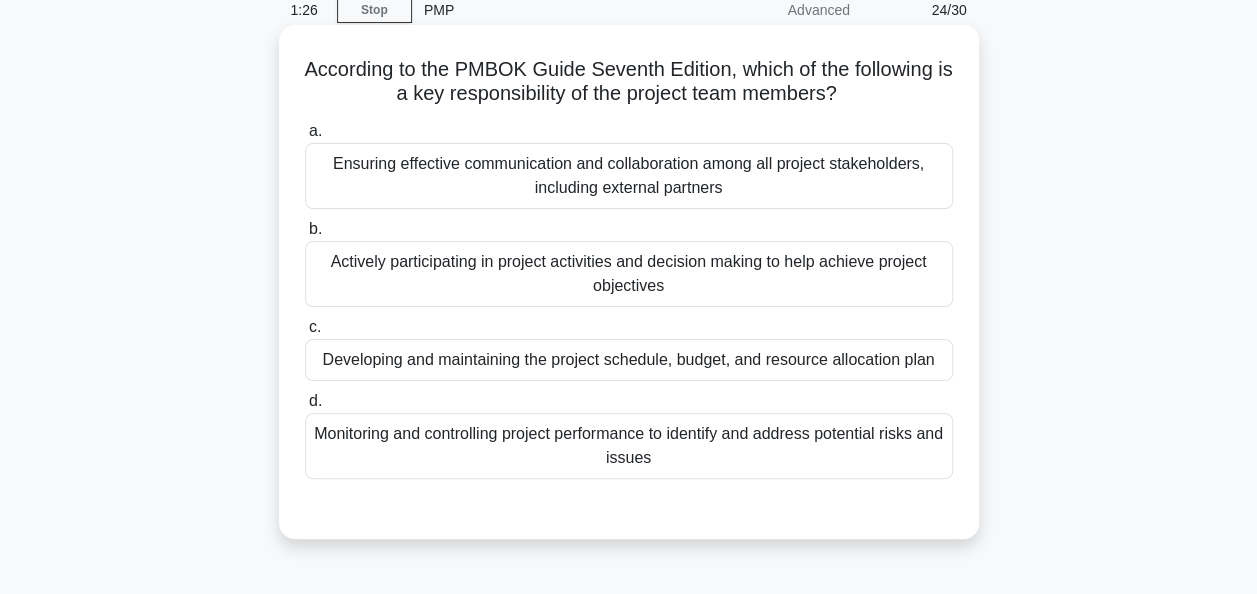 click on "Actively participating in project activities and decision making to help achieve project objectives" at bounding box center [629, 274] 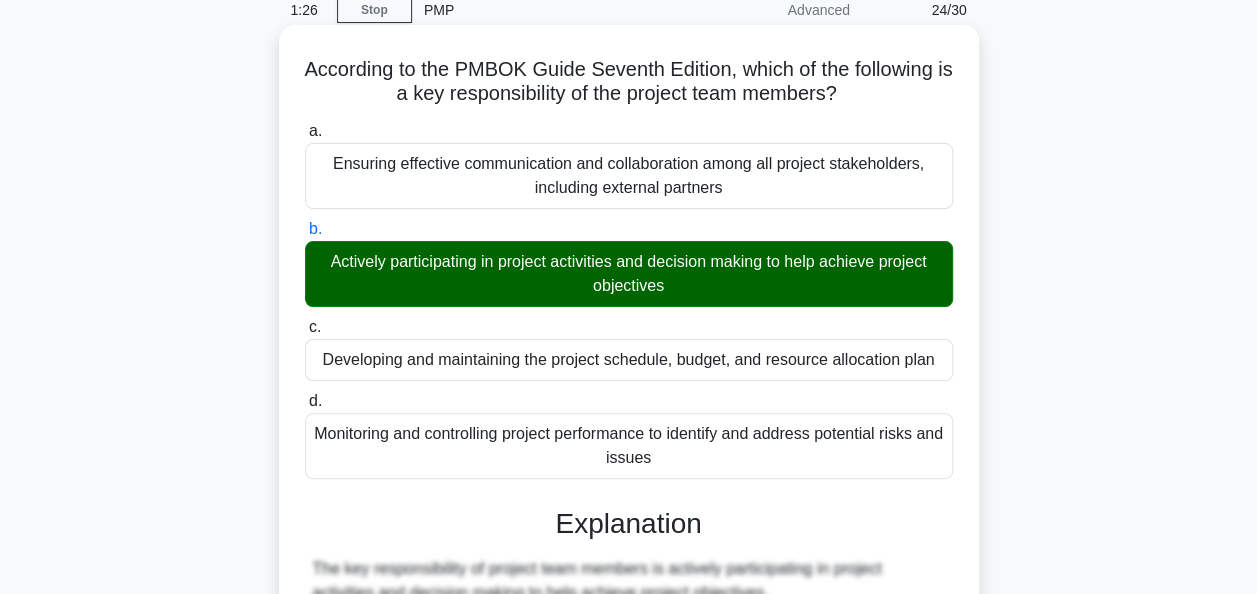 scroll, scrollTop: 540, scrollLeft: 0, axis: vertical 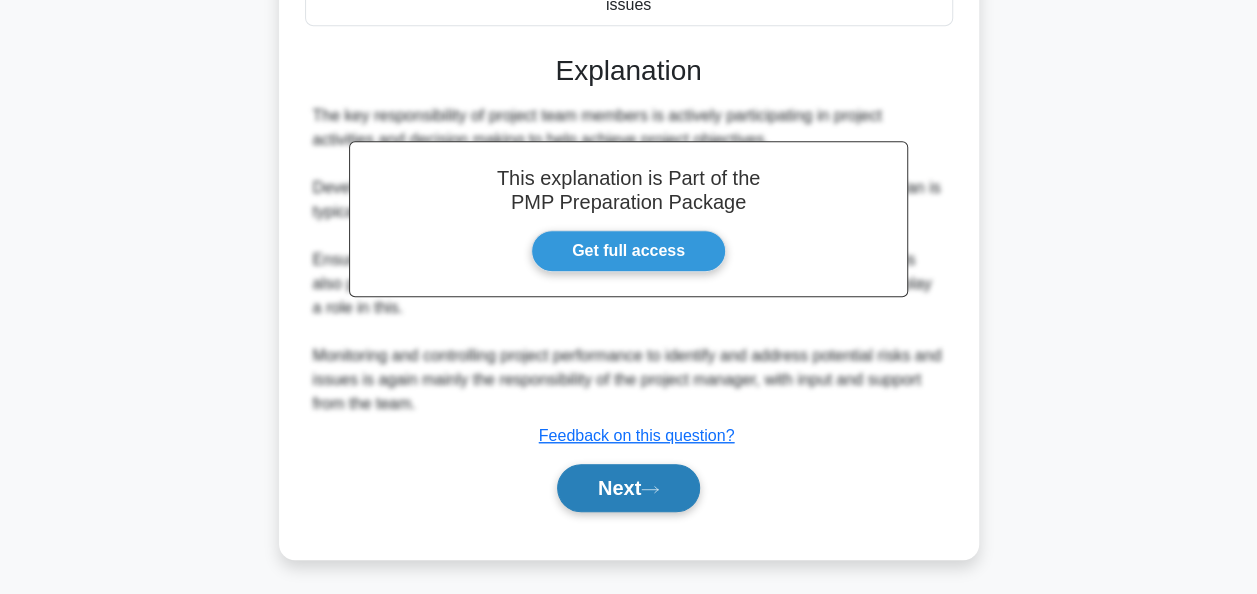 click on "Next" at bounding box center [628, 488] 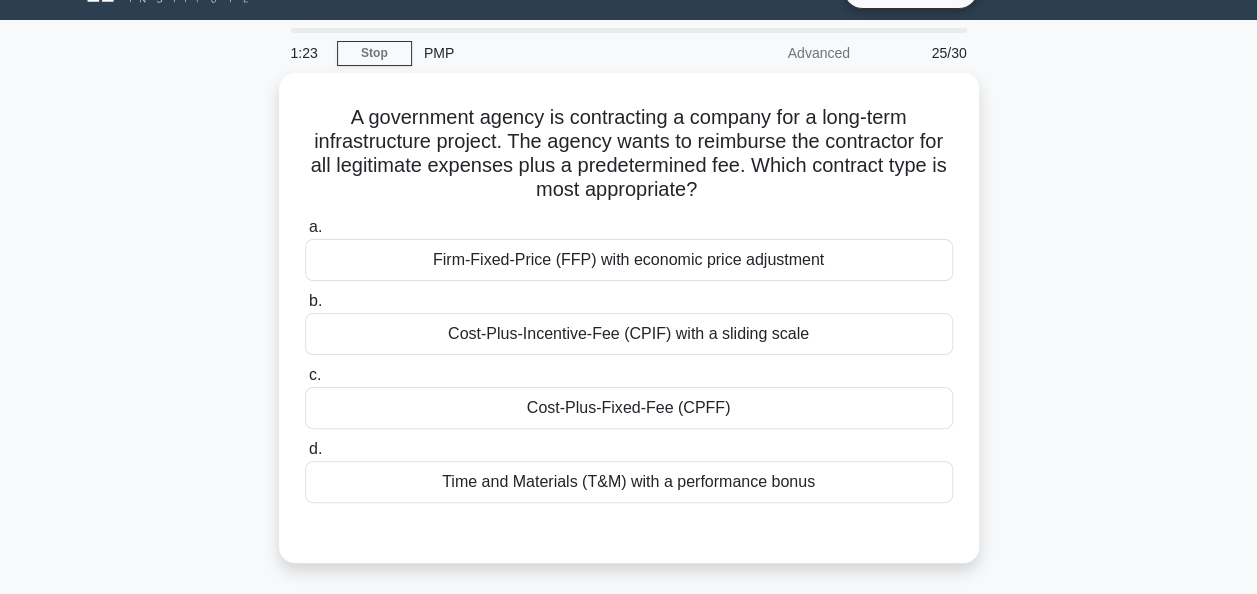 scroll, scrollTop: 44, scrollLeft: 0, axis: vertical 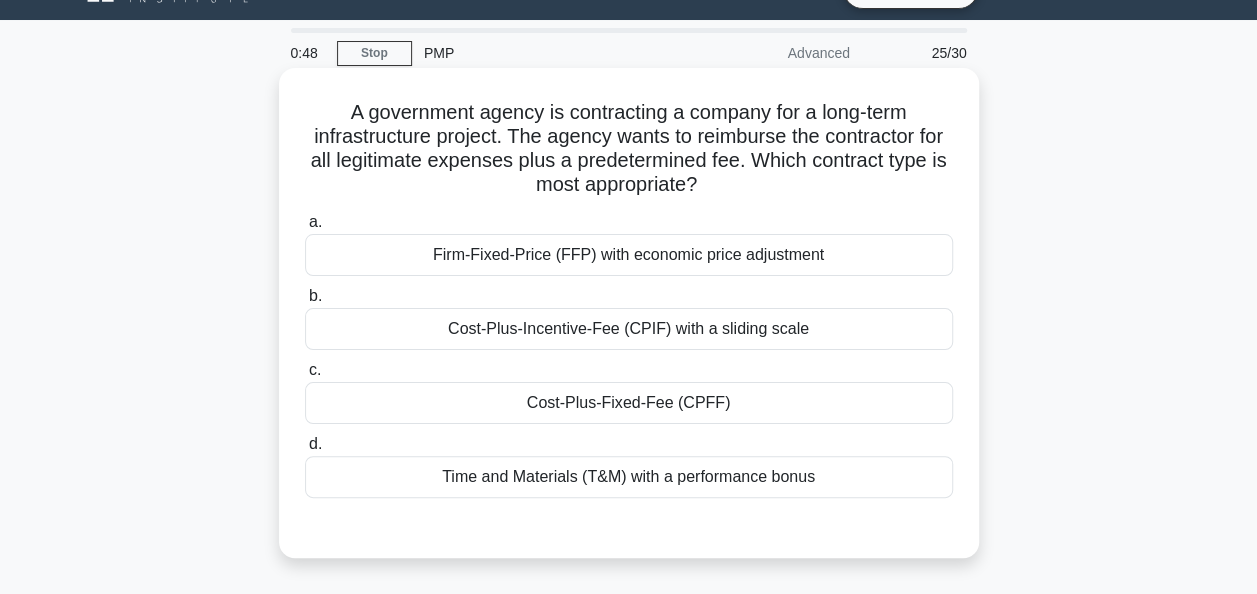click on "Cost-Plus-Fixed-Fee (CPFF)" at bounding box center (629, 403) 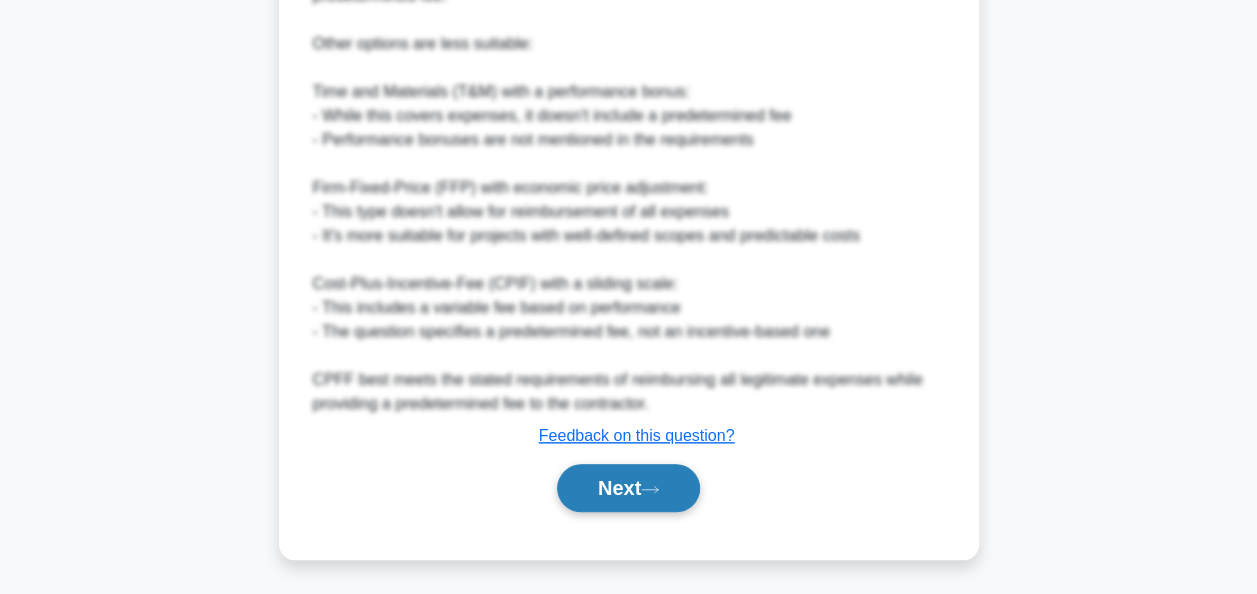 click on "Next" at bounding box center (628, 488) 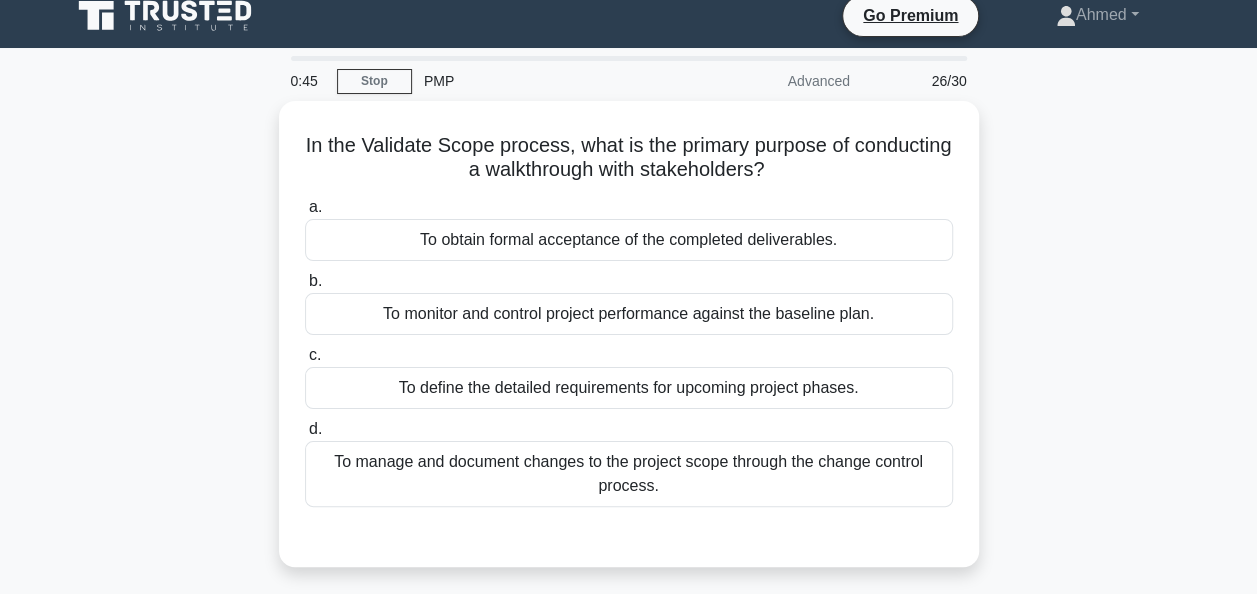 scroll, scrollTop: 0, scrollLeft: 0, axis: both 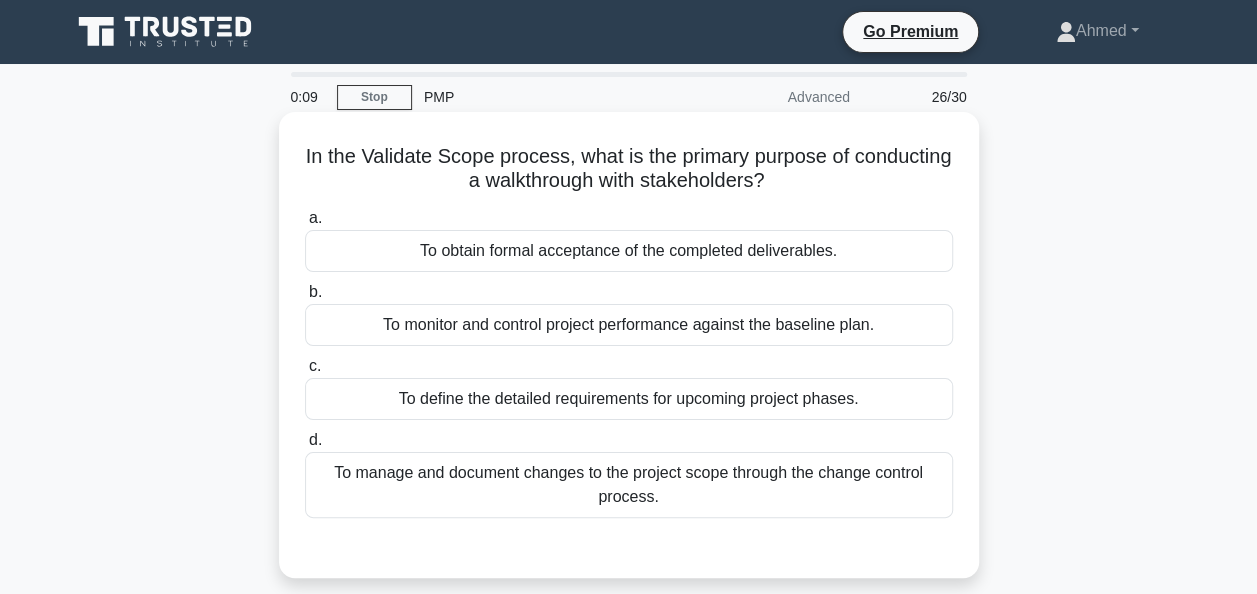 click on "To monitor and control project performance against the baseline plan." at bounding box center (629, 325) 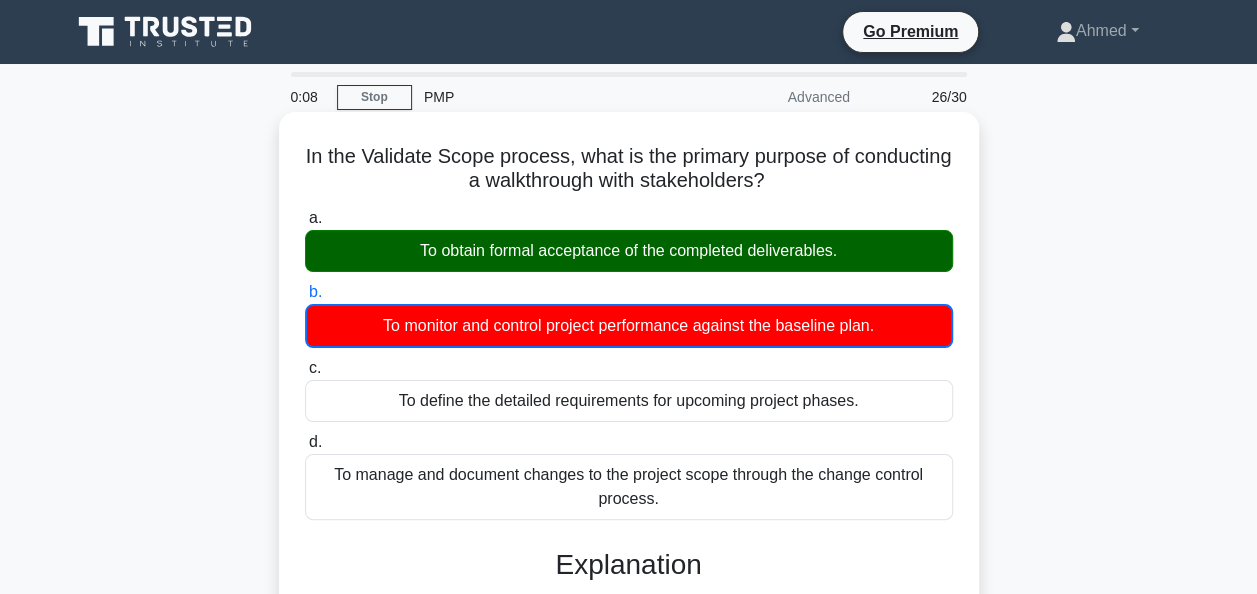 scroll, scrollTop: 486, scrollLeft: 0, axis: vertical 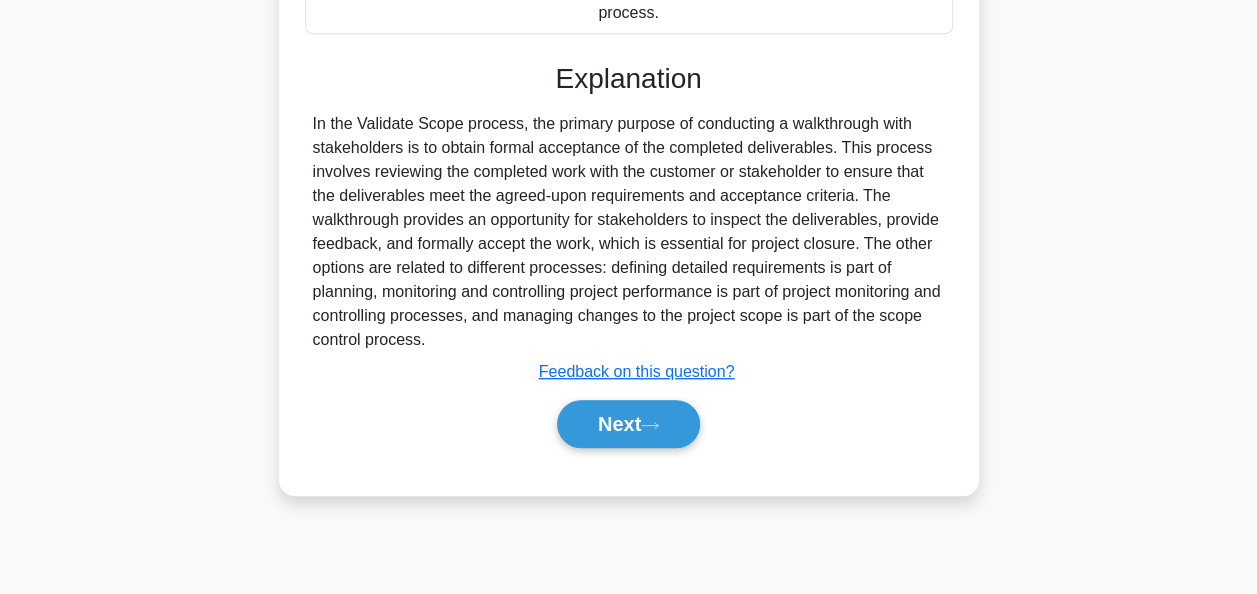 drag, startPoint x: 620, startPoint y: 420, endPoint x: 576, endPoint y: 456, distance: 56.85068 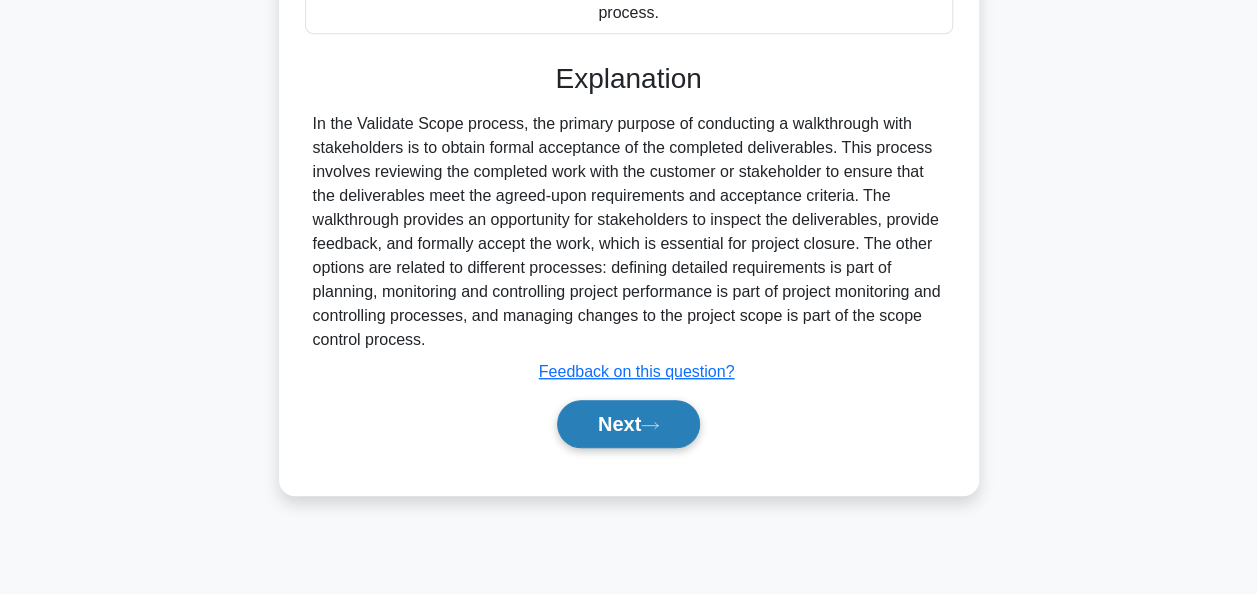 click on "Next" at bounding box center (628, 424) 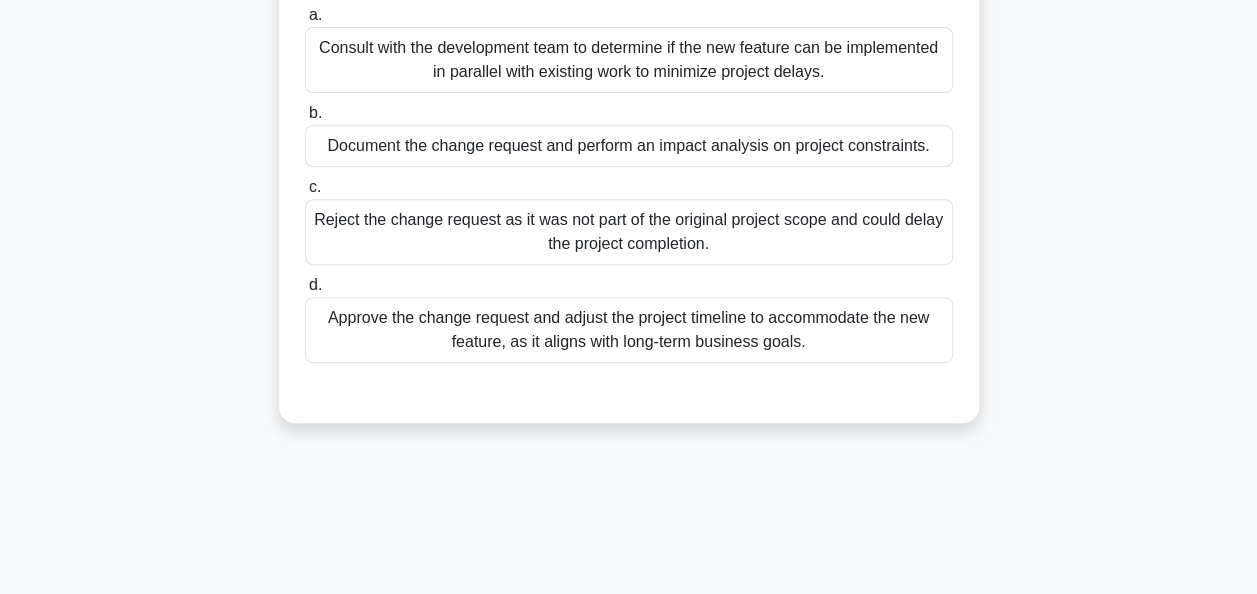 scroll, scrollTop: 431, scrollLeft: 0, axis: vertical 